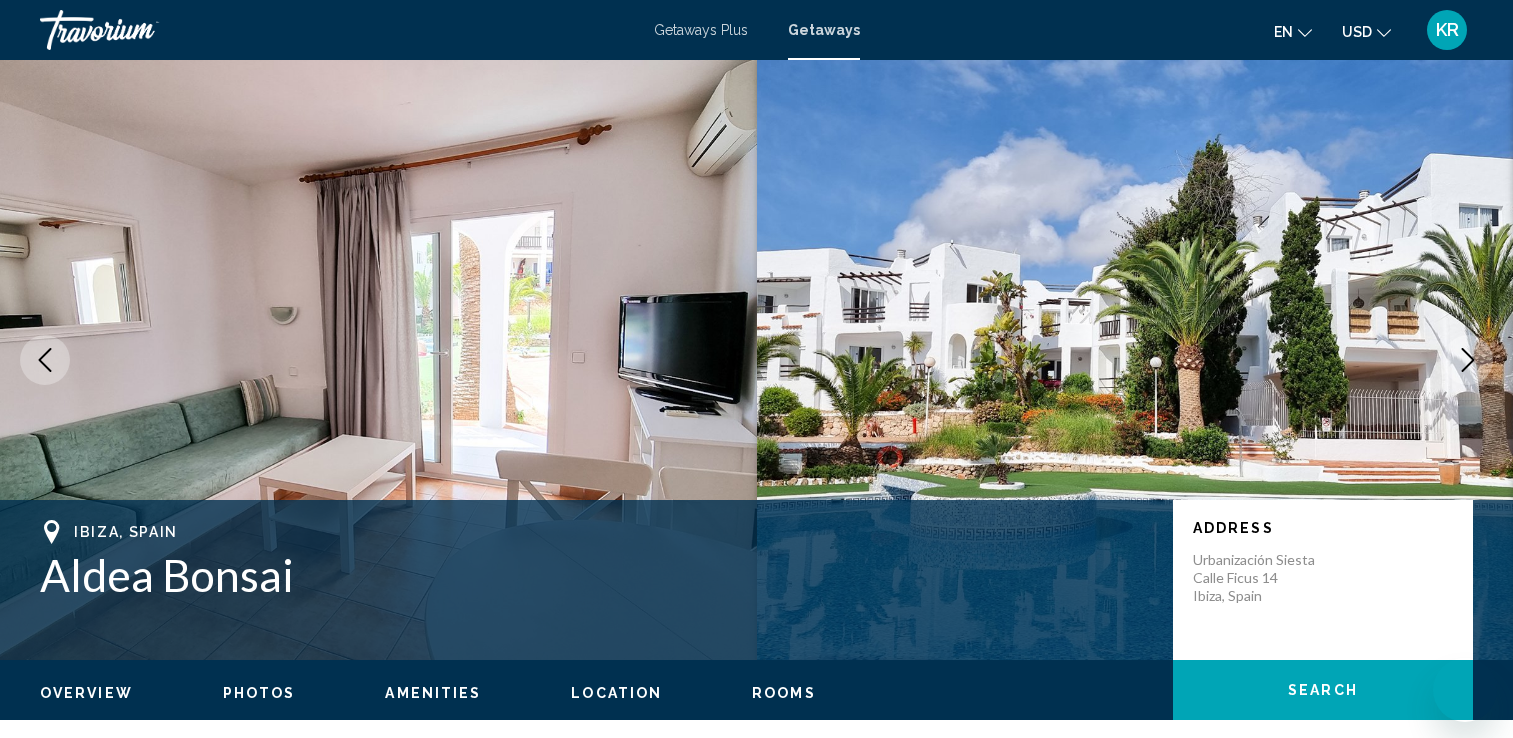 scroll, scrollTop: 380, scrollLeft: 0, axis: vertical 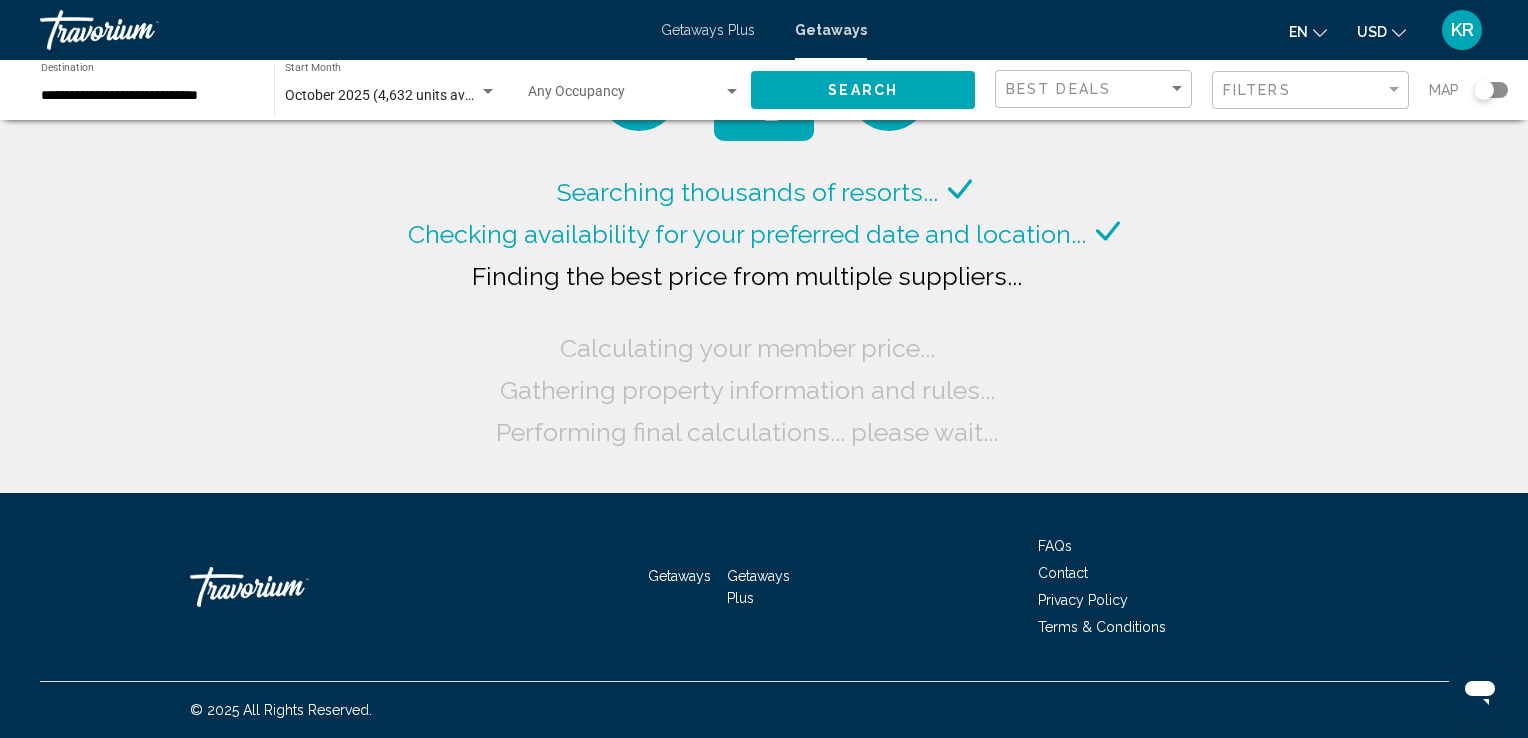 click on "**********" at bounding box center [147, 96] 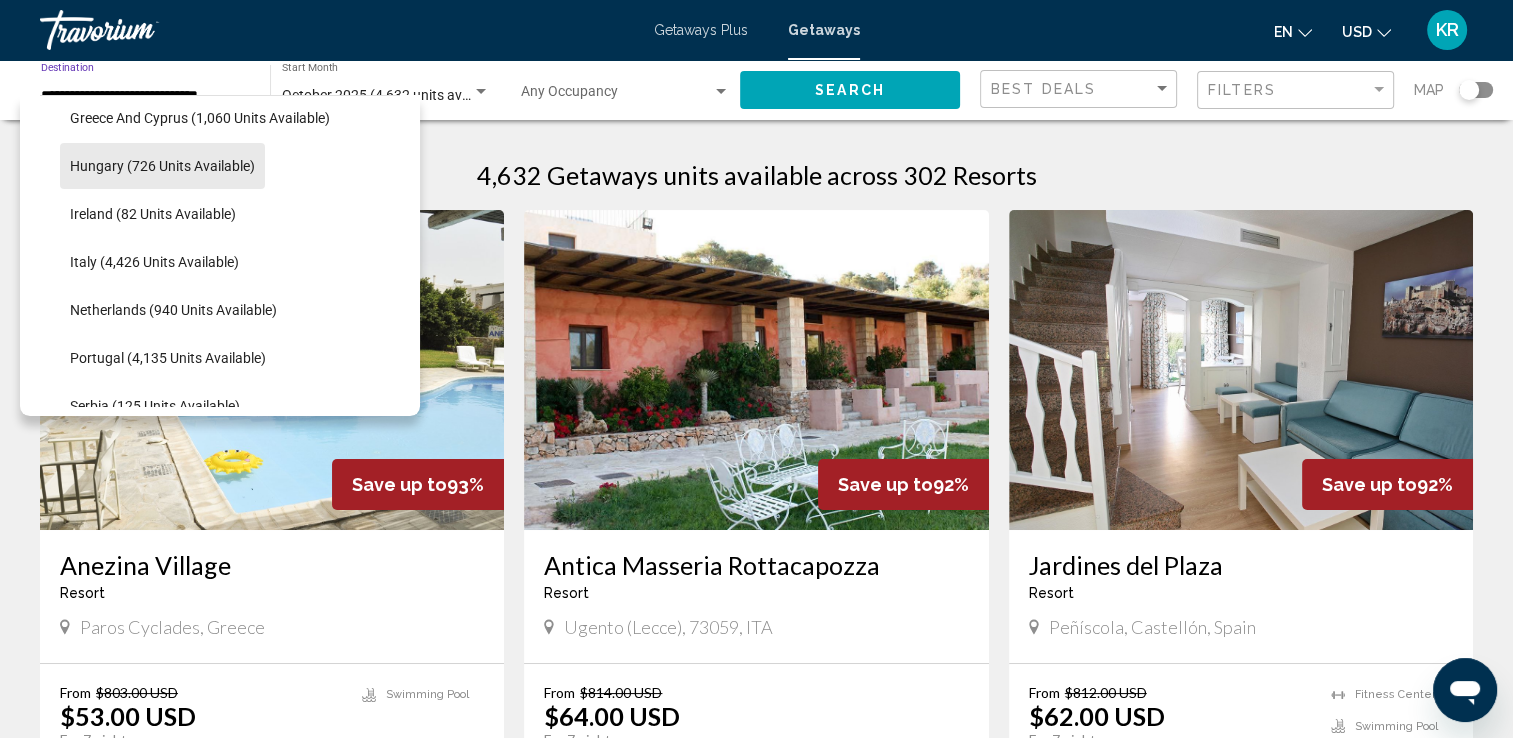 scroll, scrollTop: 683, scrollLeft: 0, axis: vertical 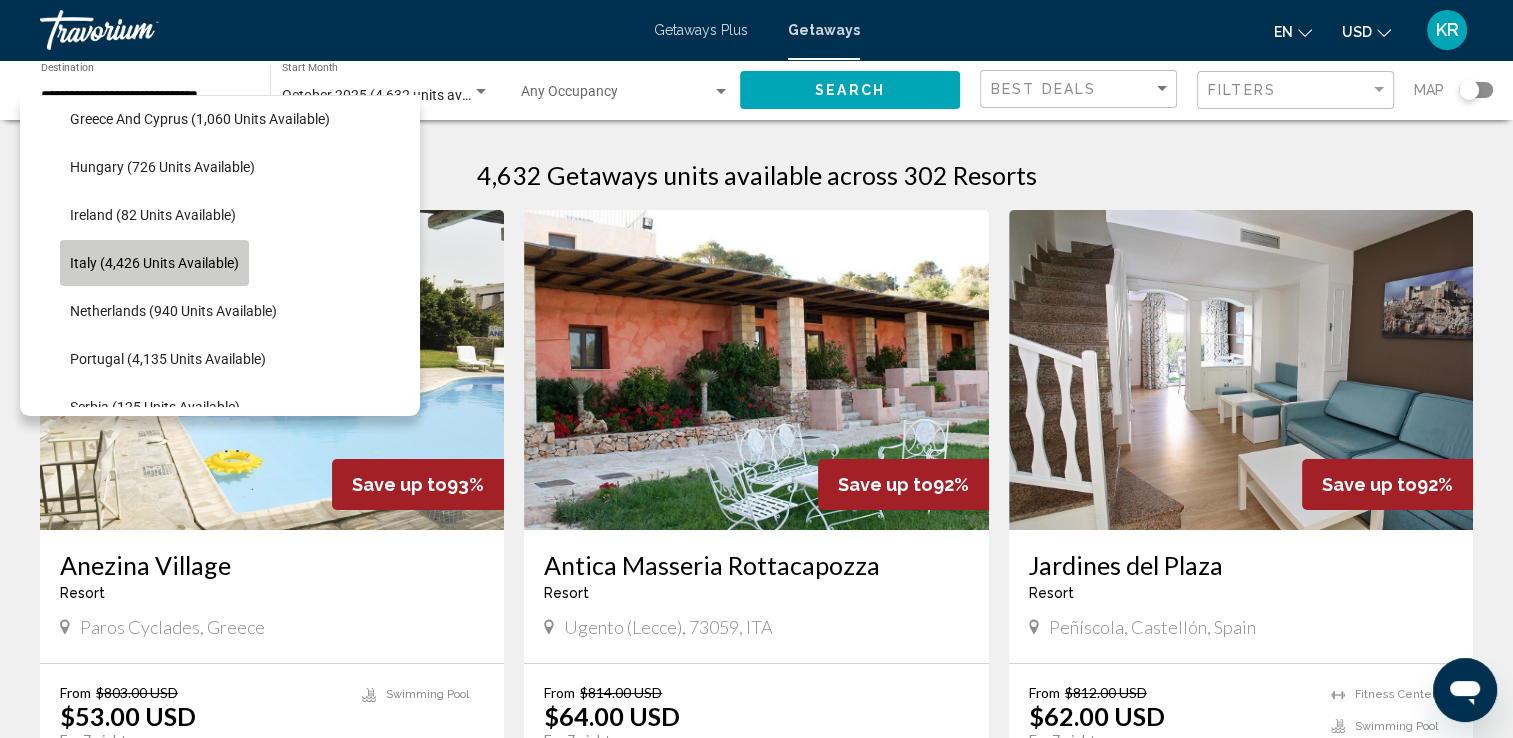 click on "Italy (4,426 units available)" 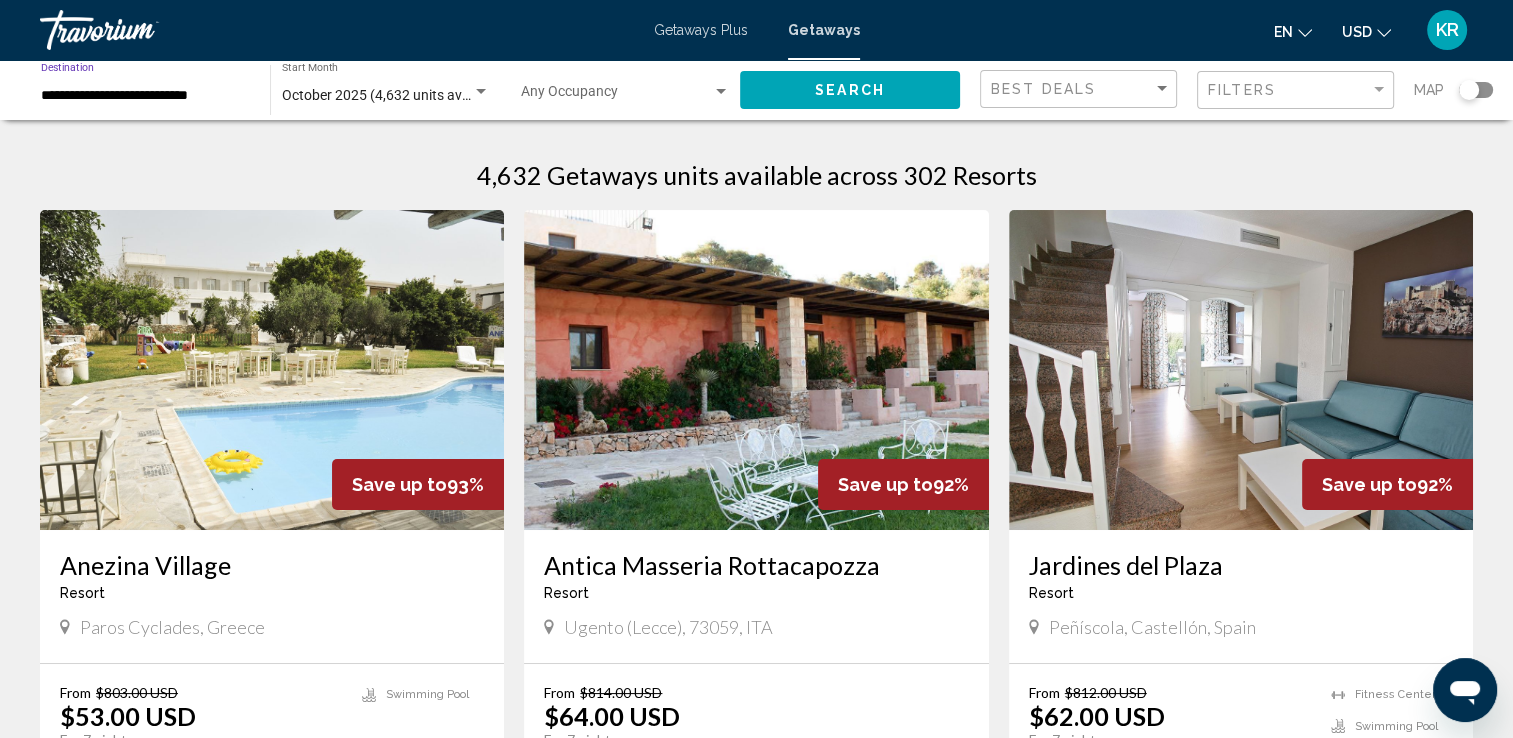 click on "Search" 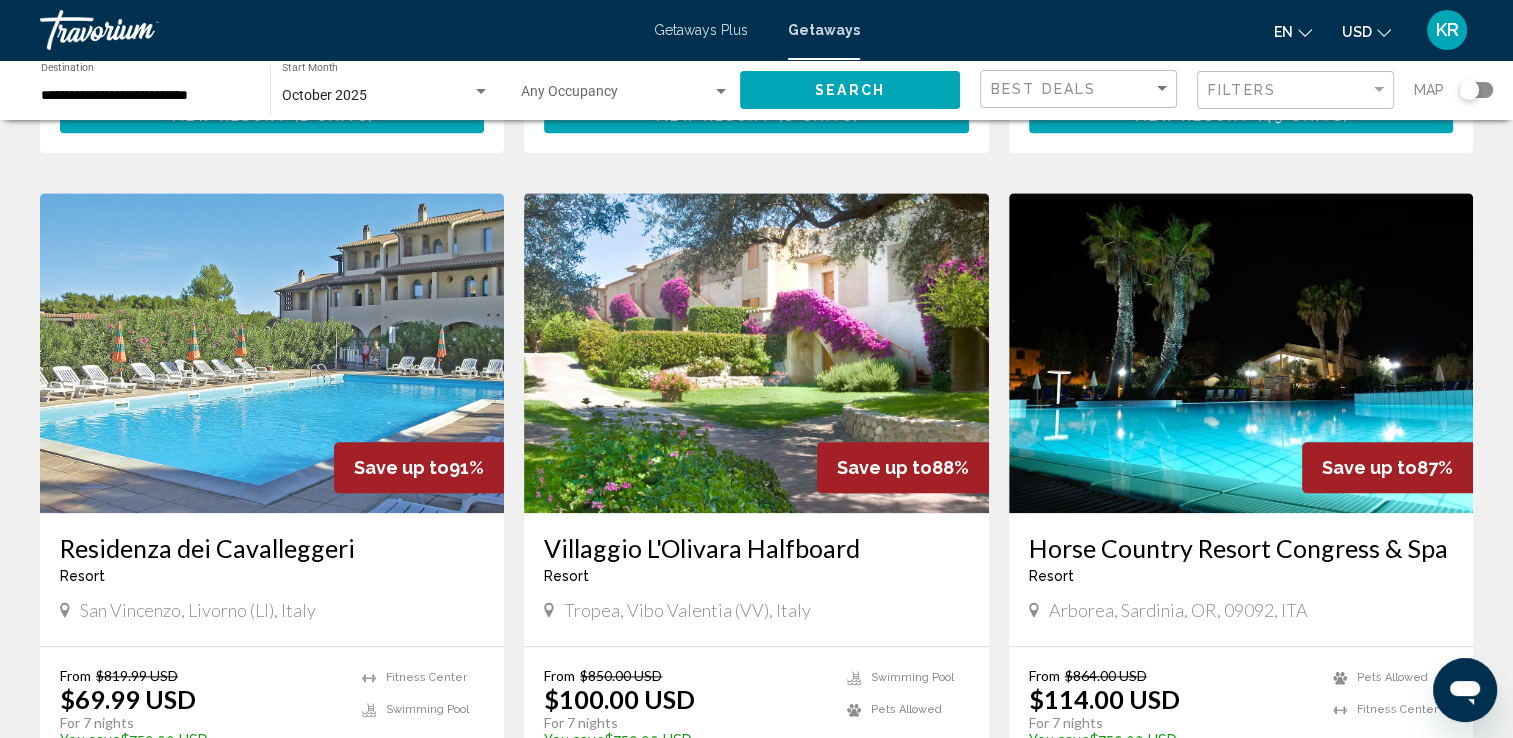 scroll, scrollTop: 2084, scrollLeft: 0, axis: vertical 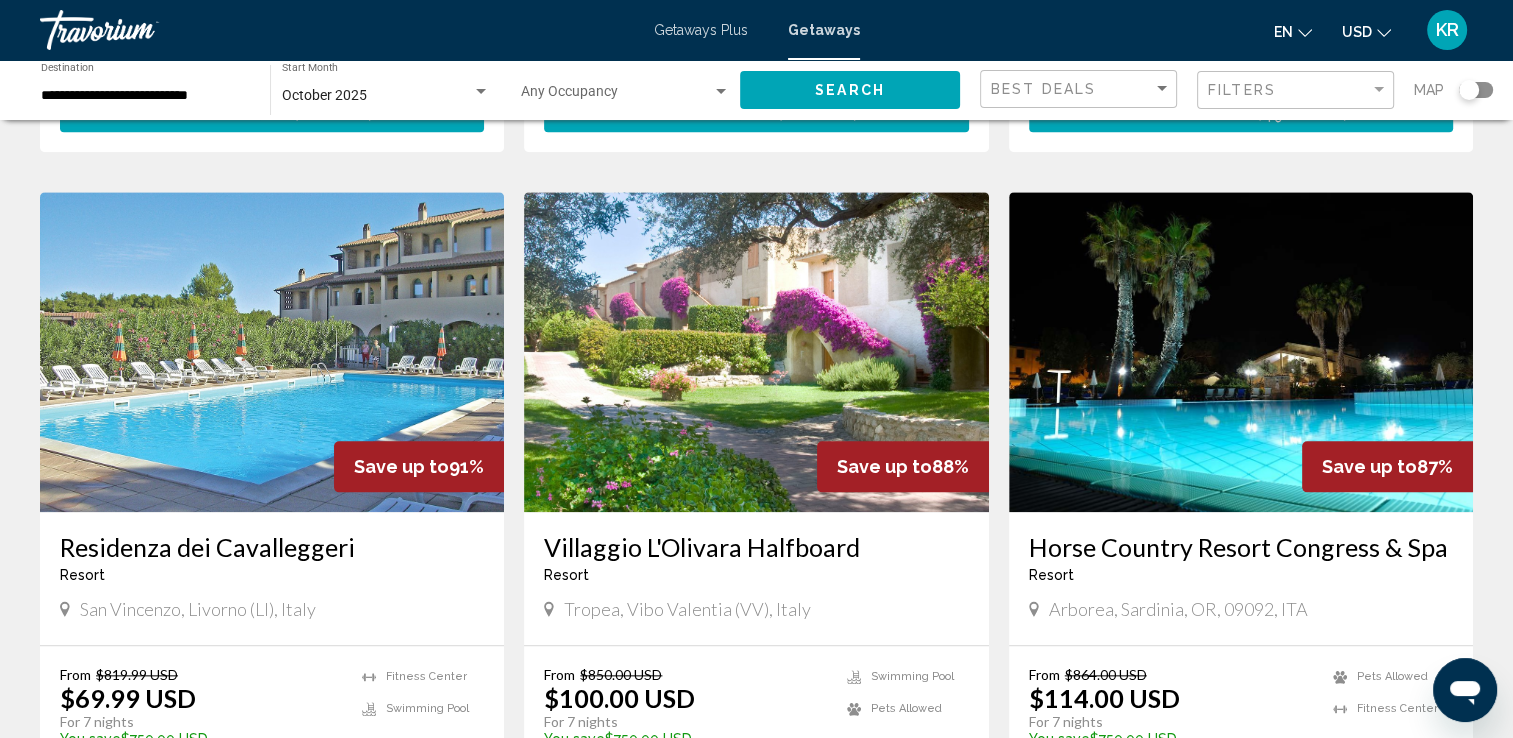click on "Residenza dei Cavalleggeri" at bounding box center [272, 547] 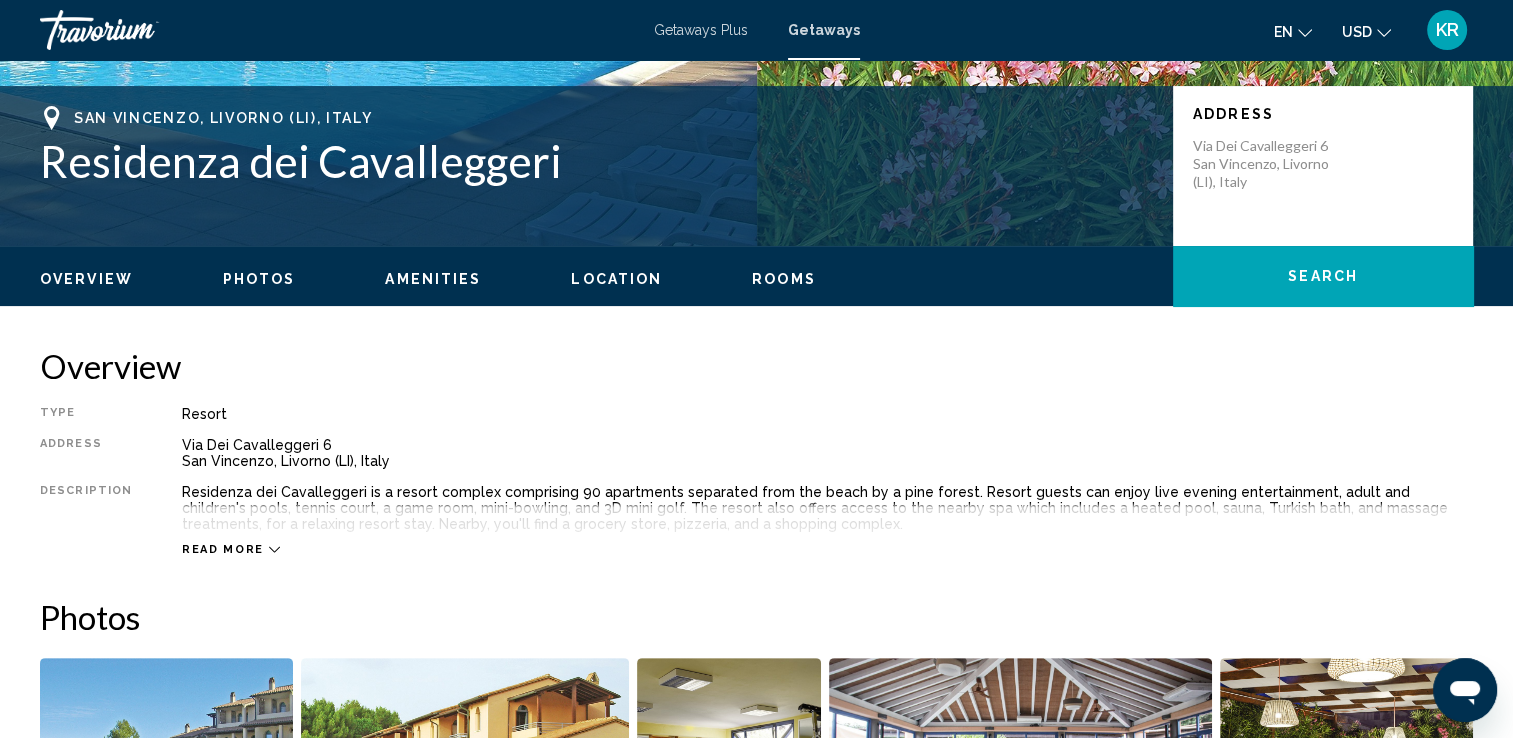 scroll, scrollTop: 425, scrollLeft: 0, axis: vertical 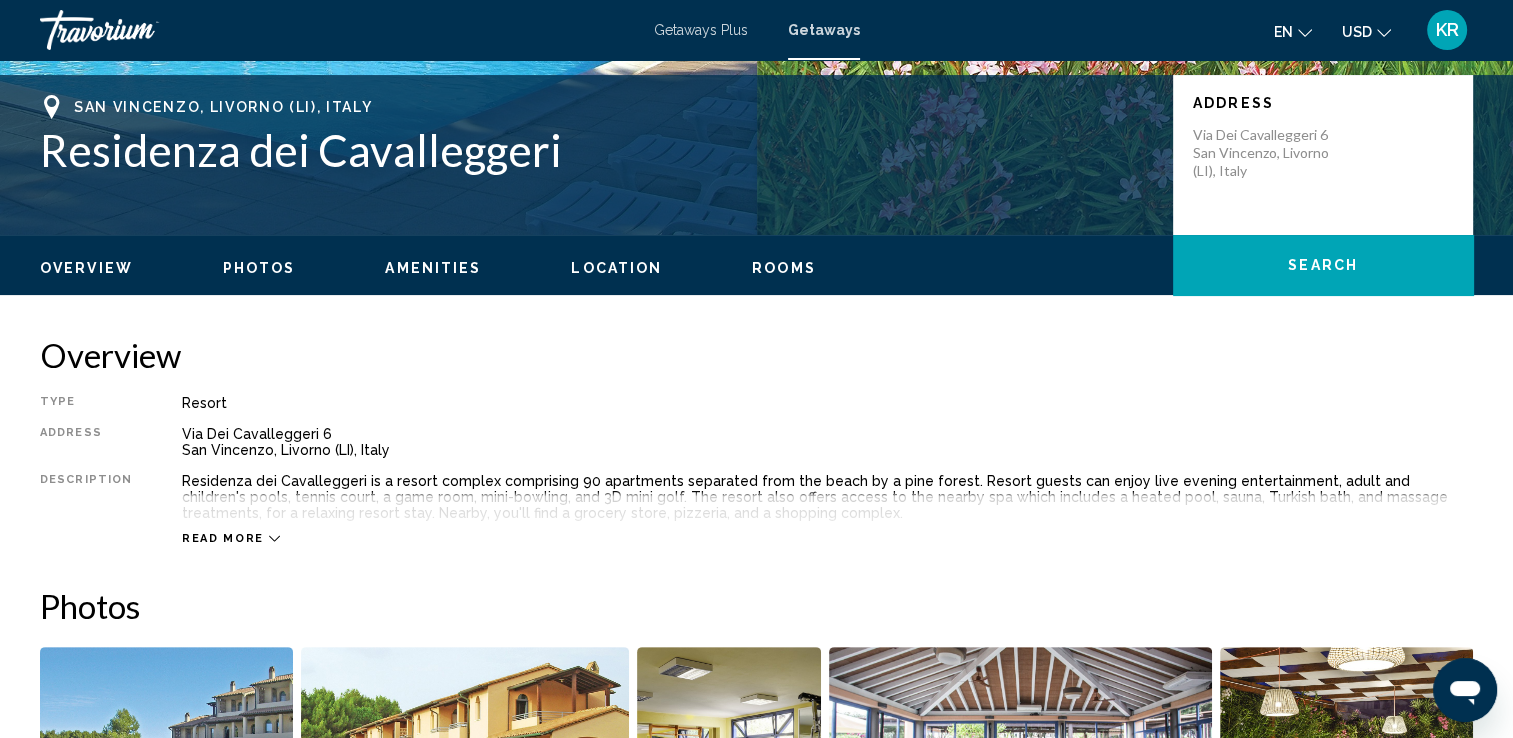 click on "Read more" at bounding box center [223, 538] 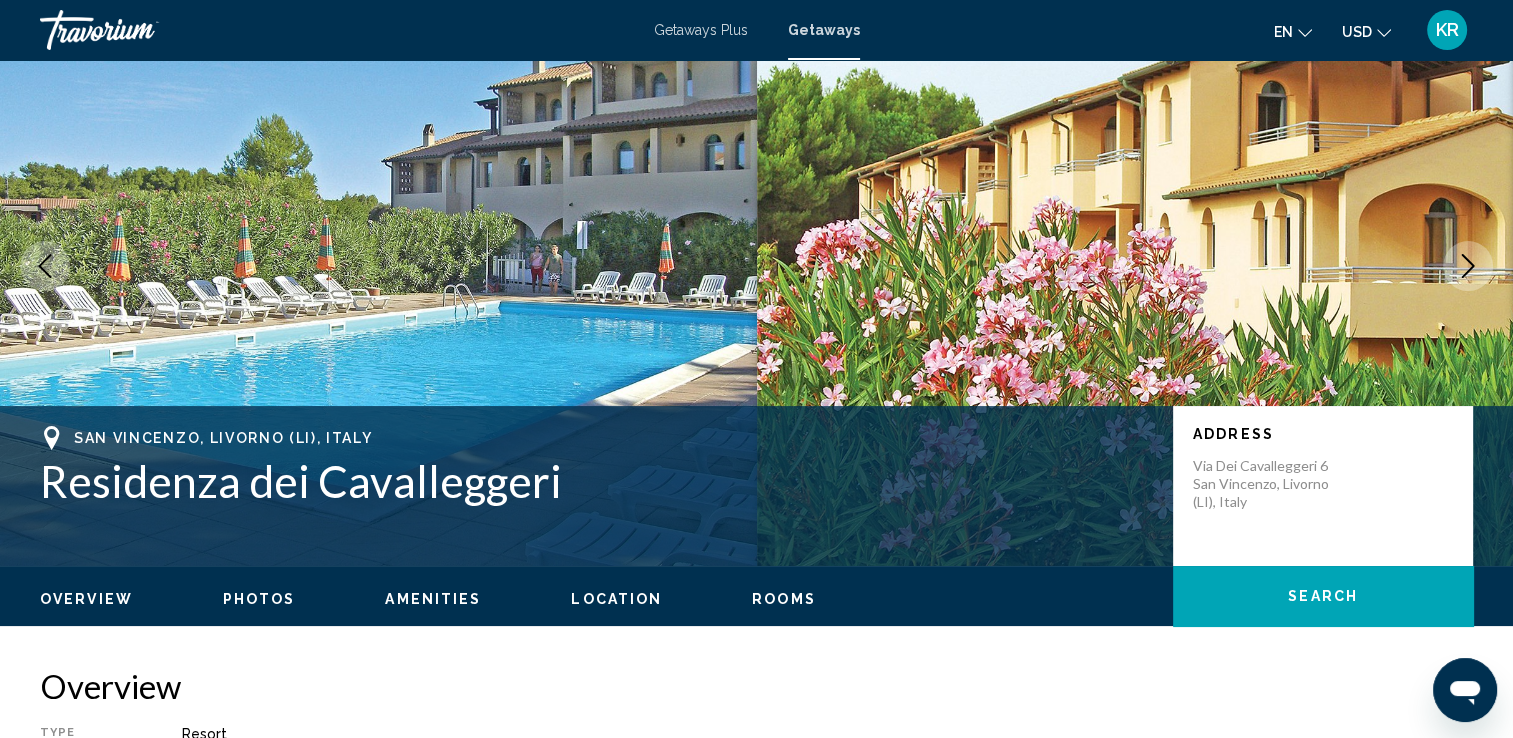 scroll, scrollTop: 0, scrollLeft: 0, axis: both 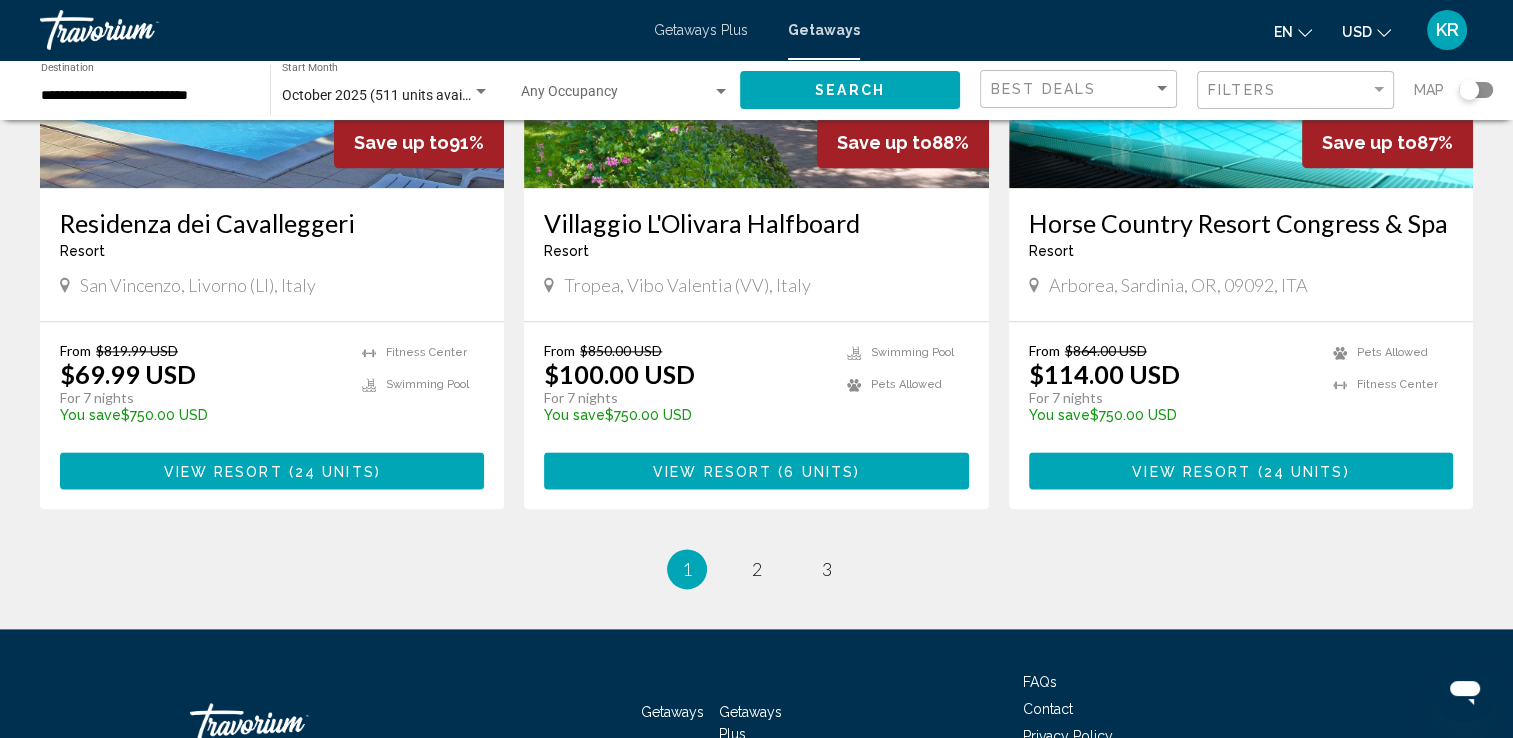 click on "1 / 3  You're on page  1 page  2 page  3" at bounding box center (756, 569) 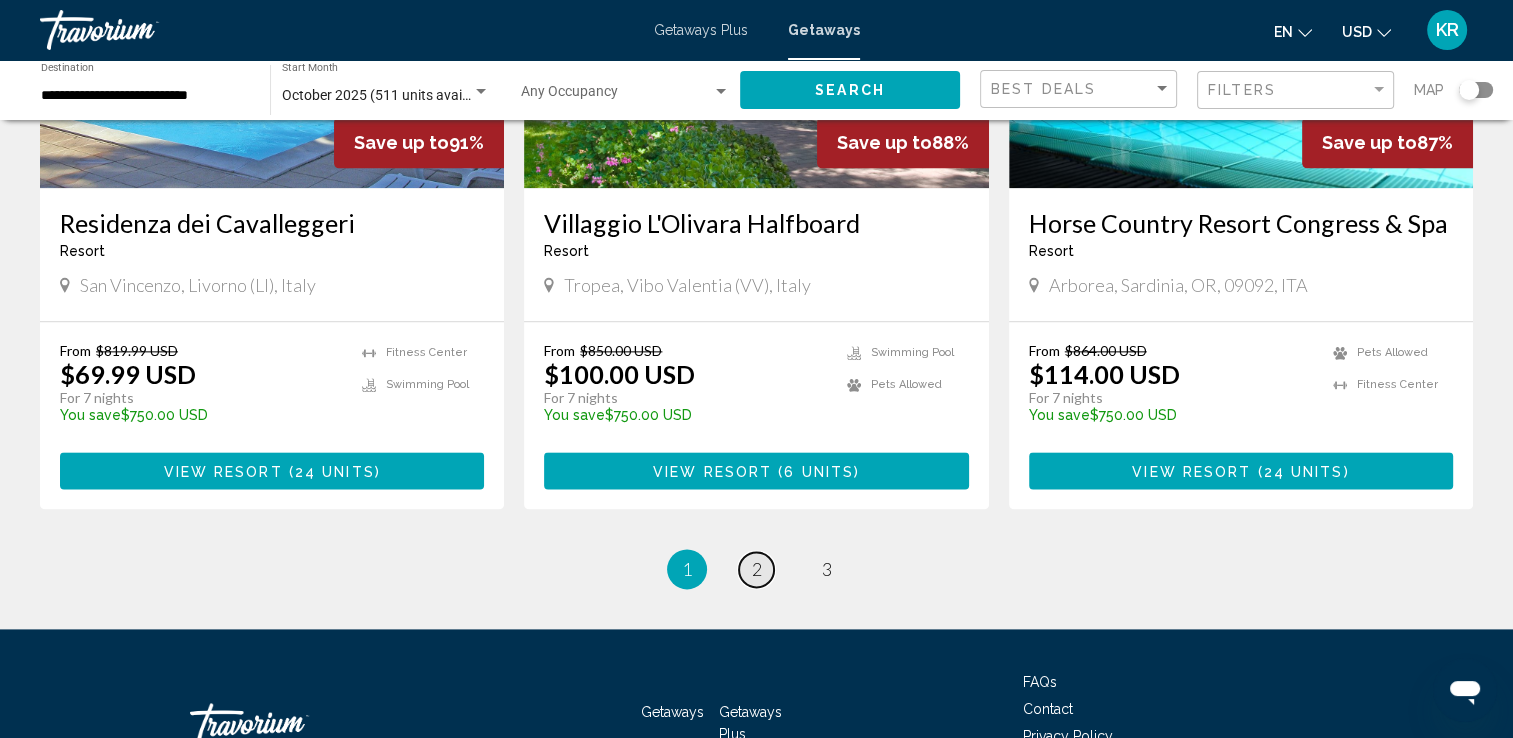 click on "2" at bounding box center [757, 569] 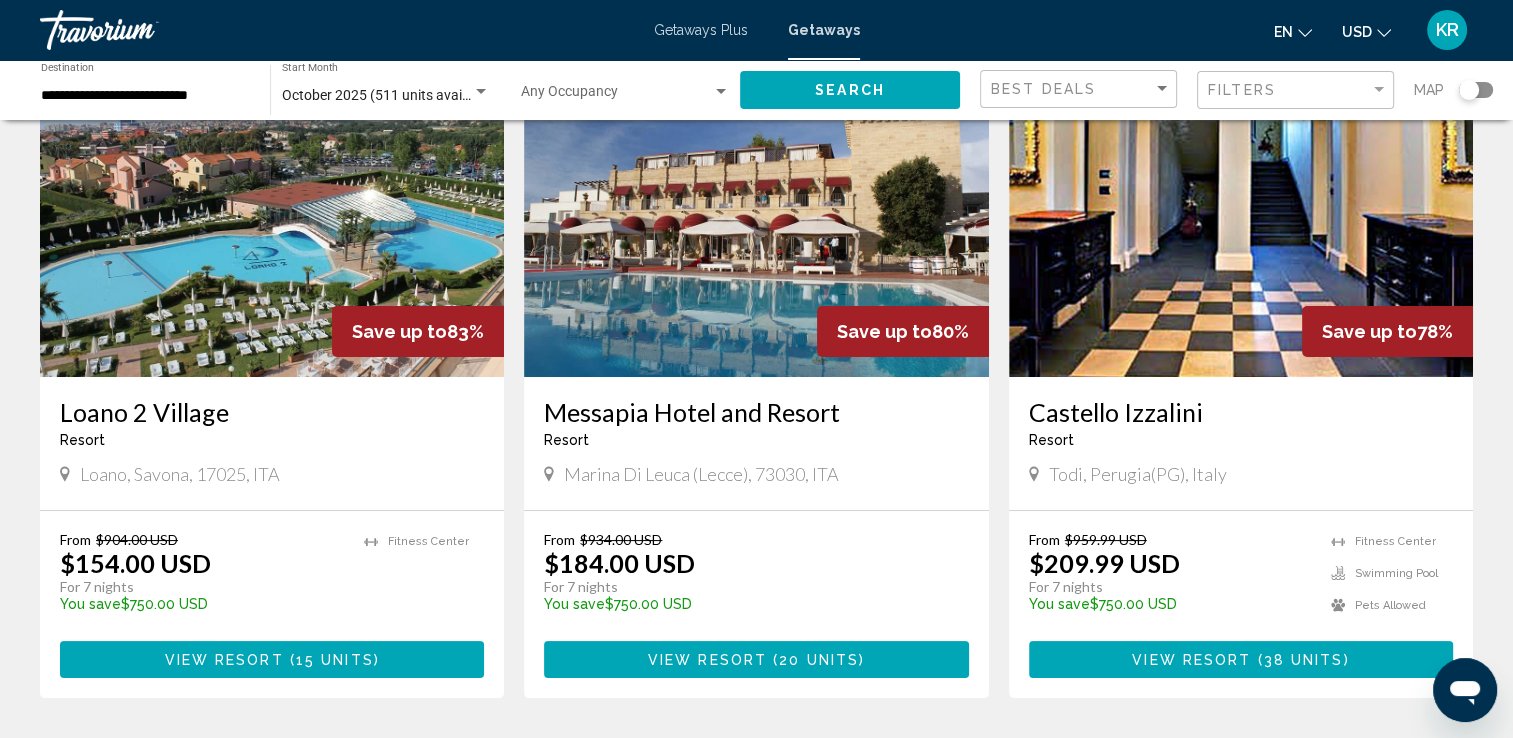 scroll, scrollTop: 160, scrollLeft: 0, axis: vertical 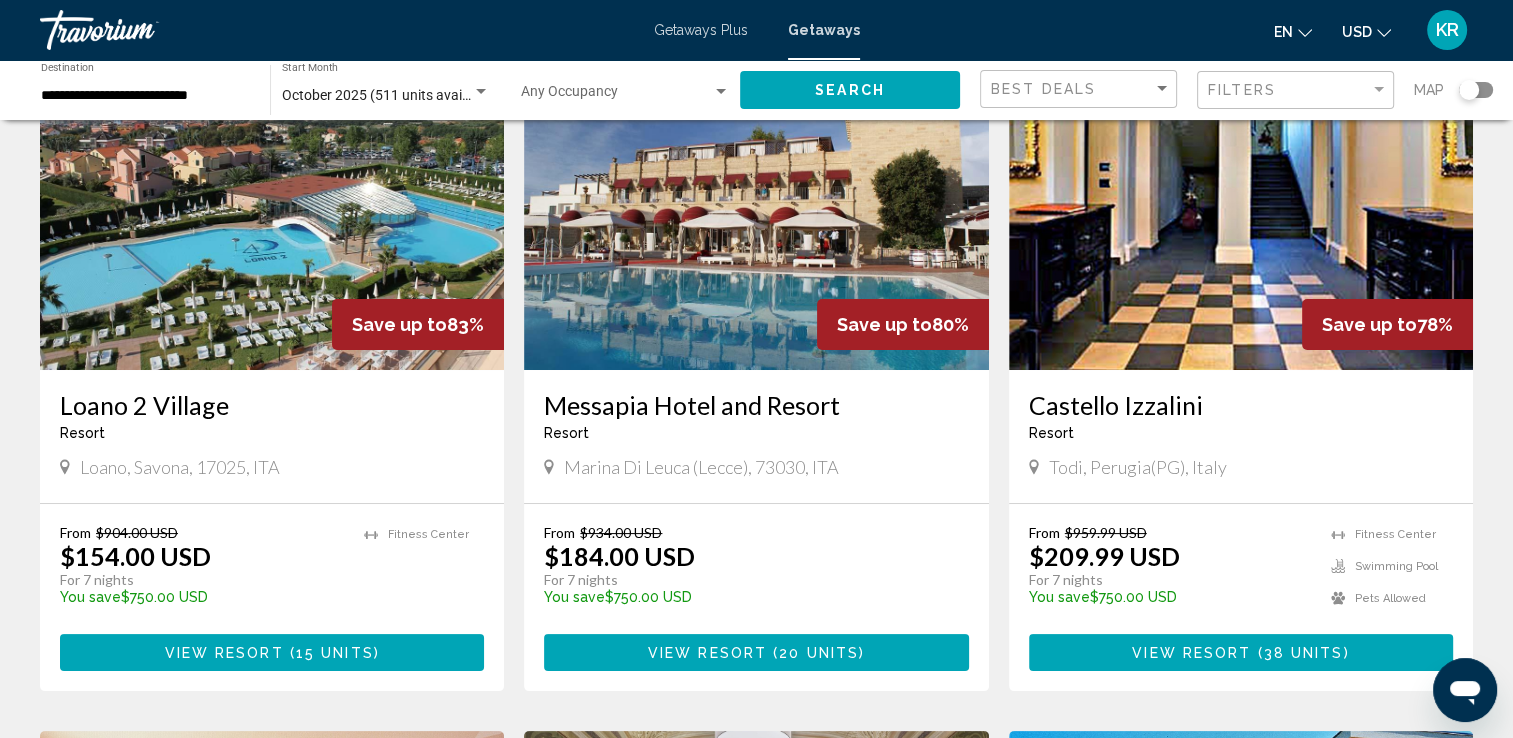 click on "Messapia Hotel and Resort" at bounding box center (756, 405) 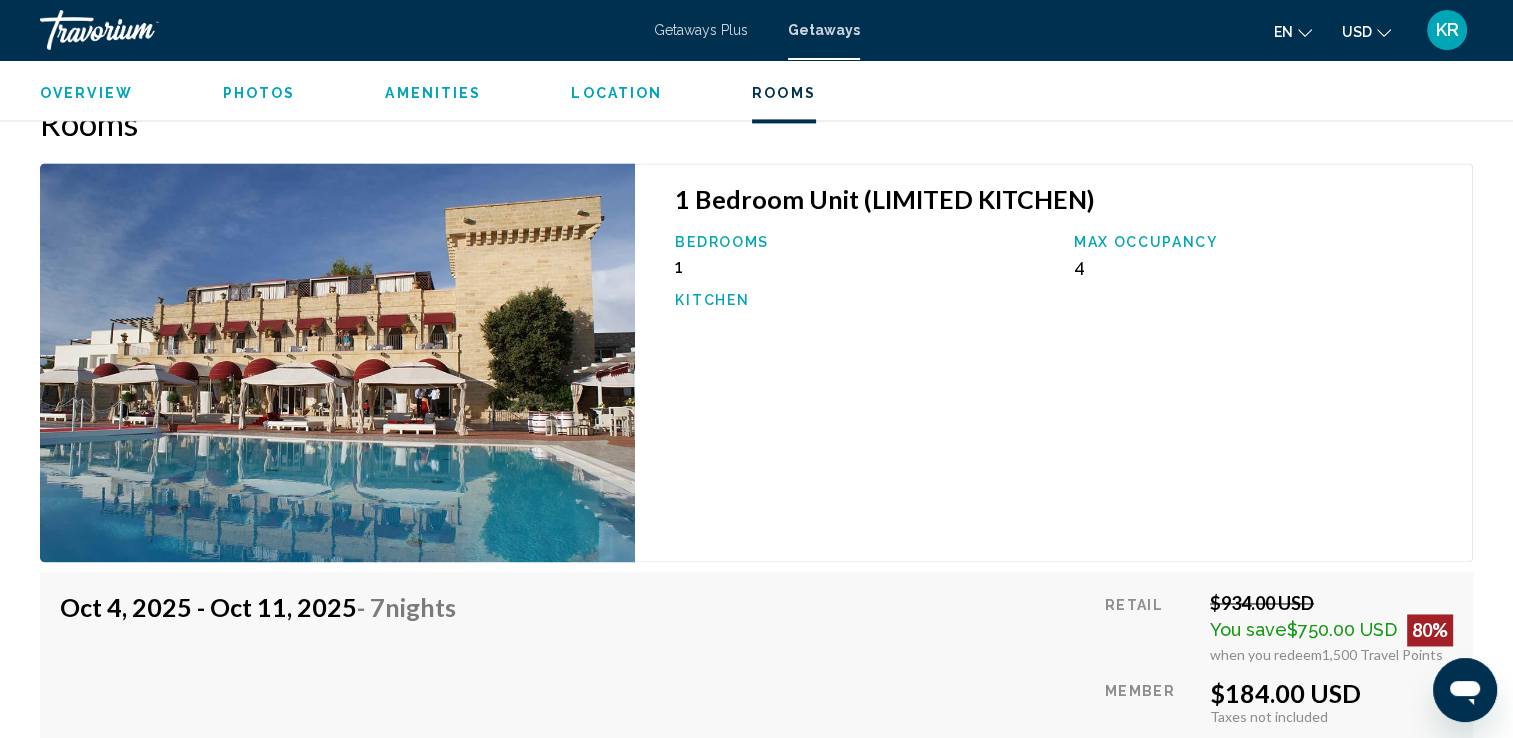 scroll, scrollTop: 2912, scrollLeft: 0, axis: vertical 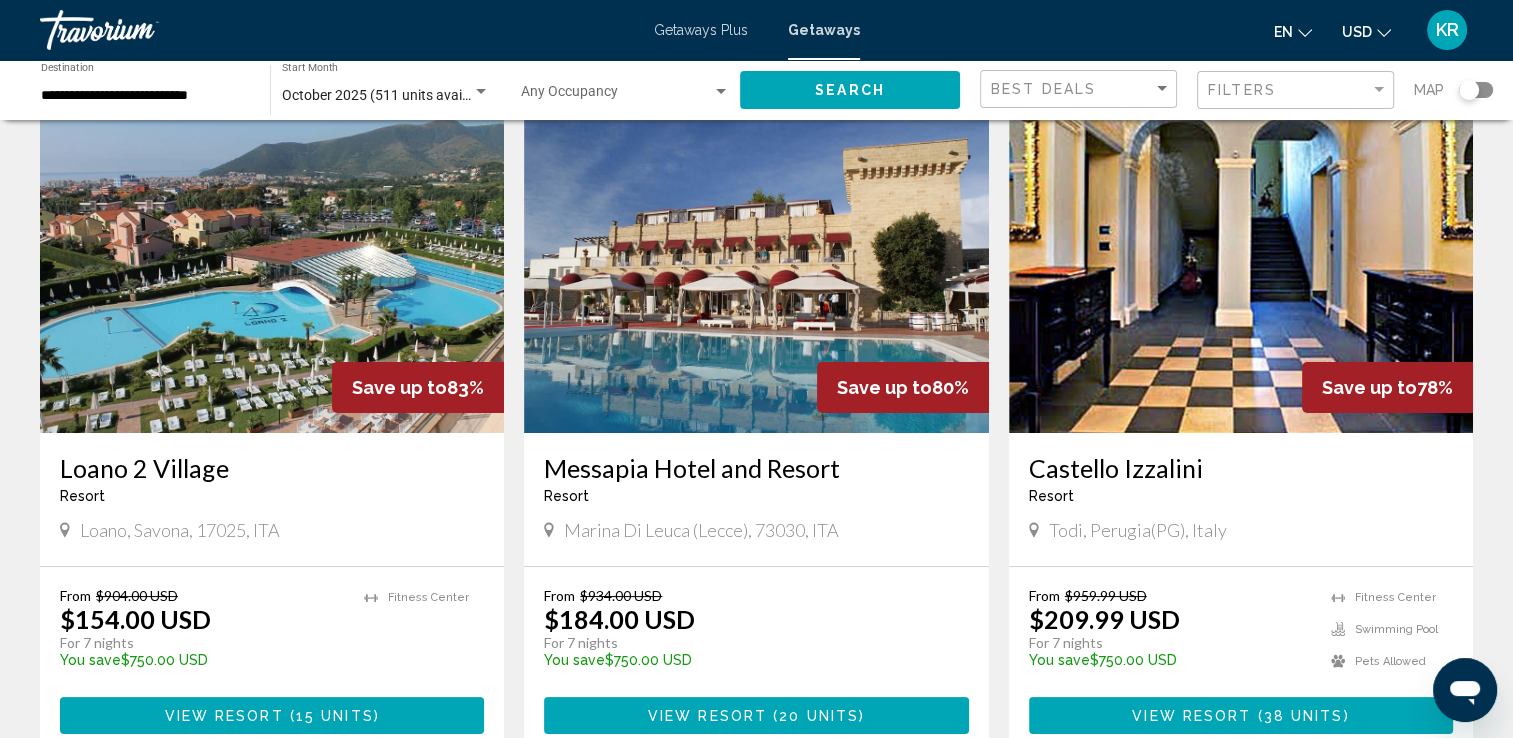 click on "Loano 2 Village" at bounding box center (272, 468) 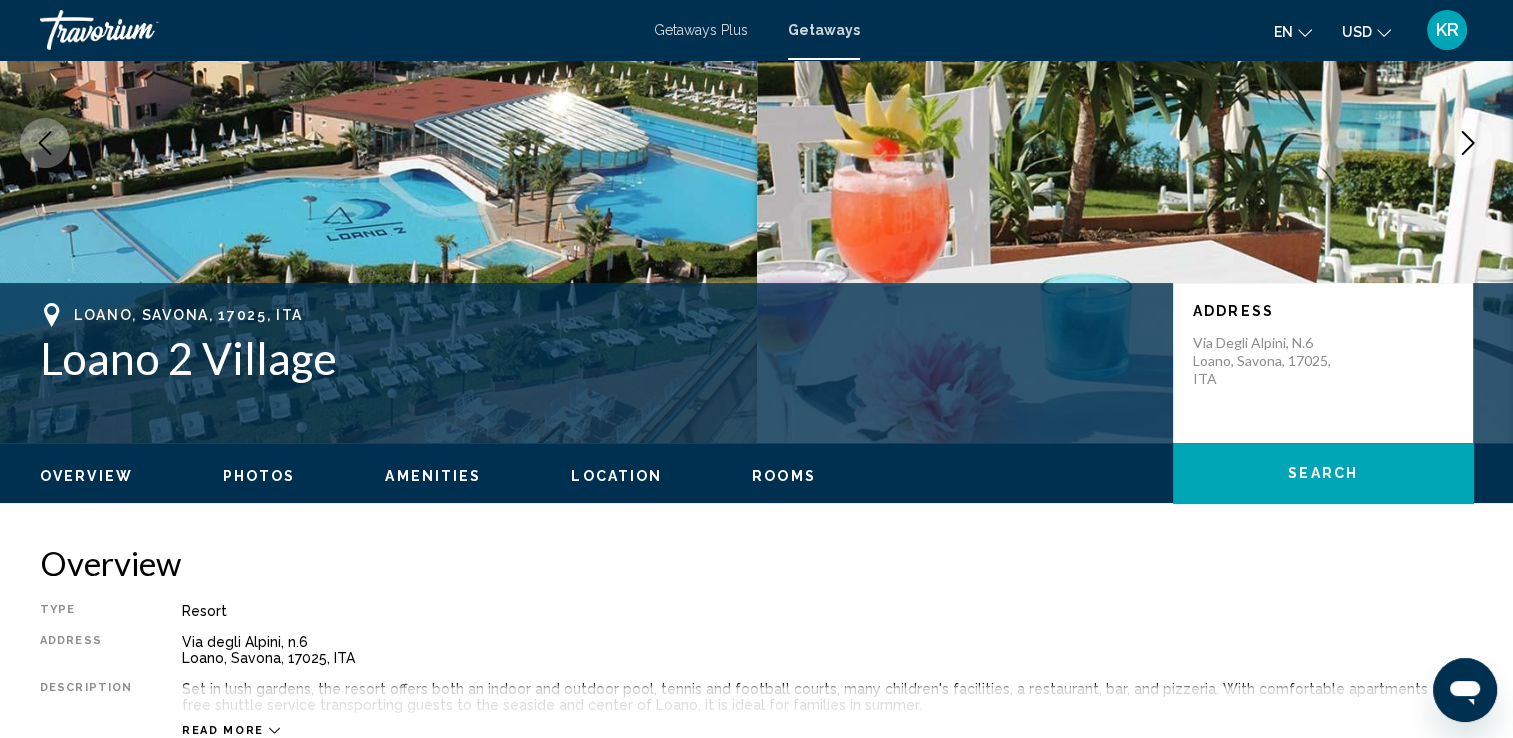 scroll, scrollTop: 0, scrollLeft: 0, axis: both 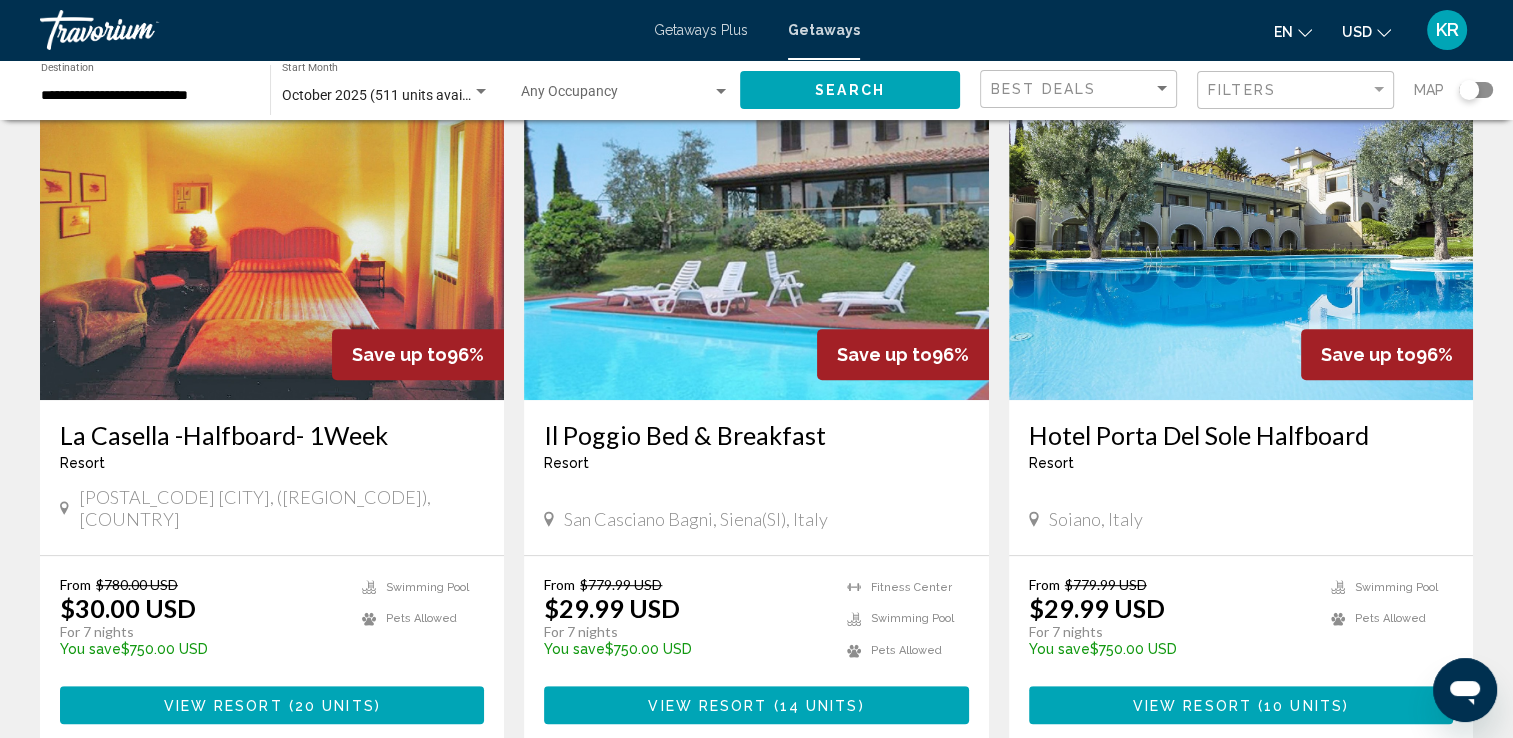 click on "Il Poggio Bed & Breakfast" at bounding box center (756, 435) 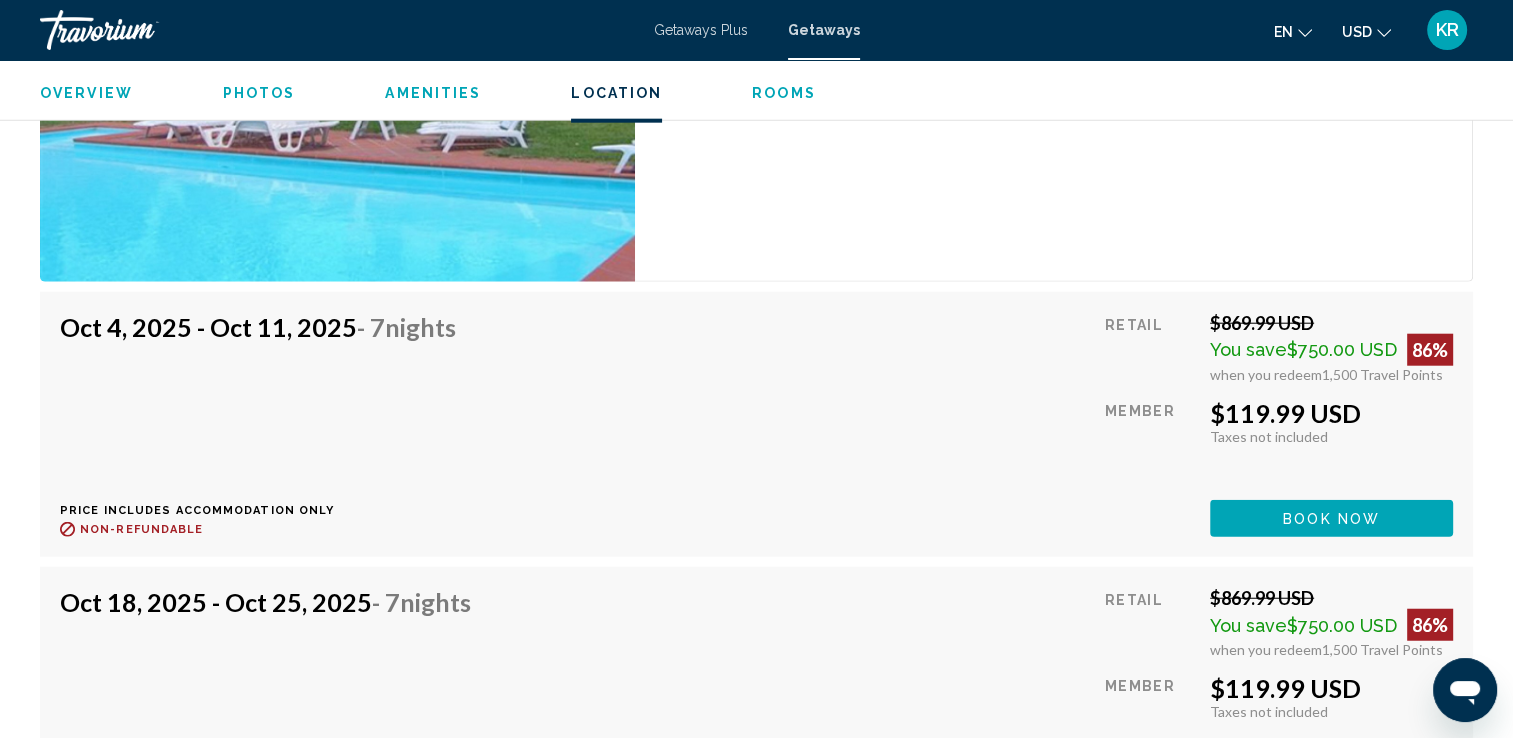 scroll, scrollTop: 4931, scrollLeft: 0, axis: vertical 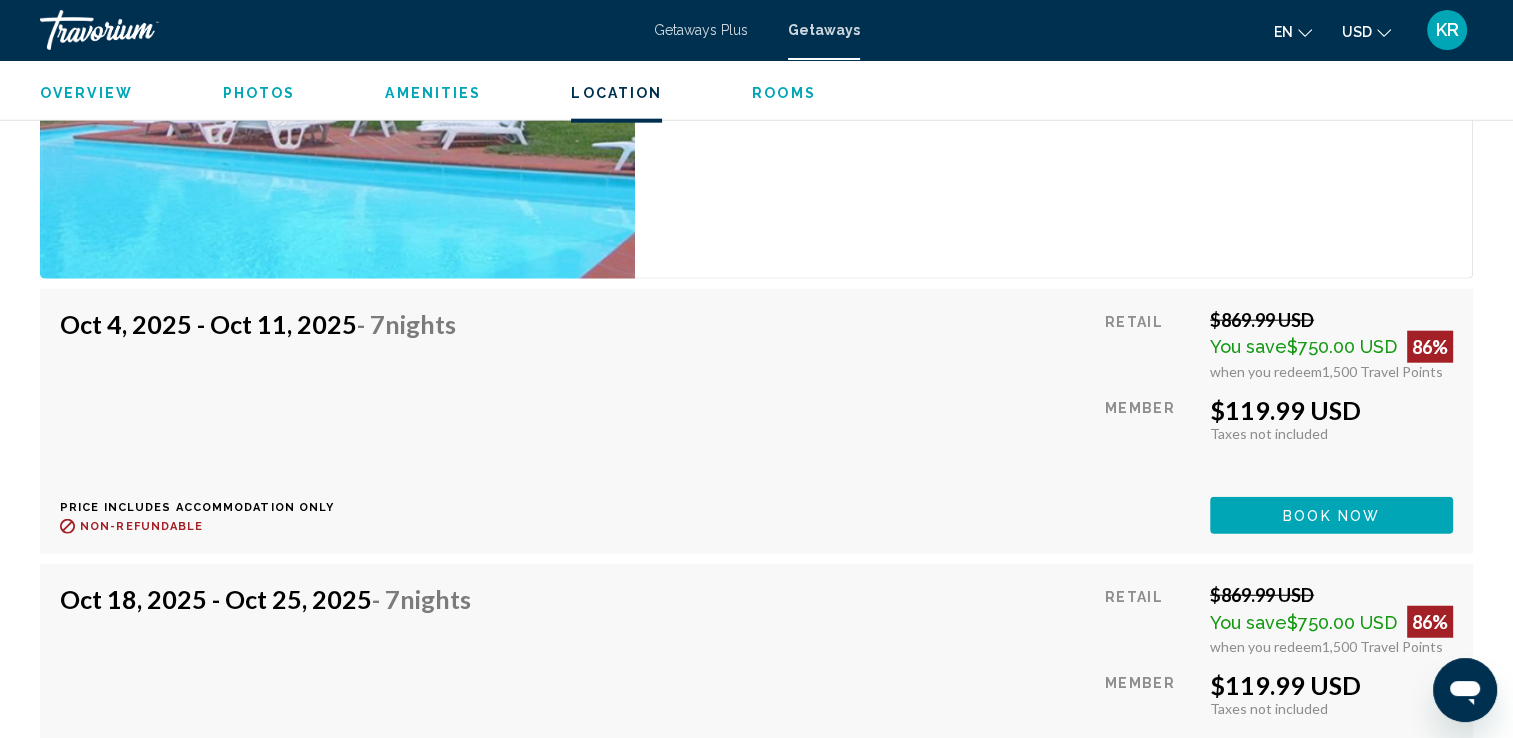 click on "1 Bedroom Unit (Mini Kitchen) Bedrooms 1 Max Occupancy 4 Kitchen
Mini Kitchen" at bounding box center [1054, -1002] 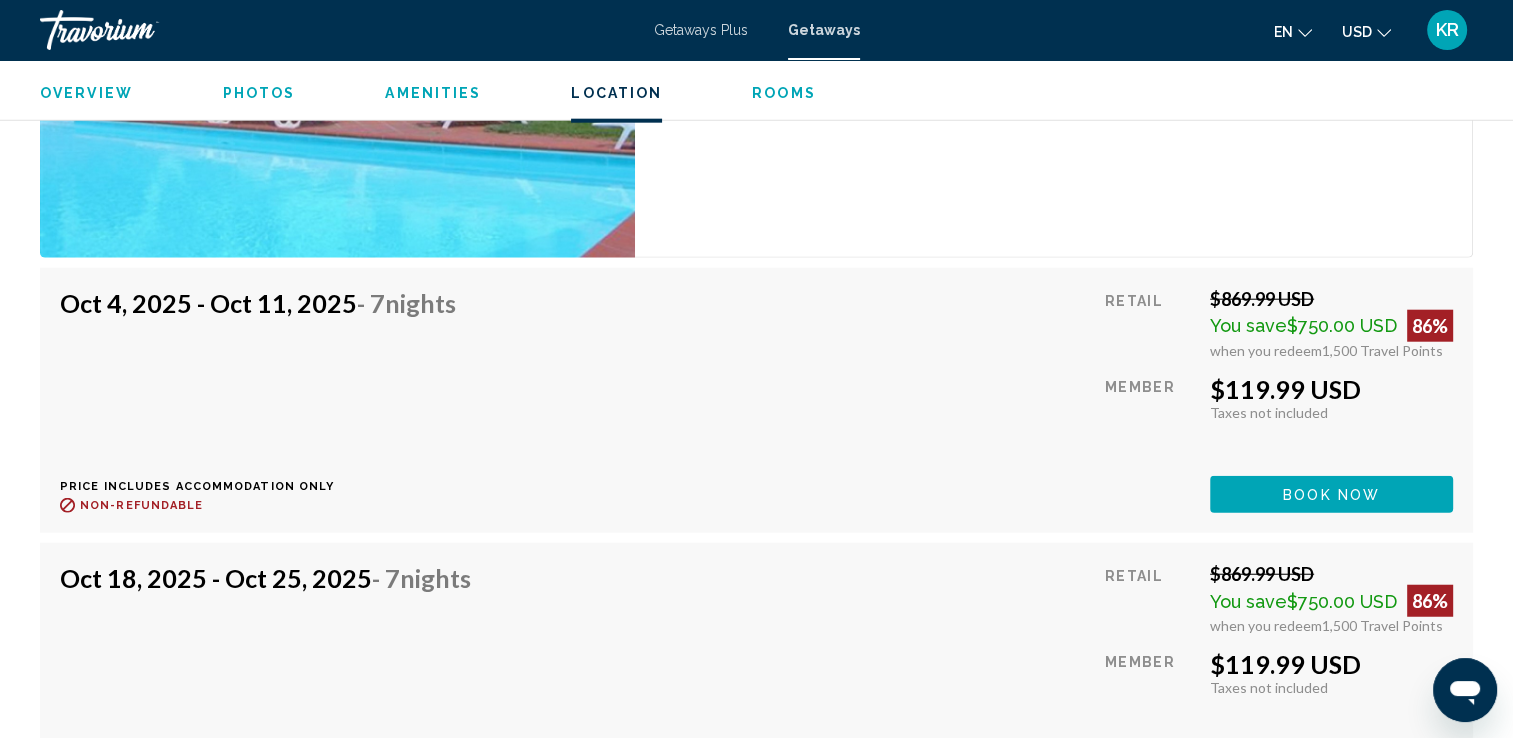 scroll, scrollTop: 4952, scrollLeft: 0, axis: vertical 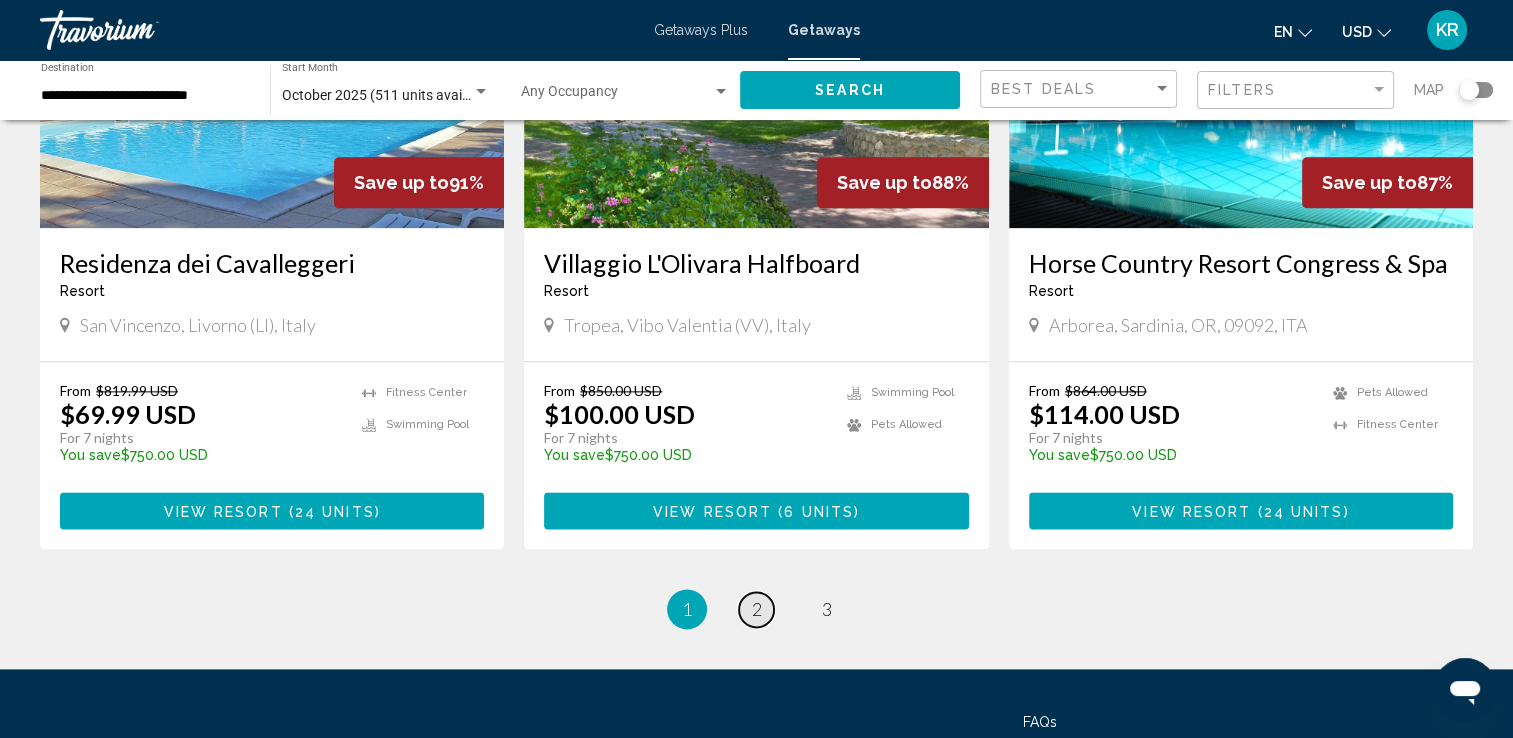 click on "2" at bounding box center [757, 609] 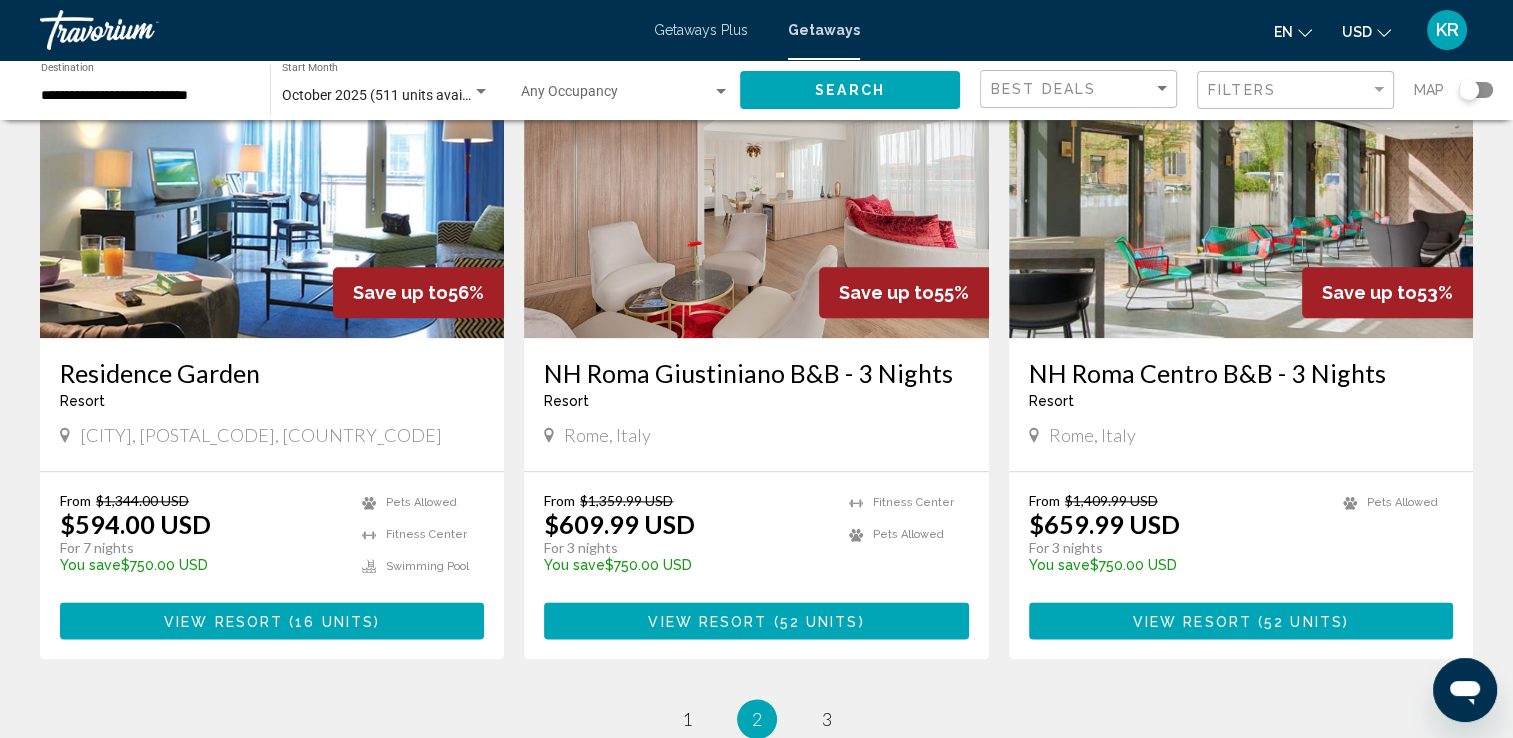 scroll, scrollTop: 2518, scrollLeft: 0, axis: vertical 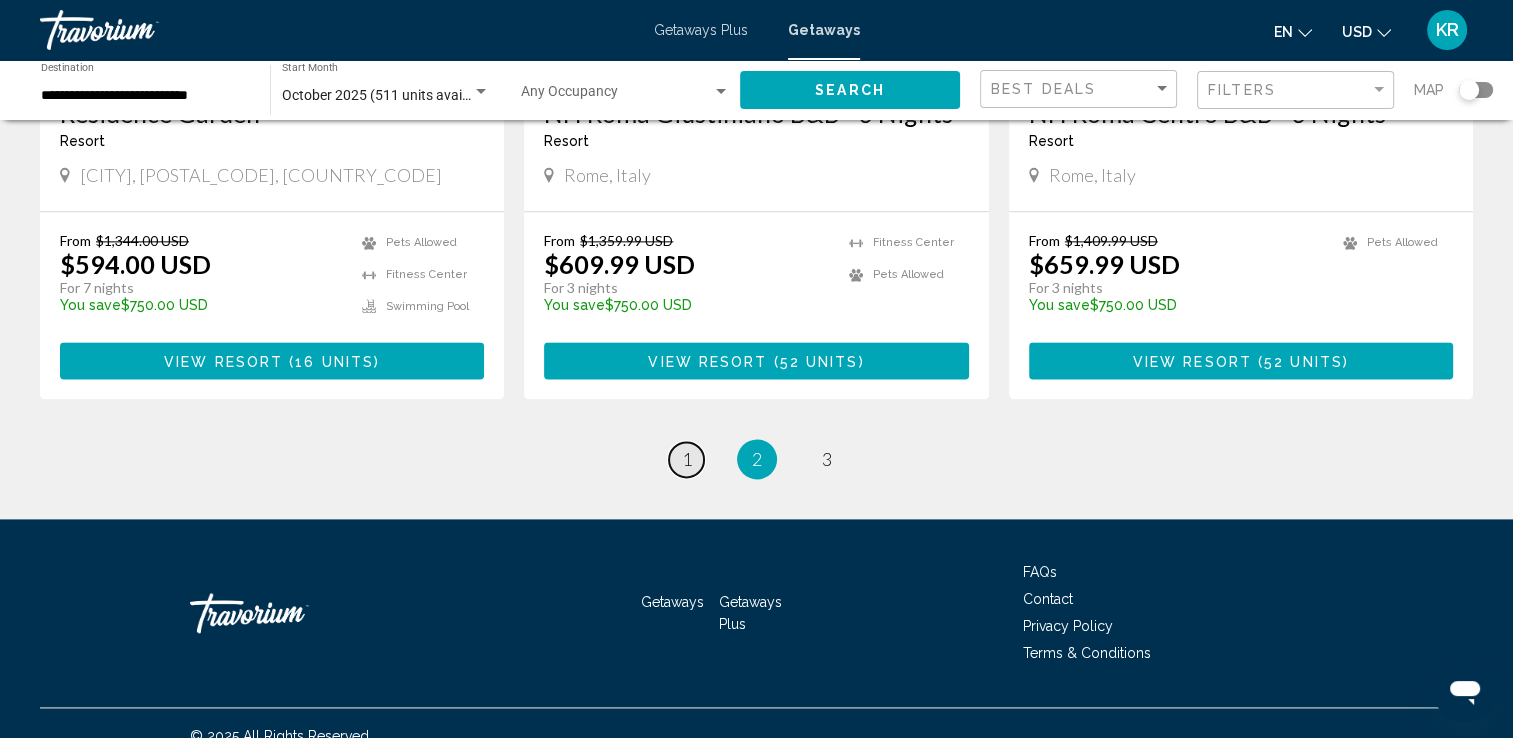 click on "page  1" at bounding box center (686, 459) 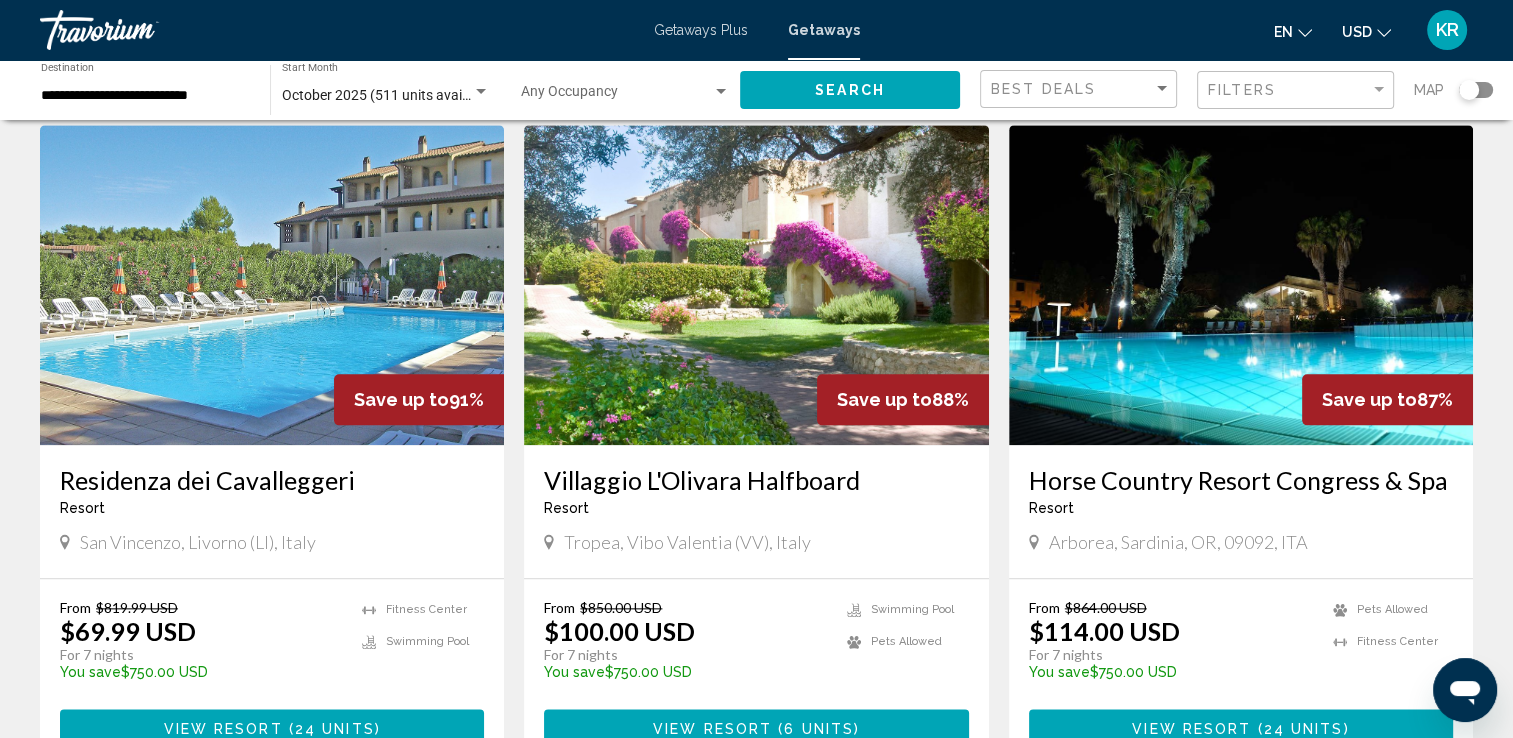 scroll, scrollTop: 2149, scrollLeft: 0, axis: vertical 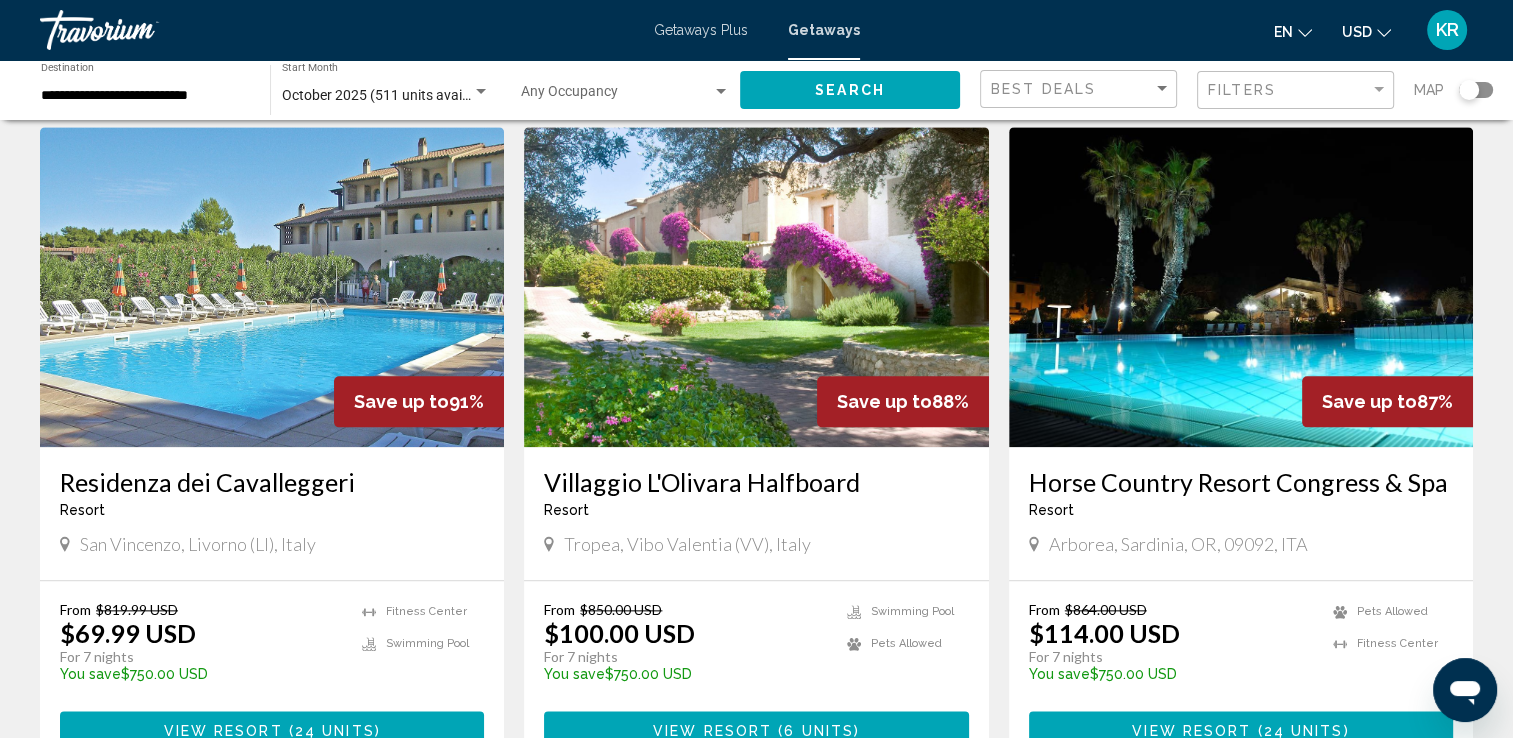 click 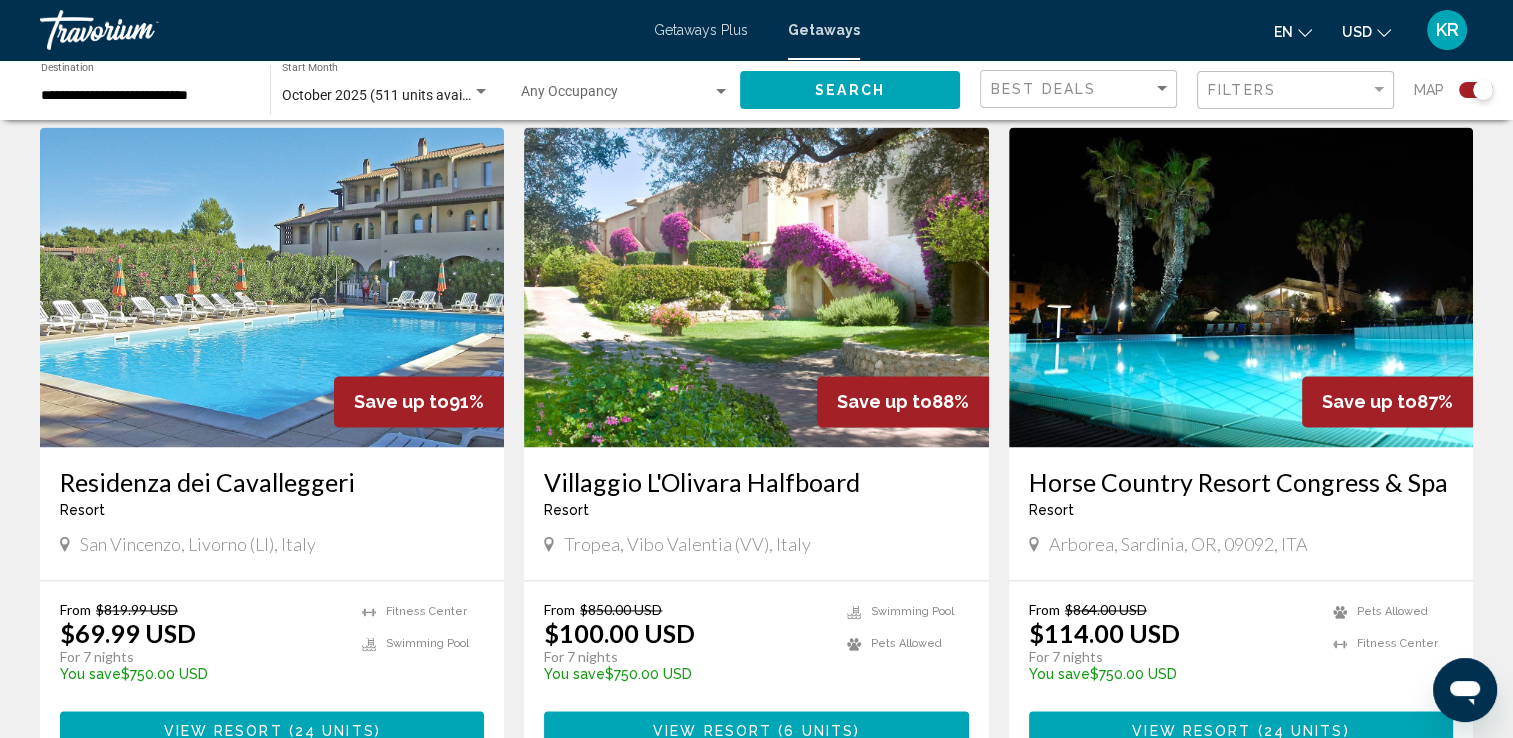 click on "Search" 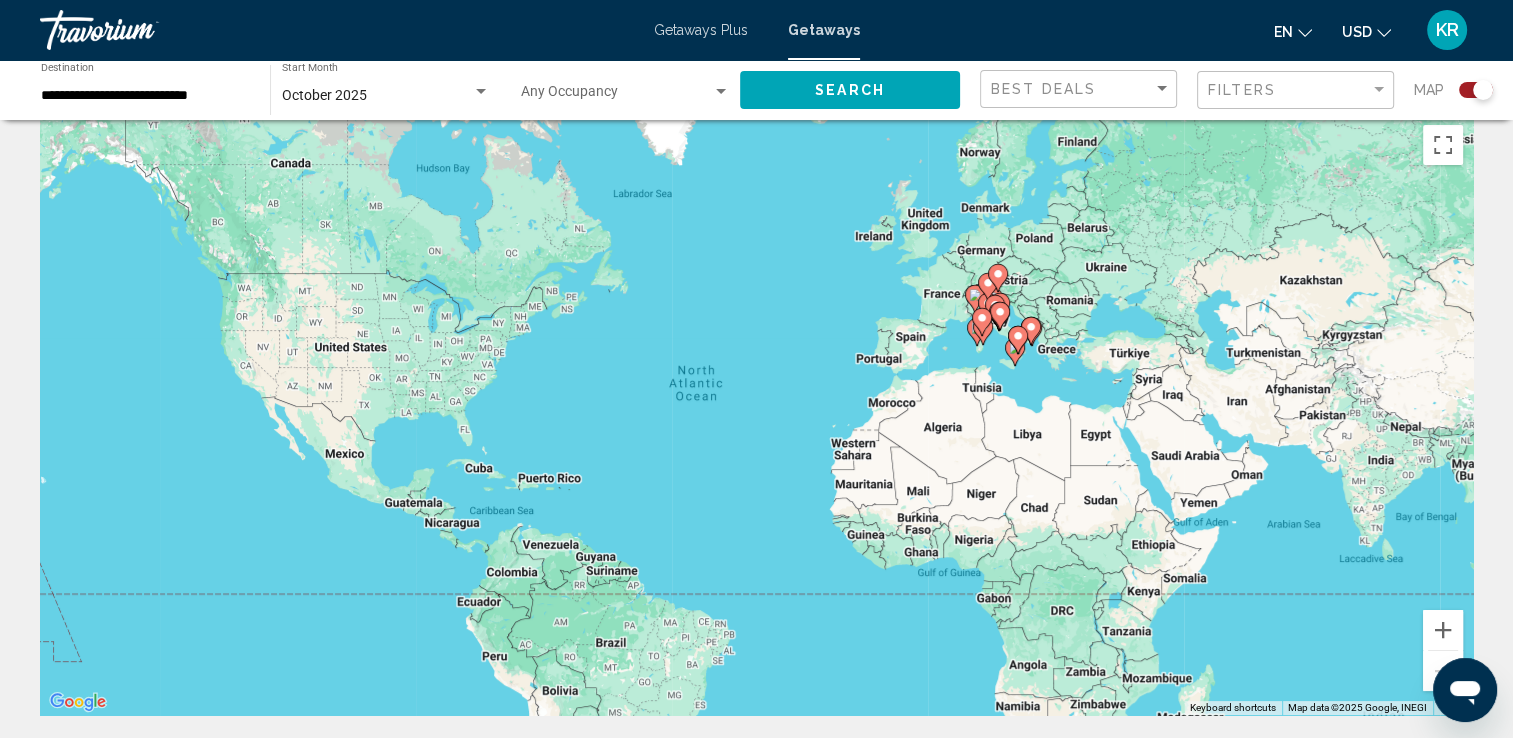 scroll, scrollTop: 0, scrollLeft: 0, axis: both 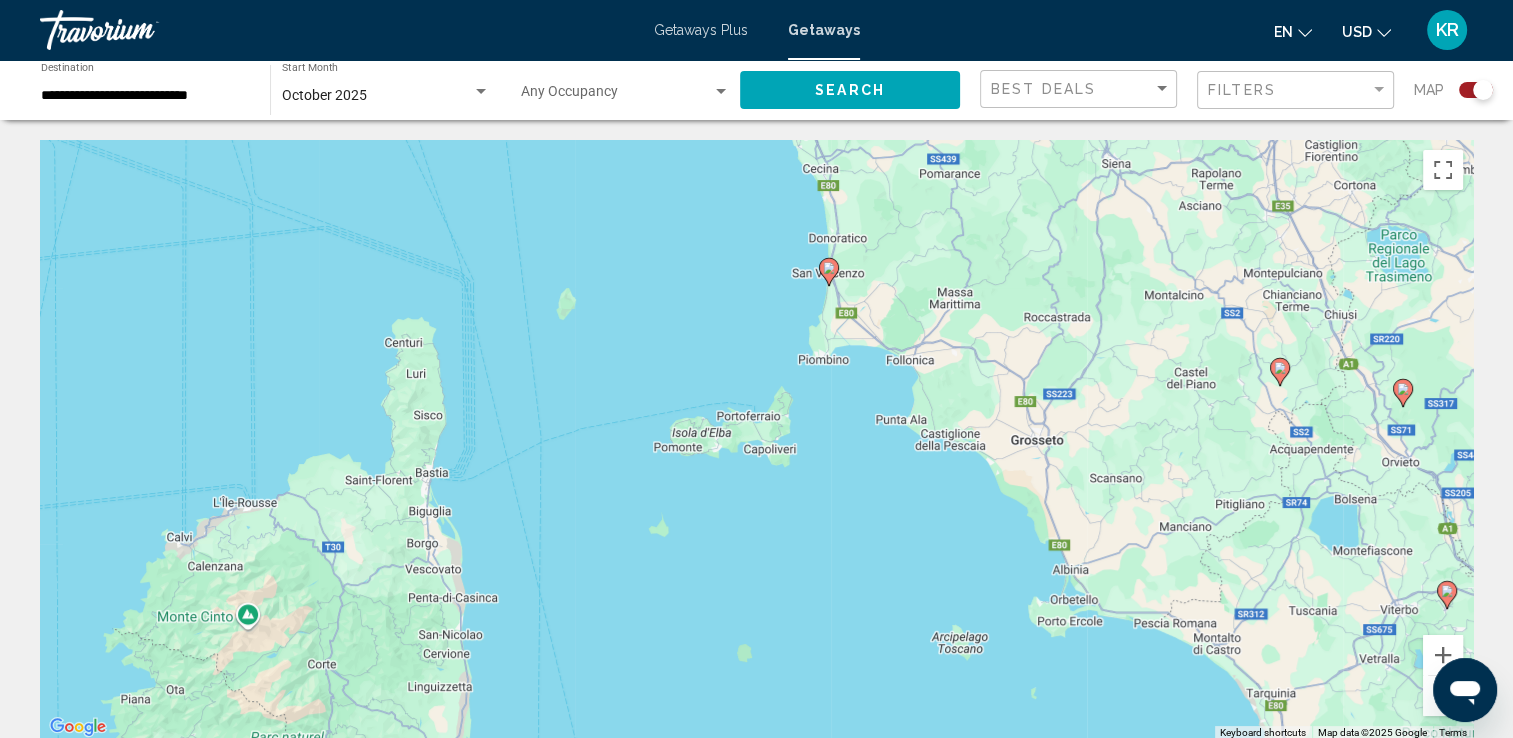 click 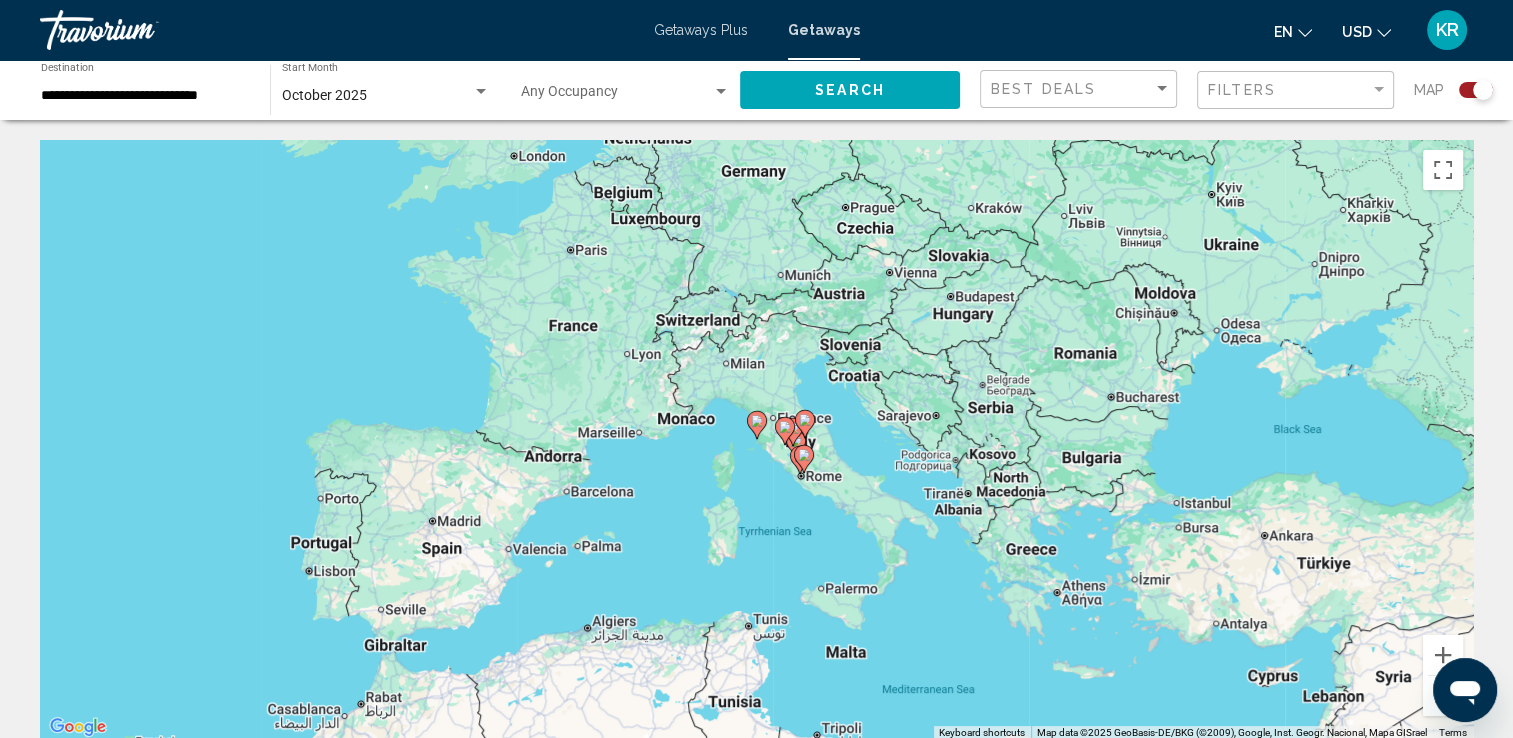 click 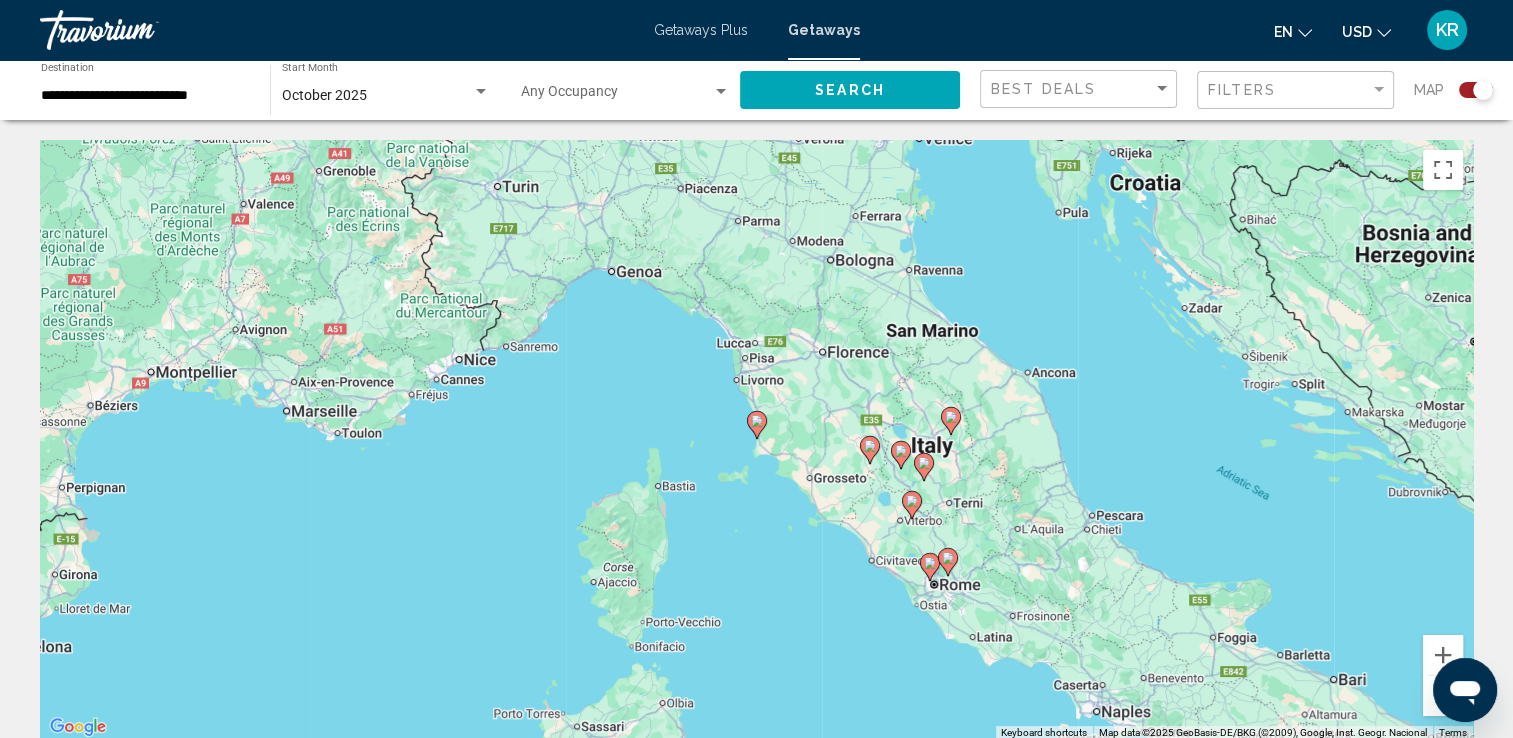 click 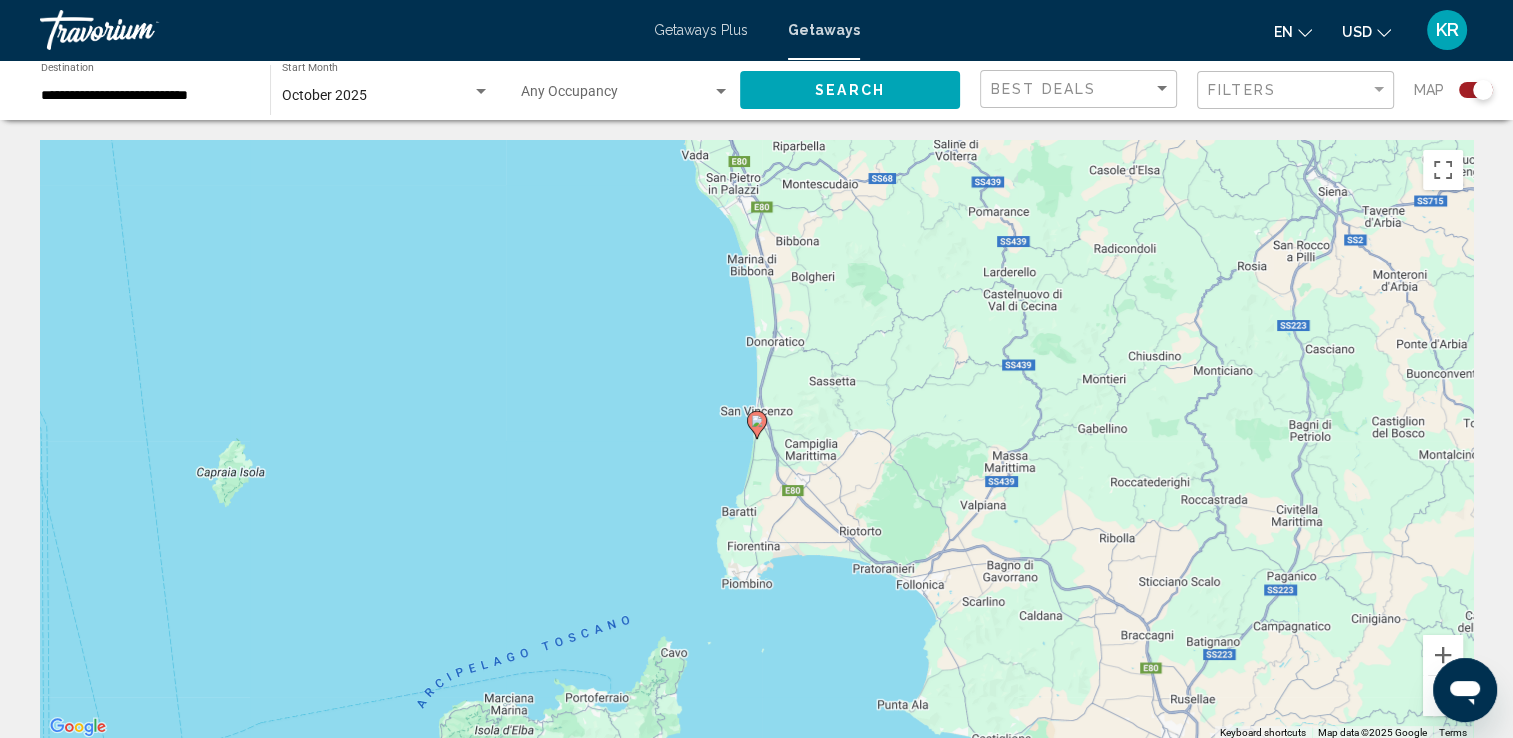 click 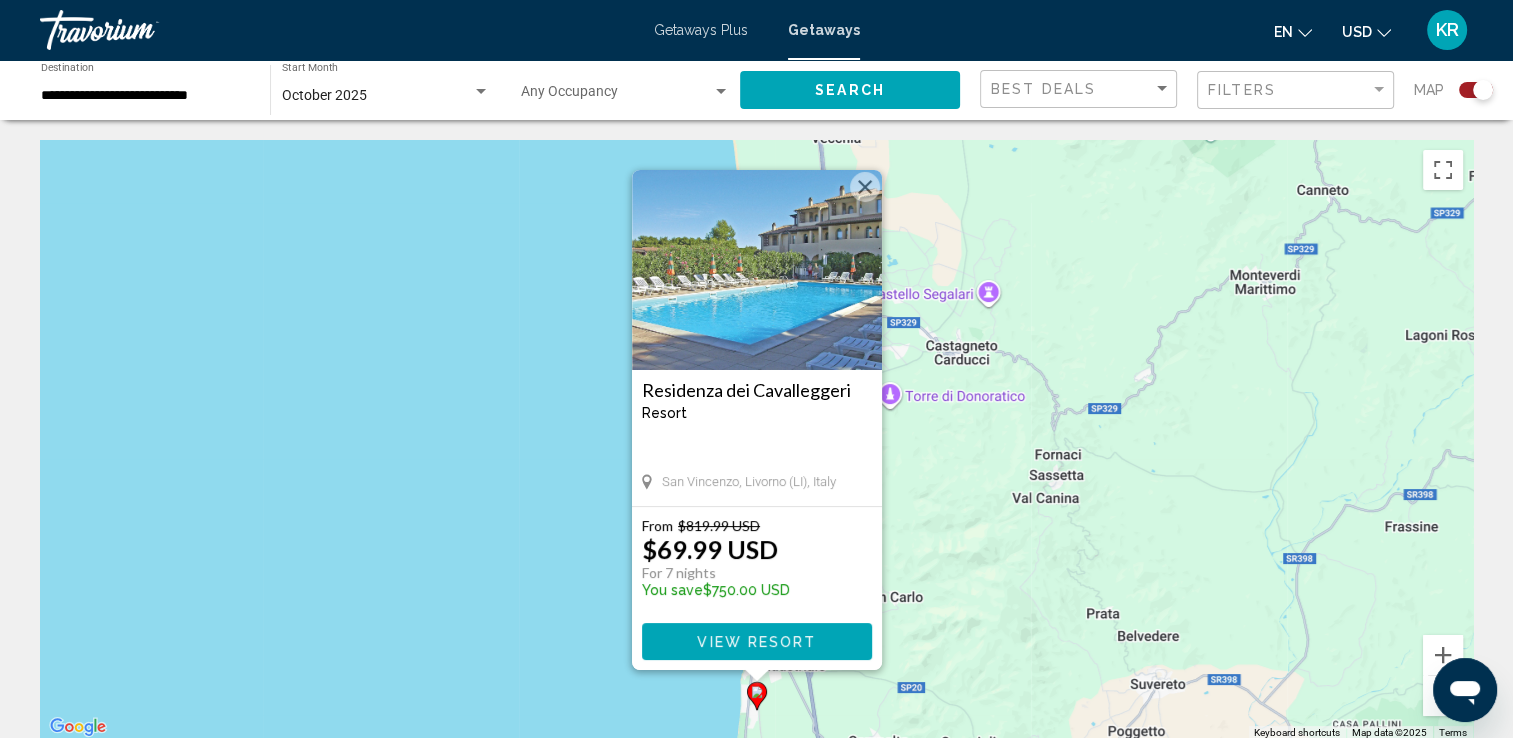 click at bounding box center (865, 187) 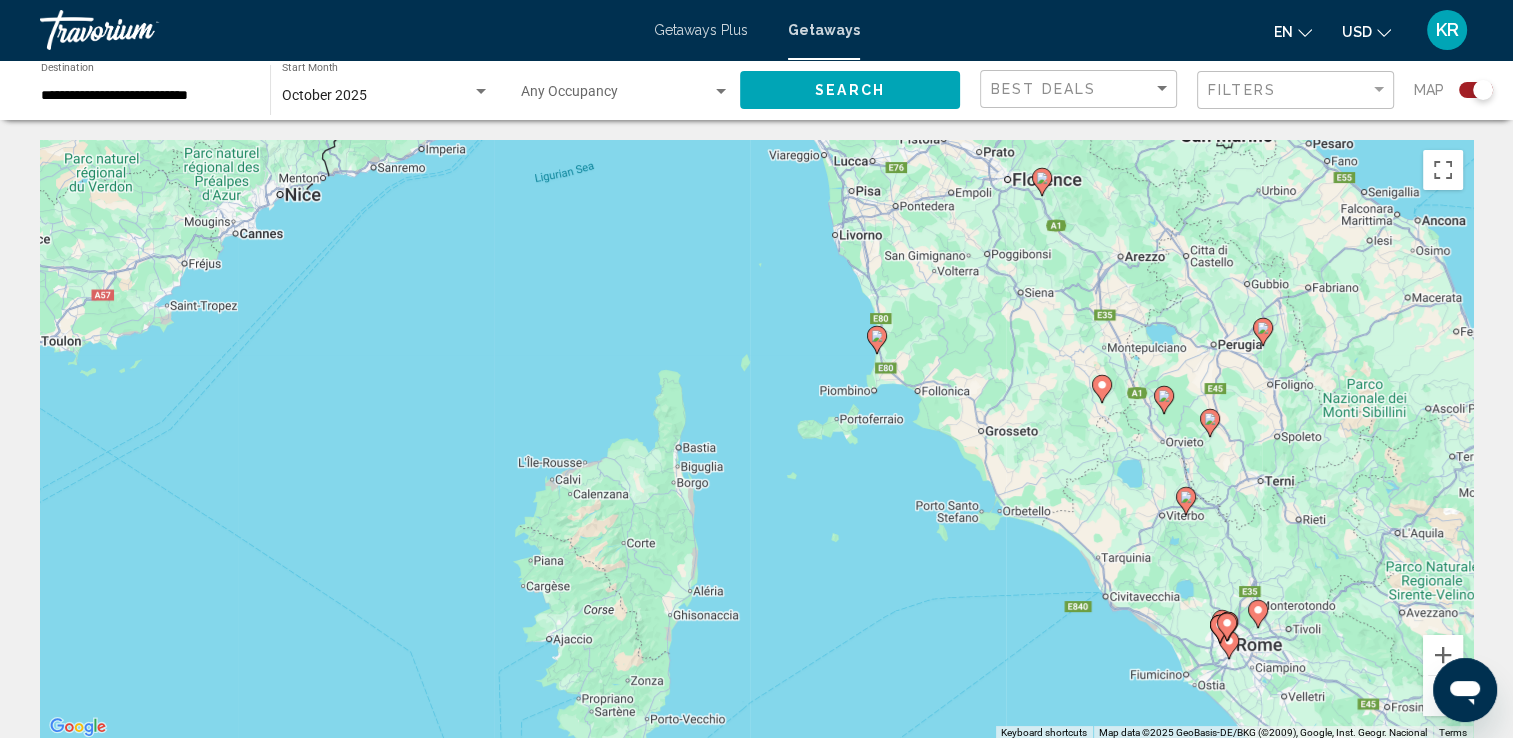 click on "To activate drag with keyboard, press Alt + Enter. Once in keyboard drag state, use the arrow keys to move the marker. To complete the drag, press the Enter key. To cancel, press Escape." at bounding box center [756, 440] 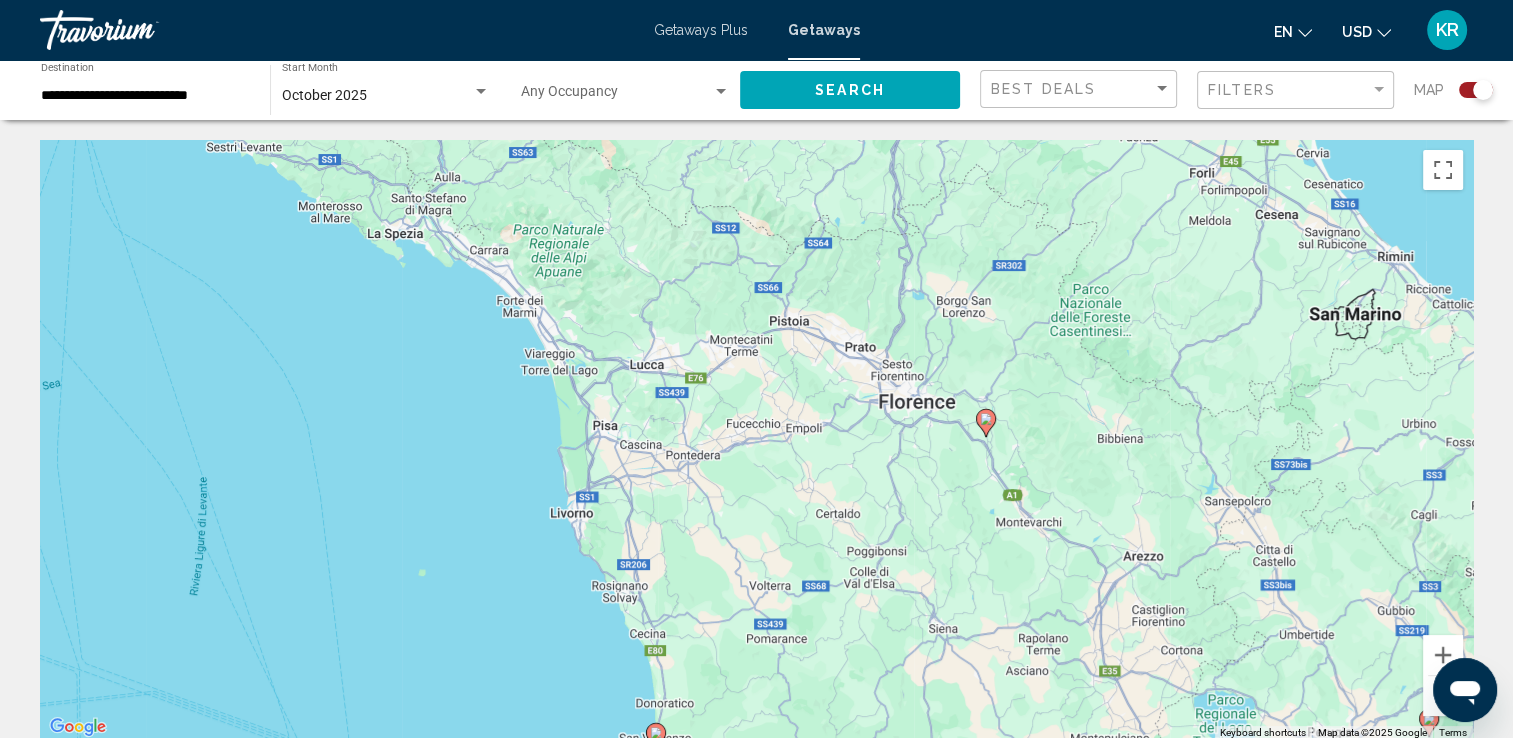 click 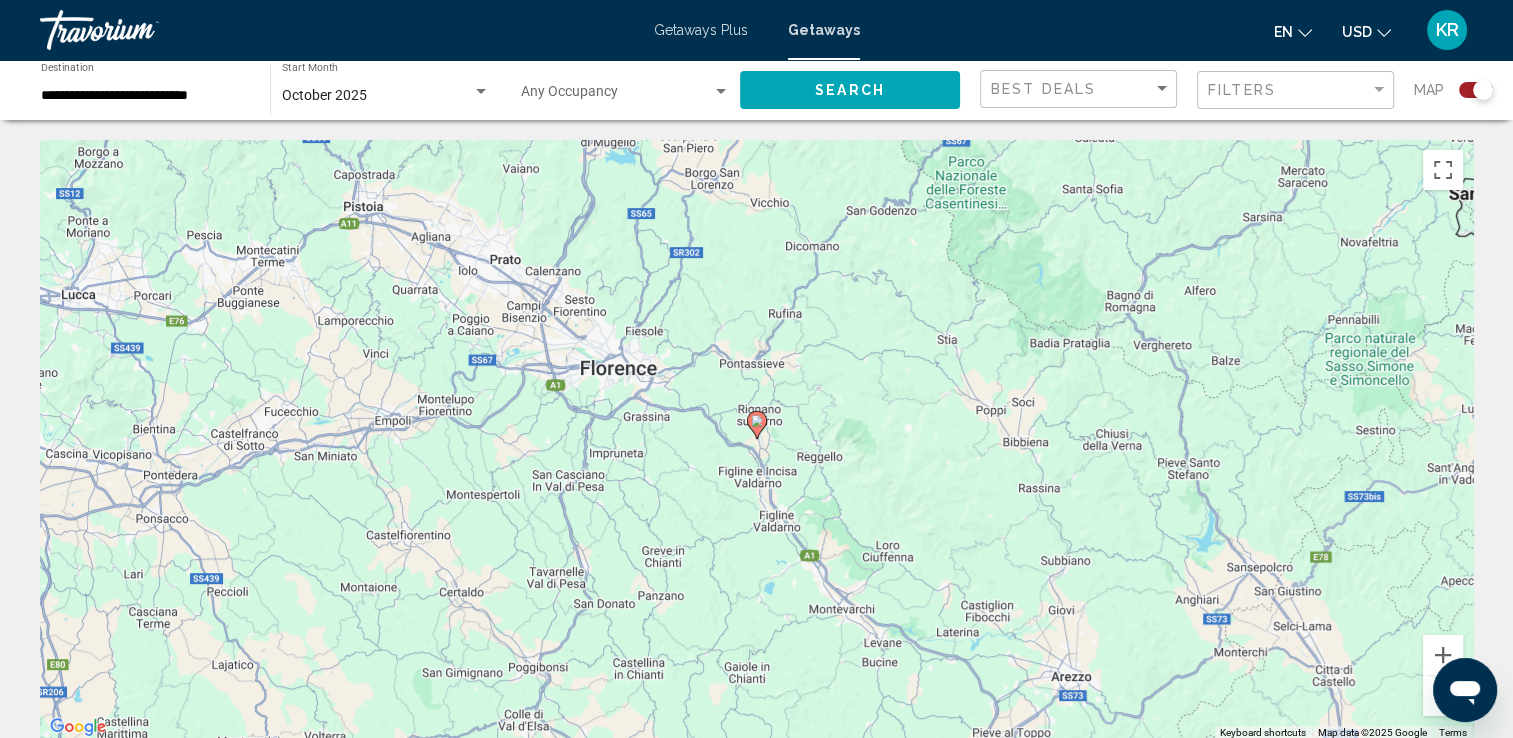 click 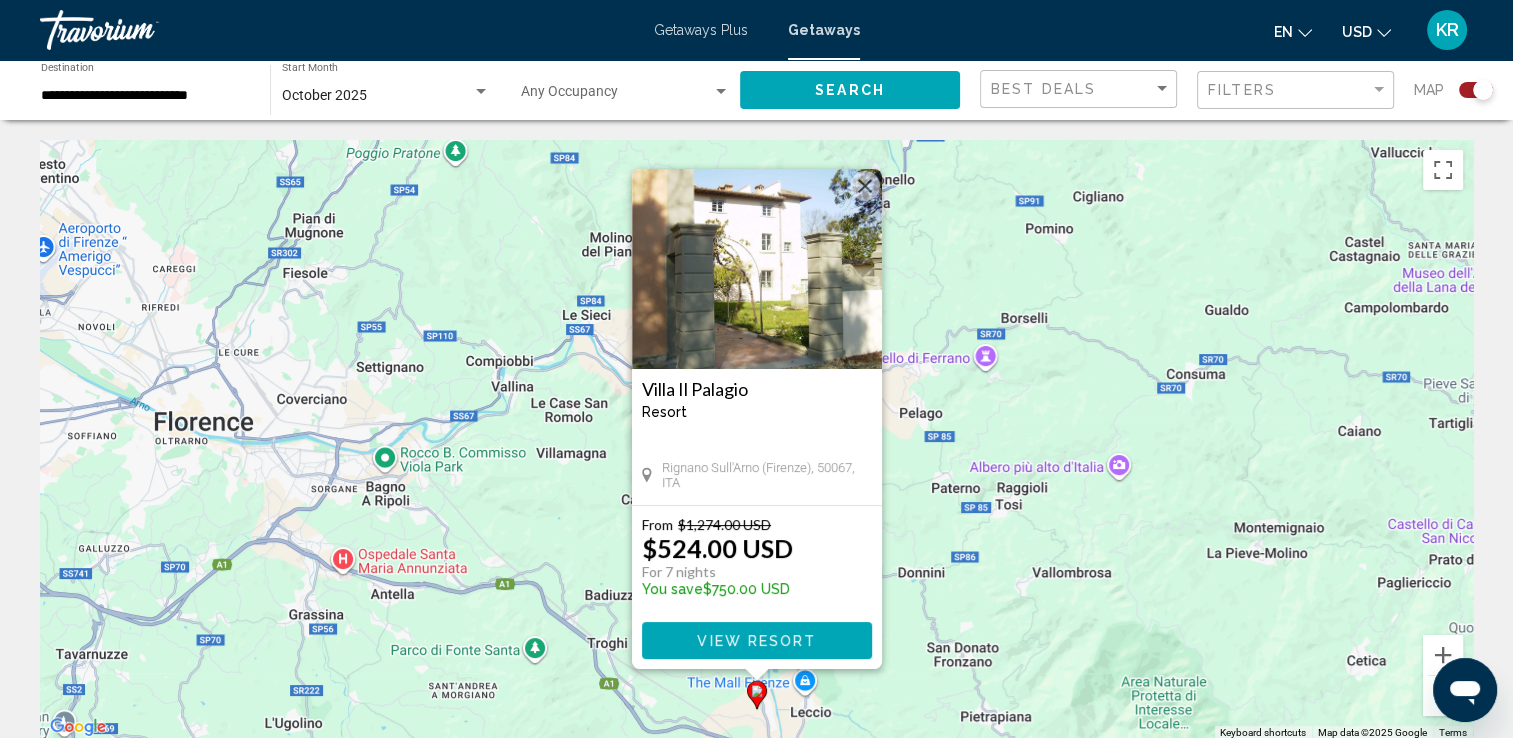 click at bounding box center (757, 269) 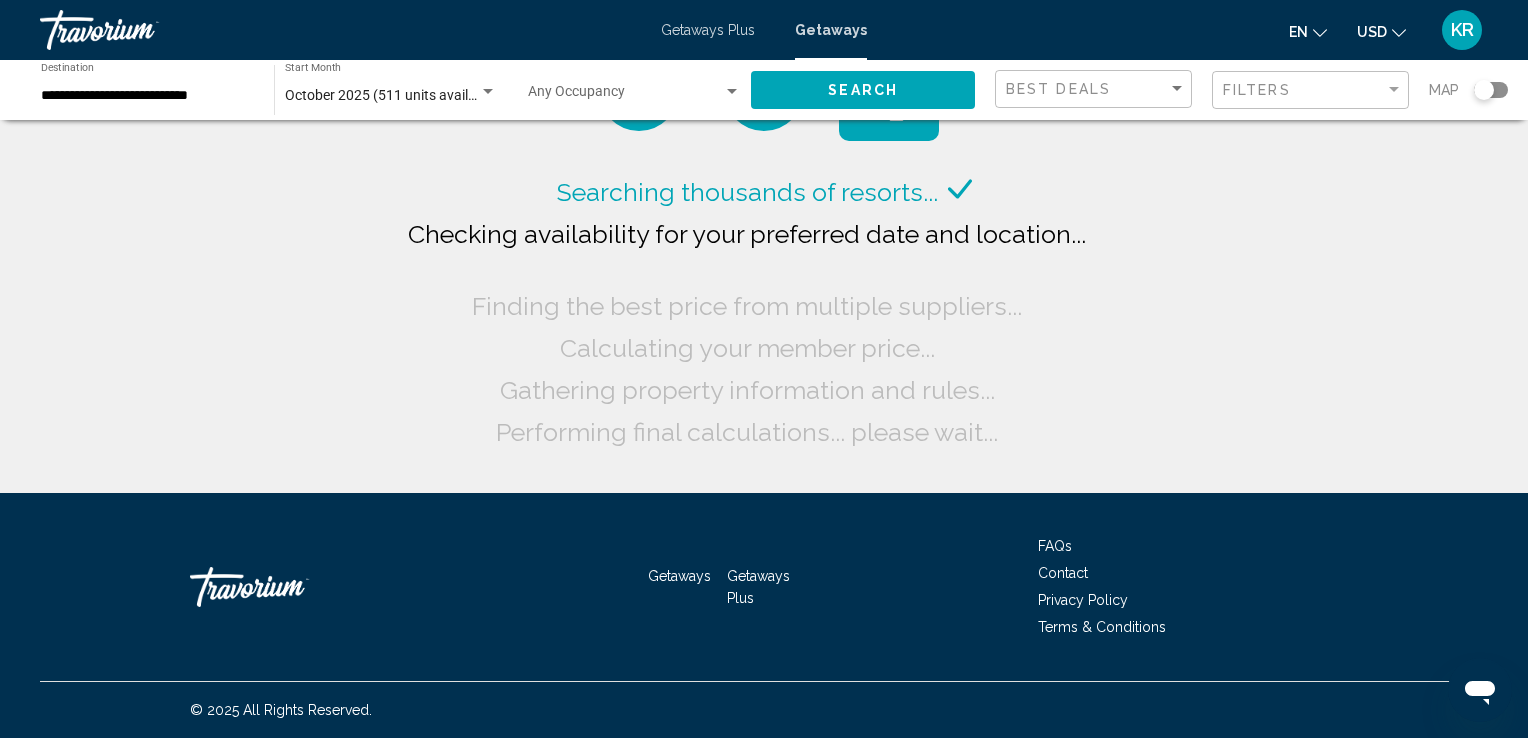 click 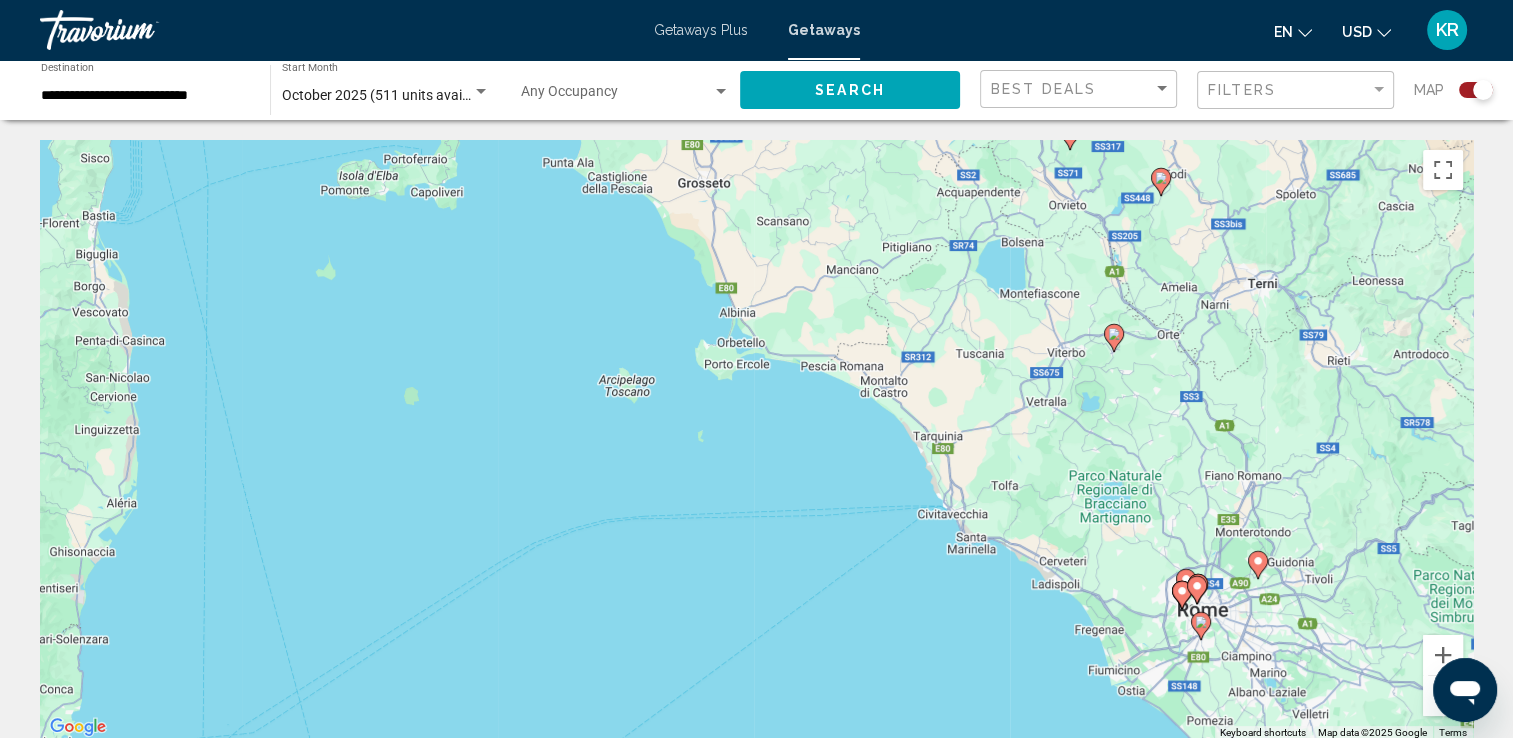 click 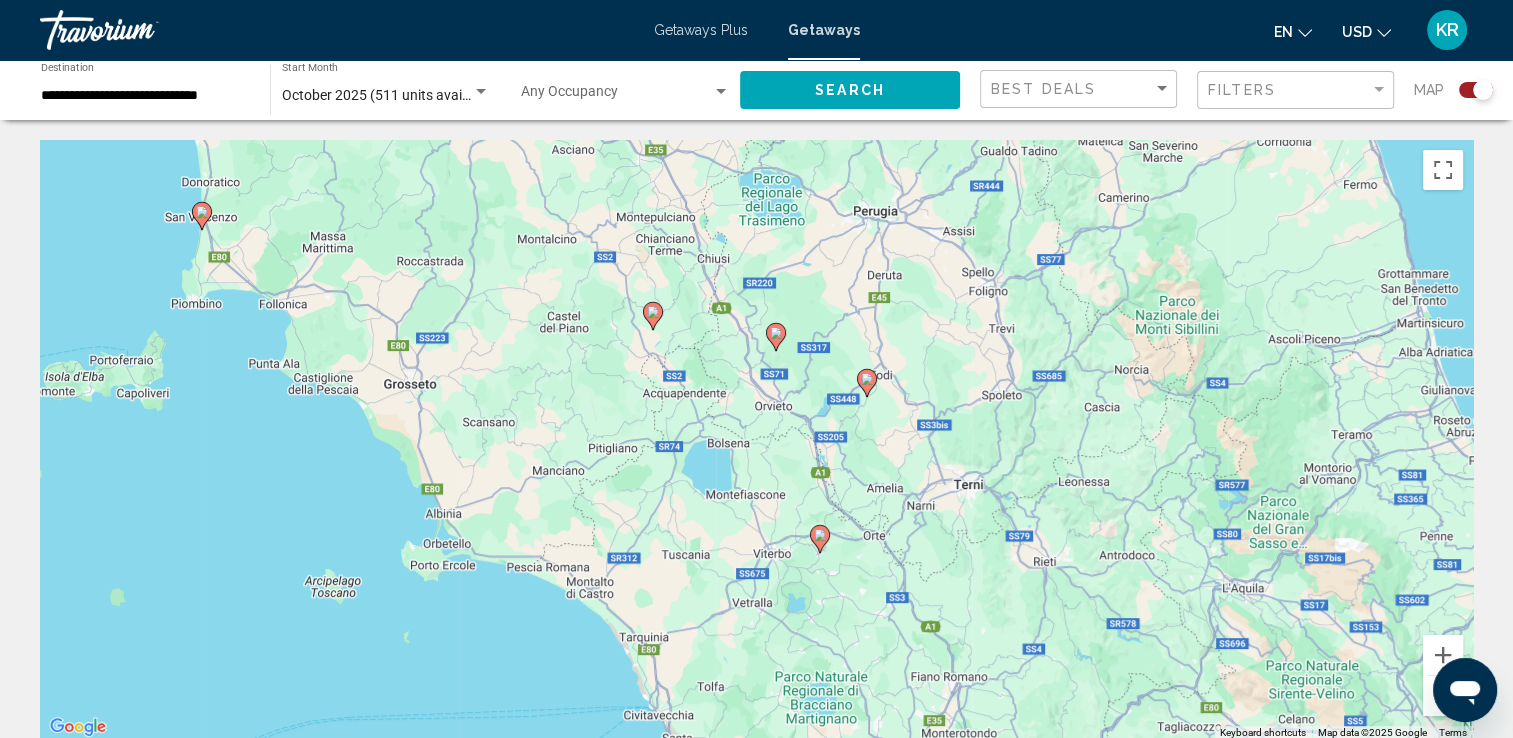 click 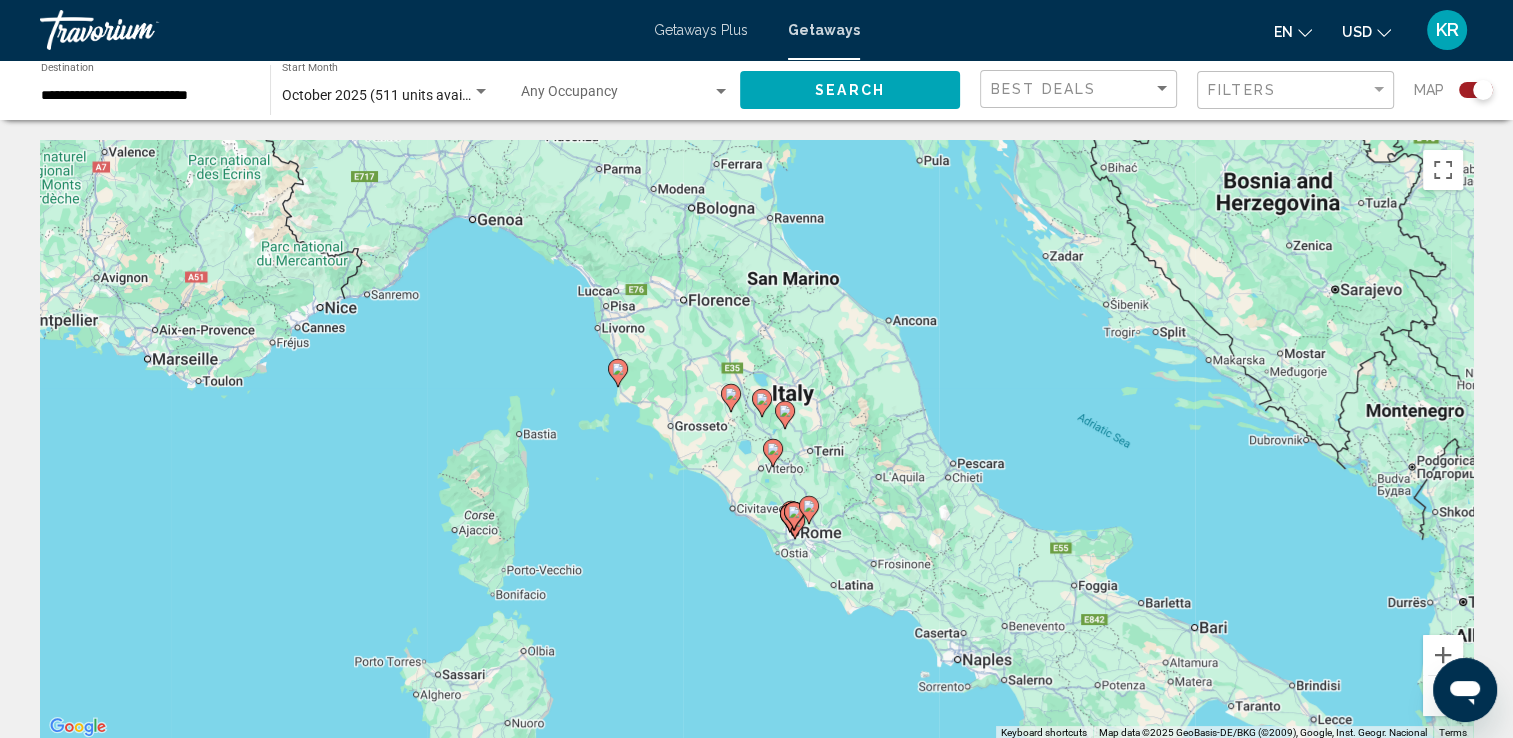 click 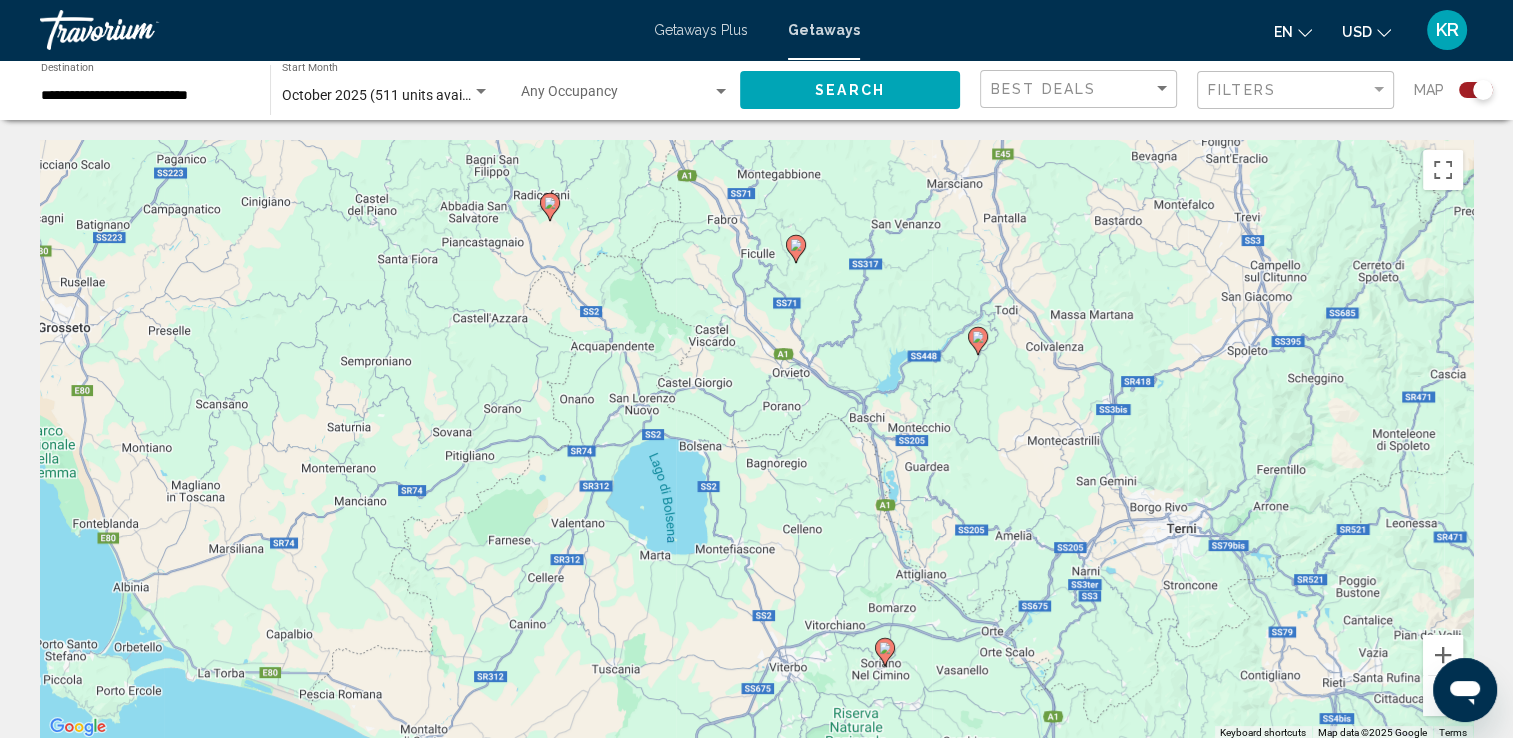 click 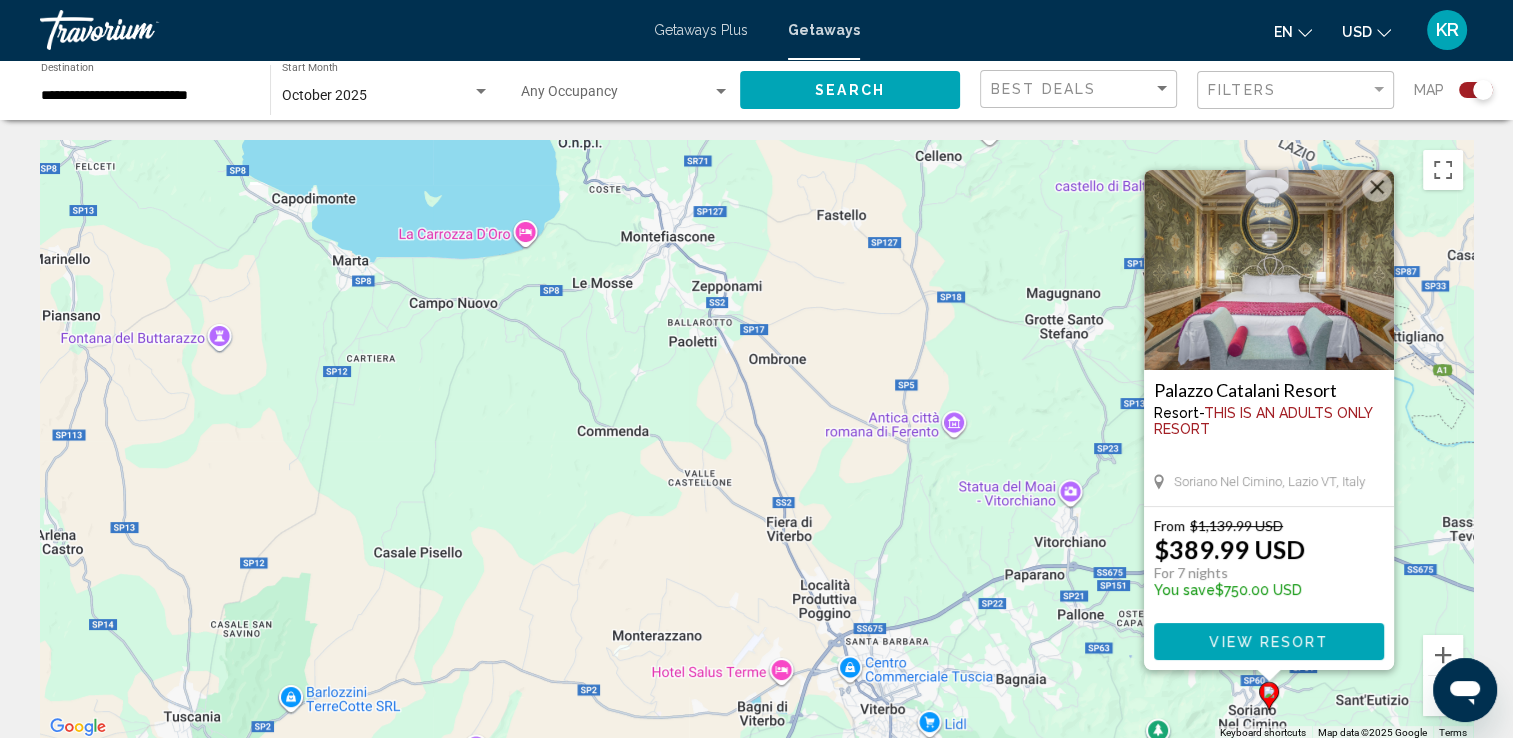 click at bounding box center (1269, 270) 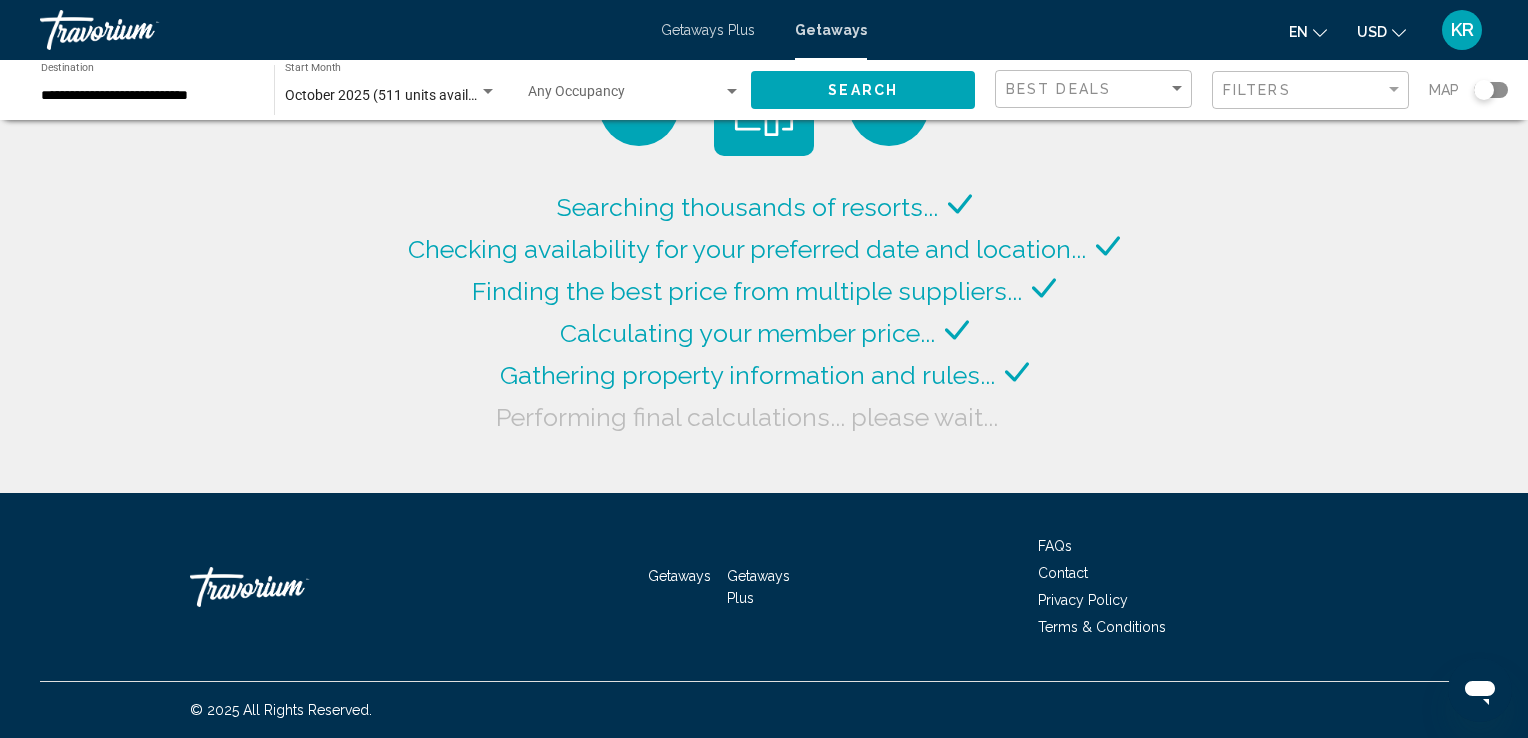click 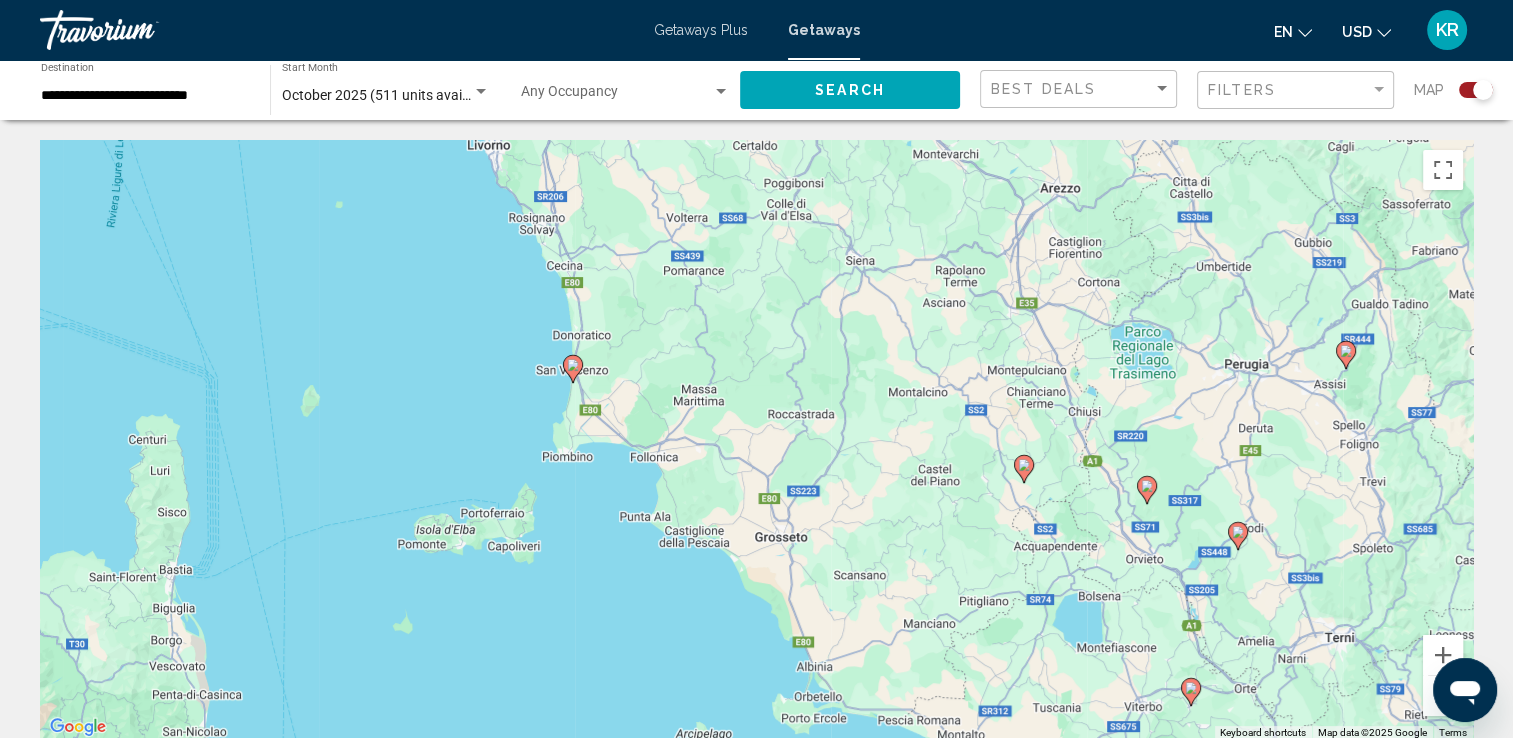 click at bounding box center (1024, 469) 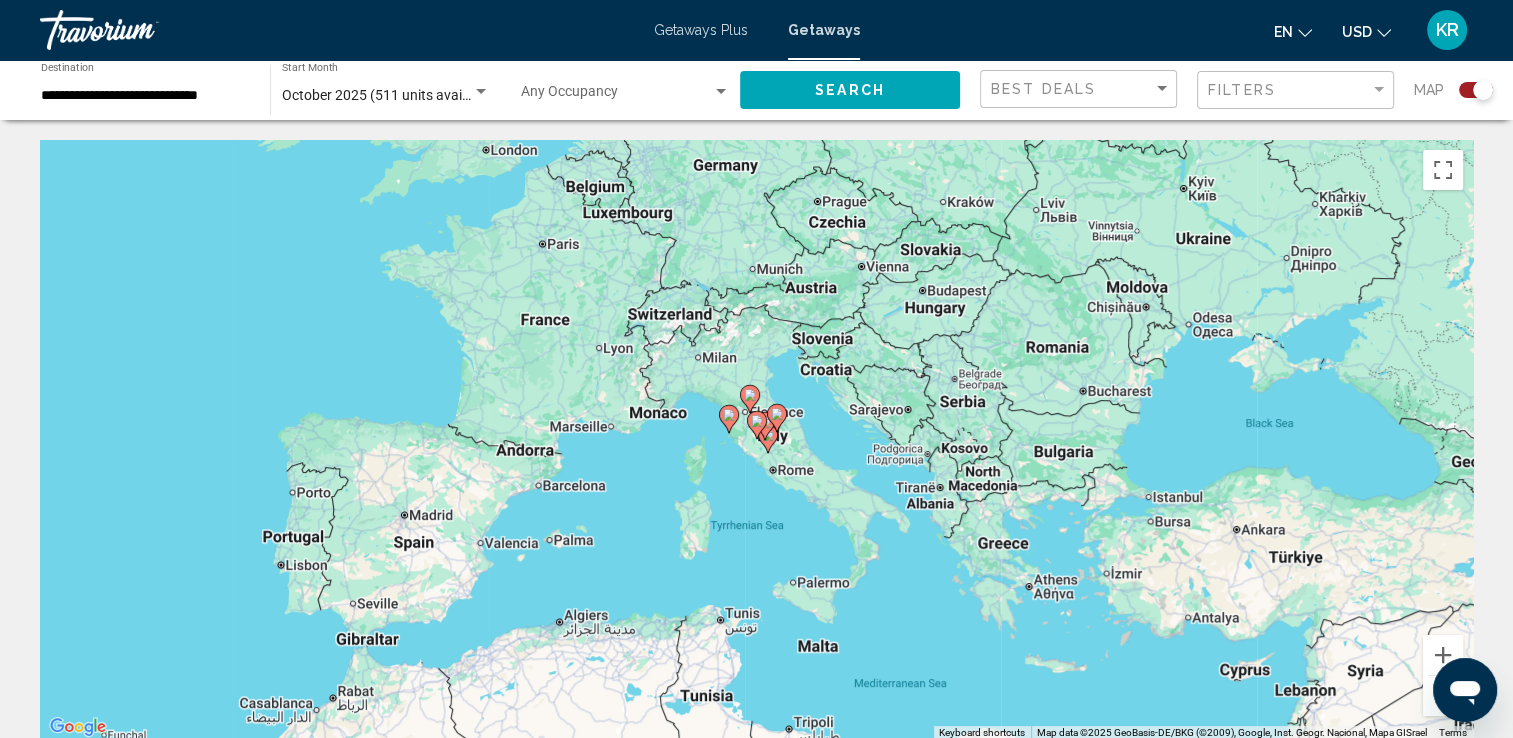 click 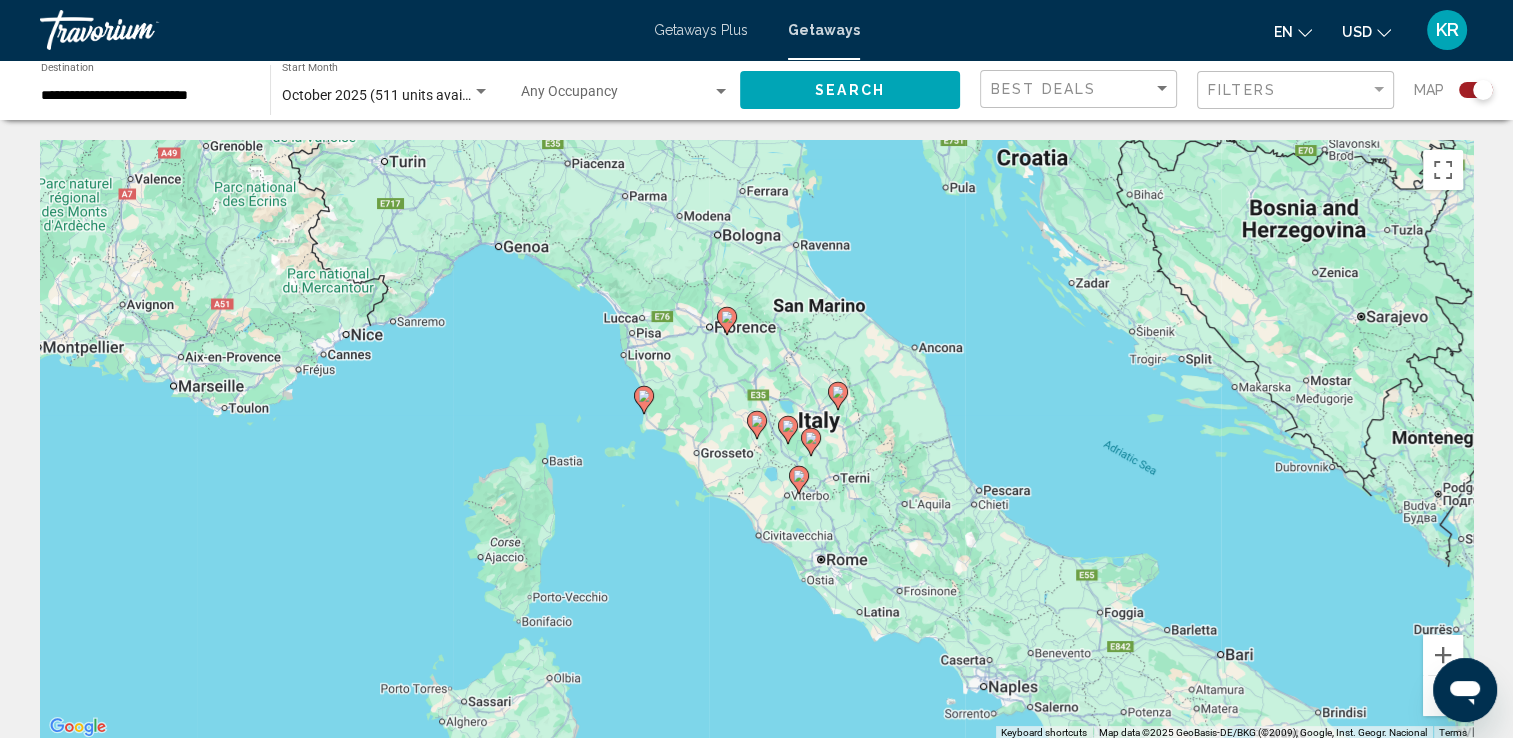 click 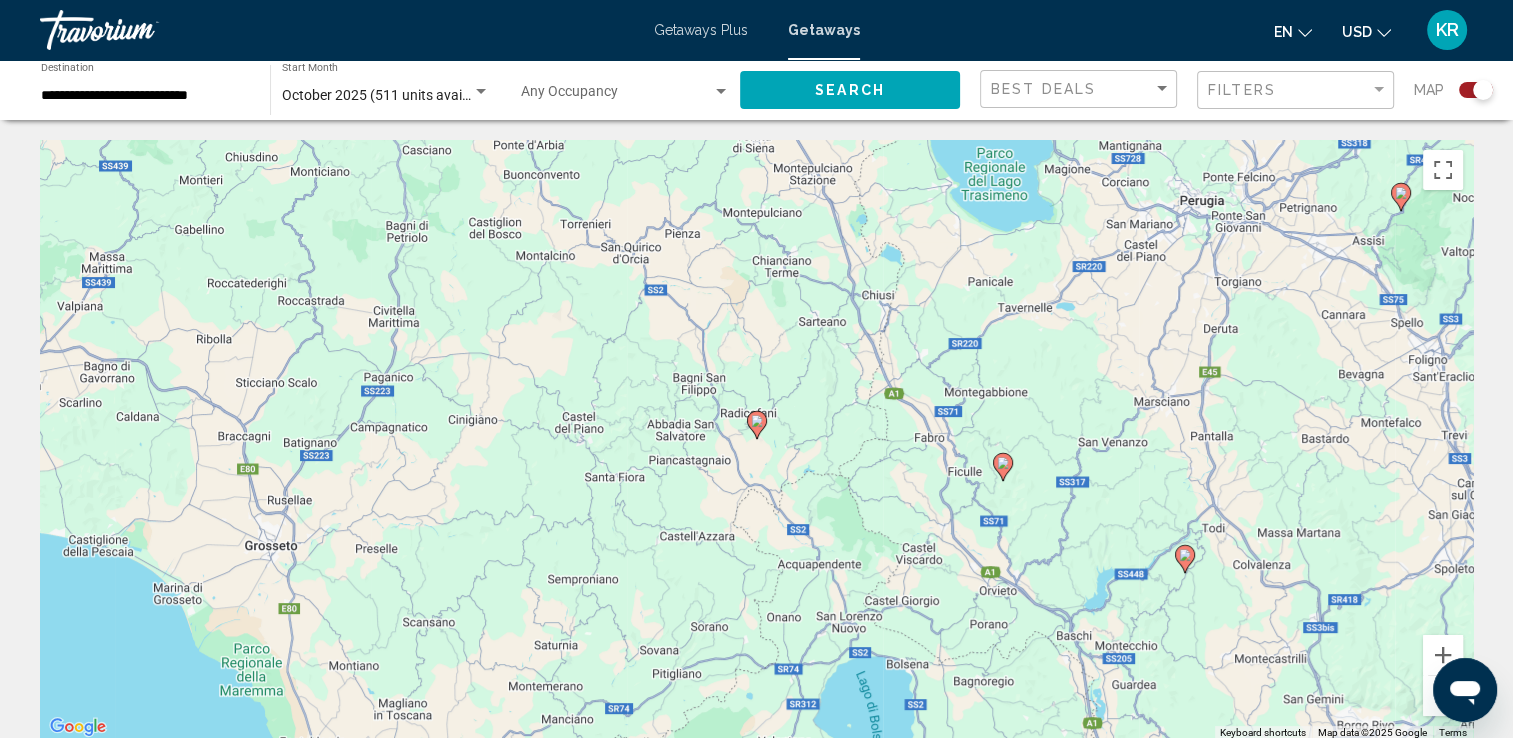 click 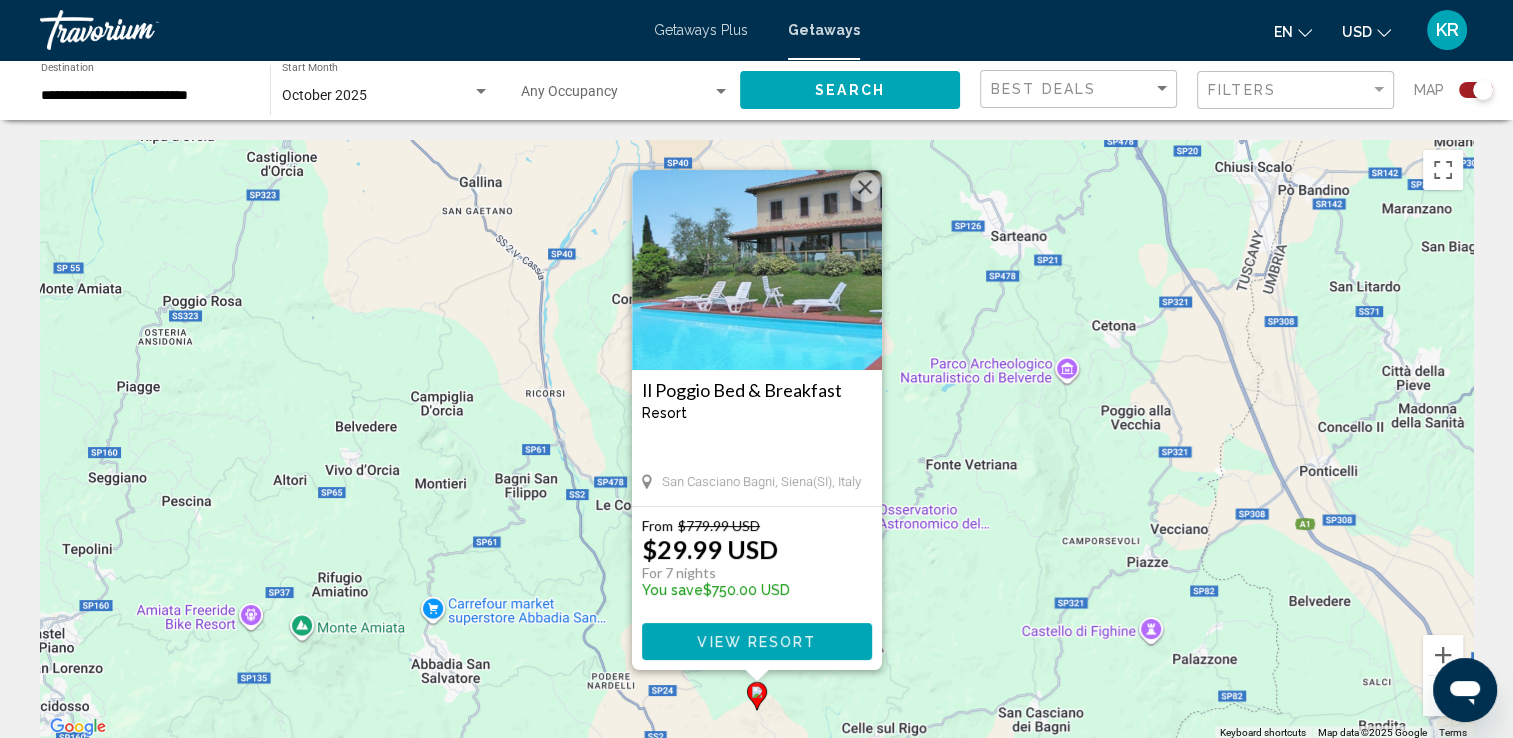 click on "View Resort" at bounding box center [756, 642] 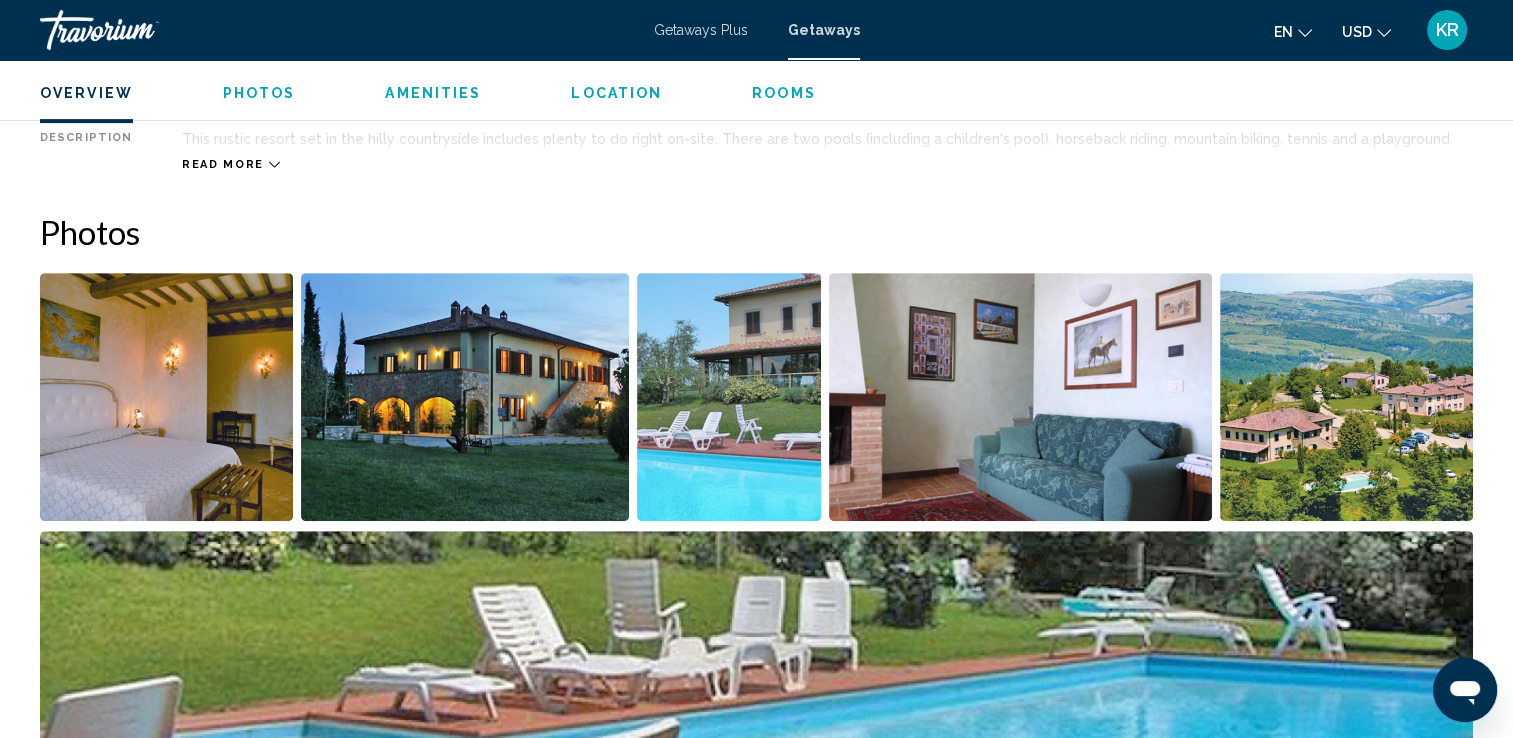 scroll, scrollTop: 768, scrollLeft: 0, axis: vertical 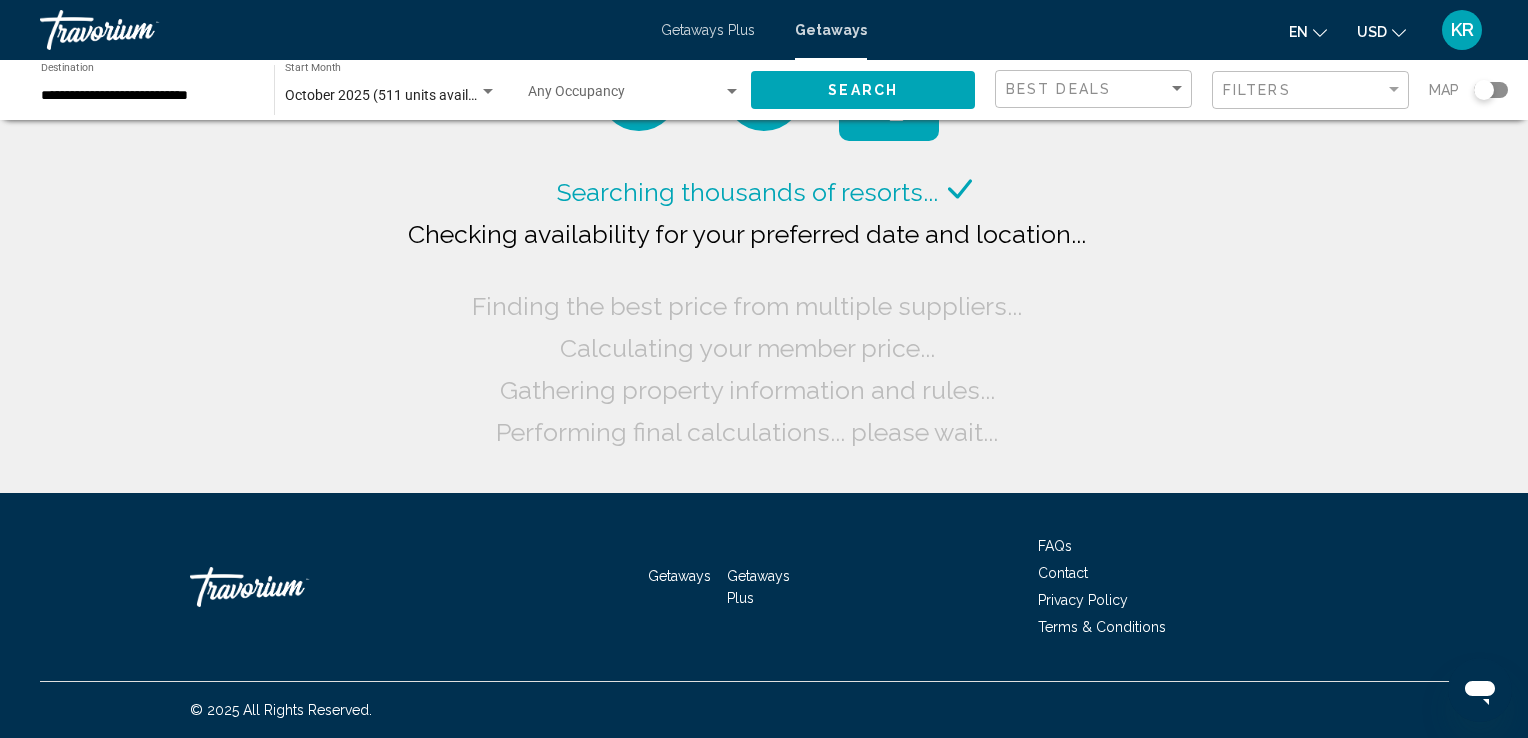 click 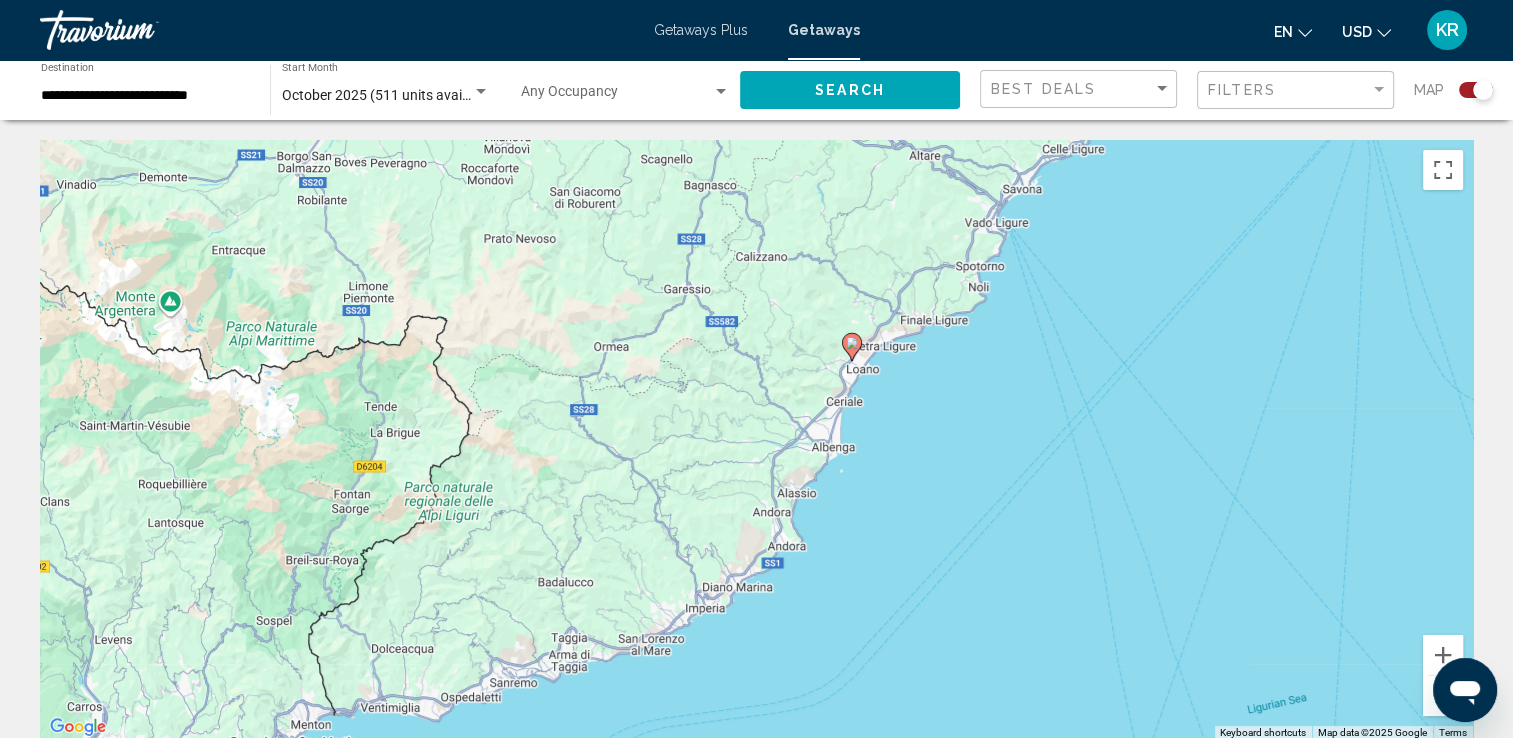 click 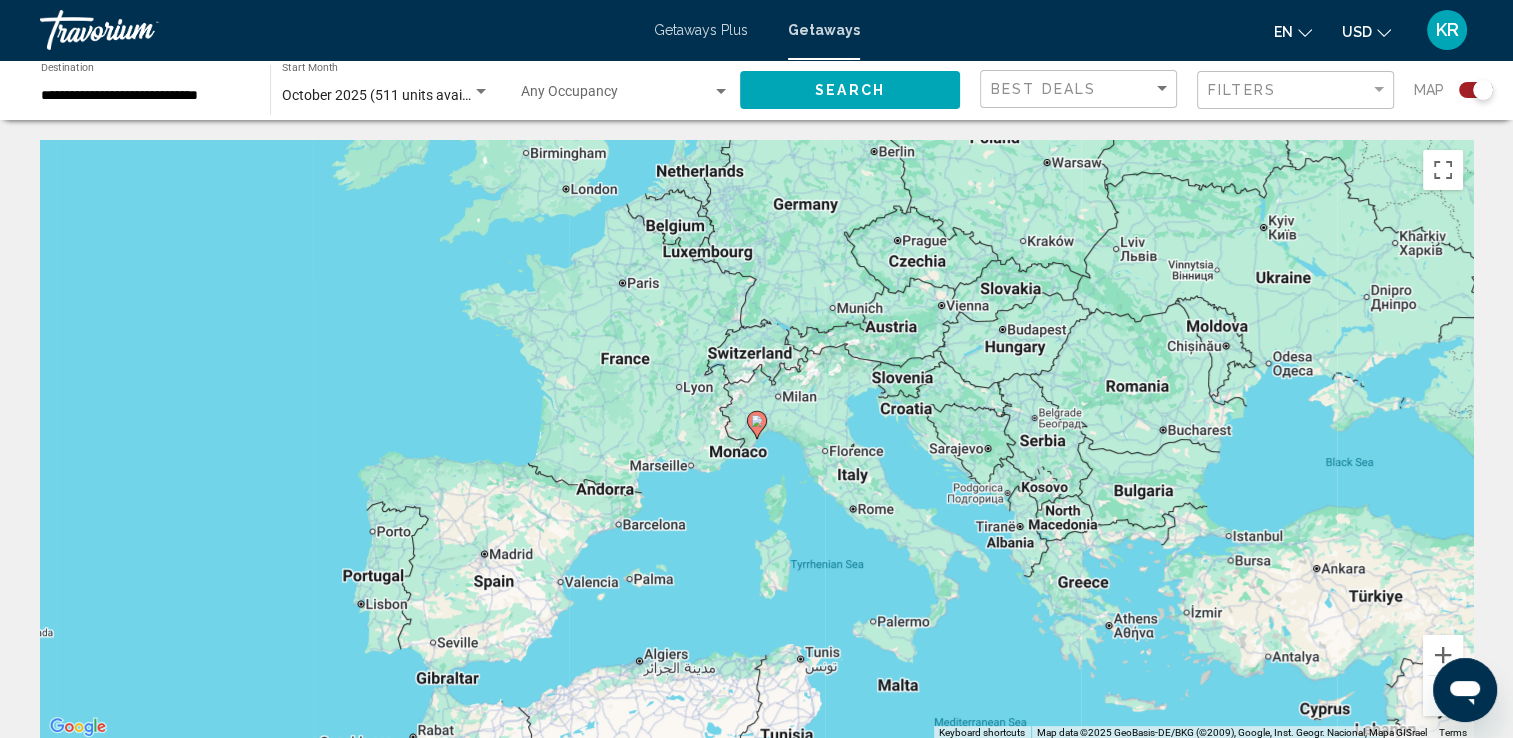 click at bounding box center [757, 425] 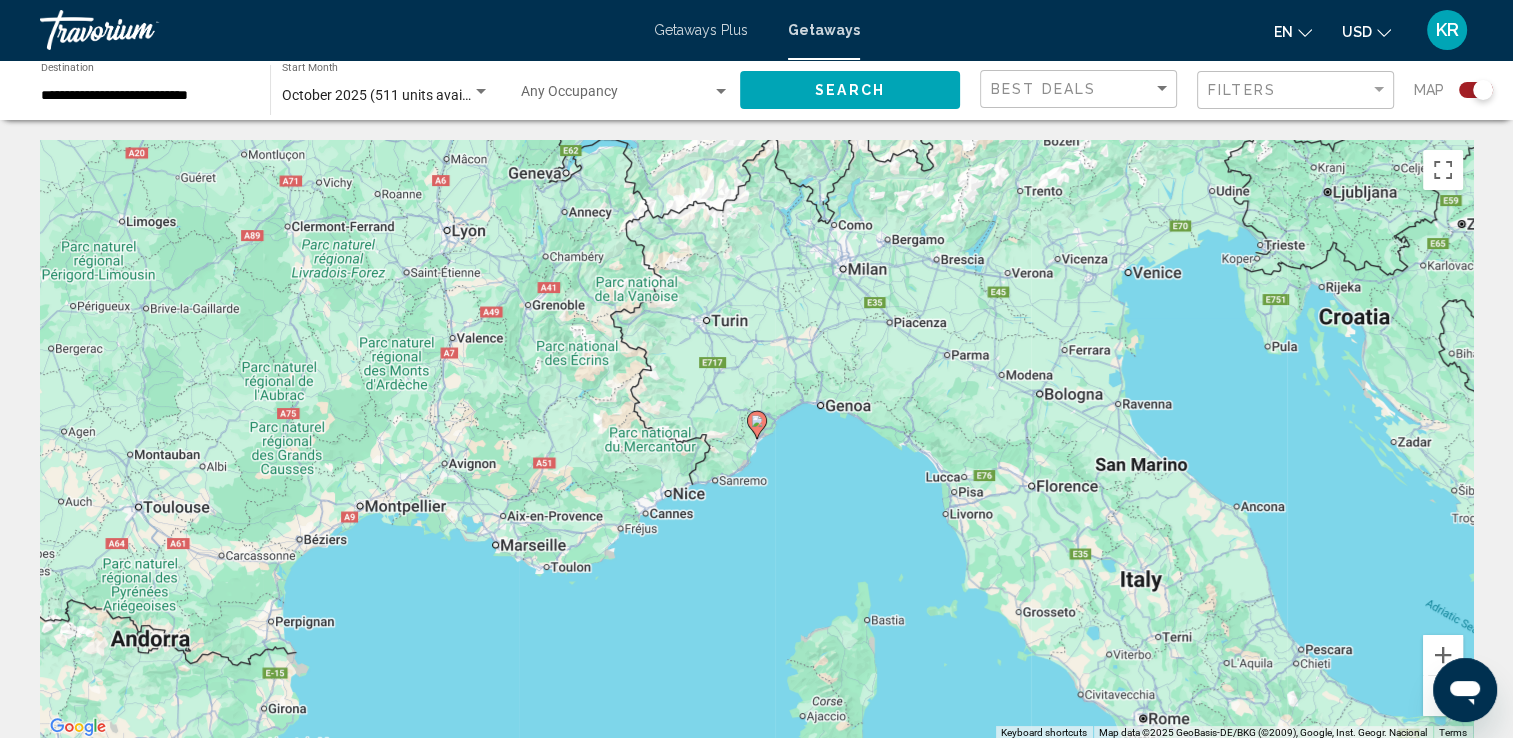 click 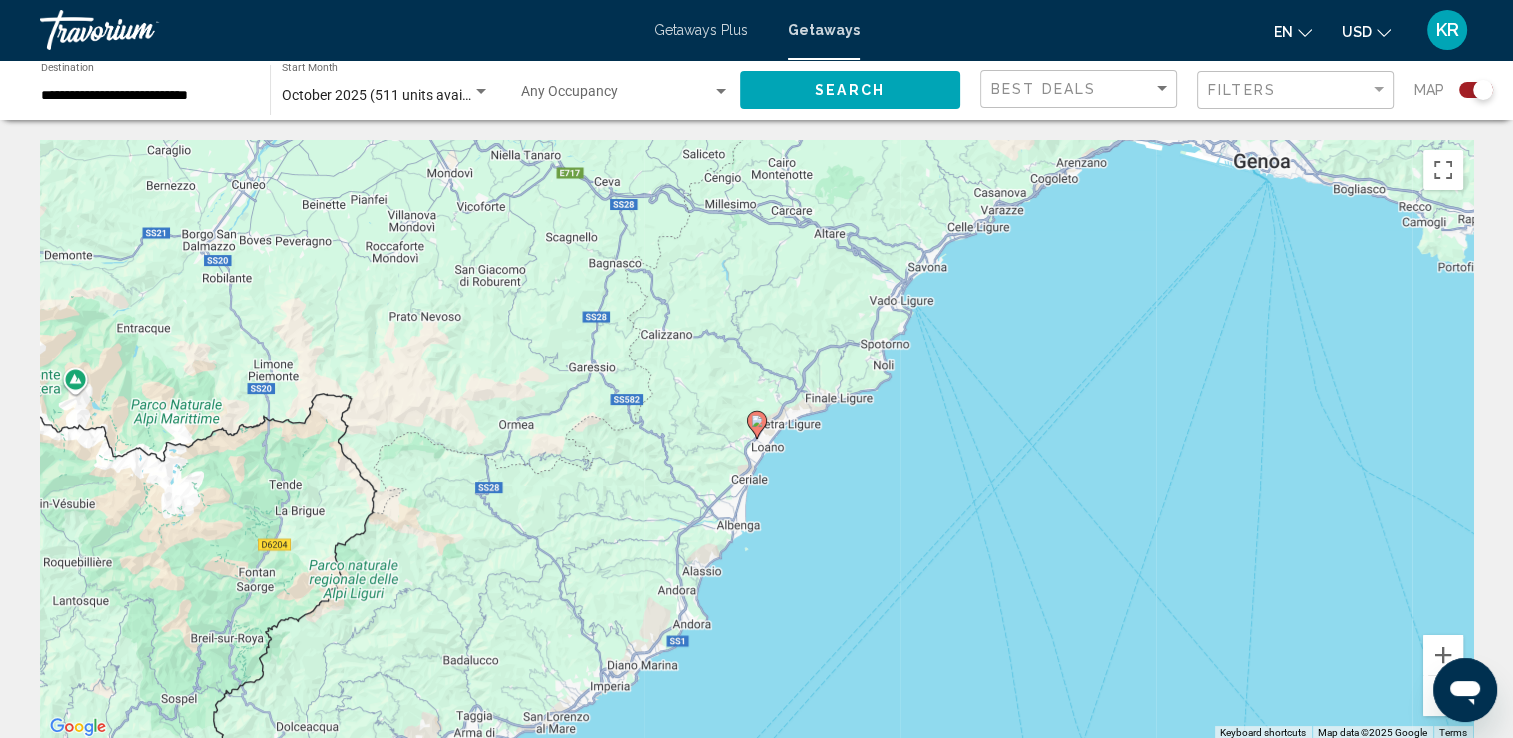 click 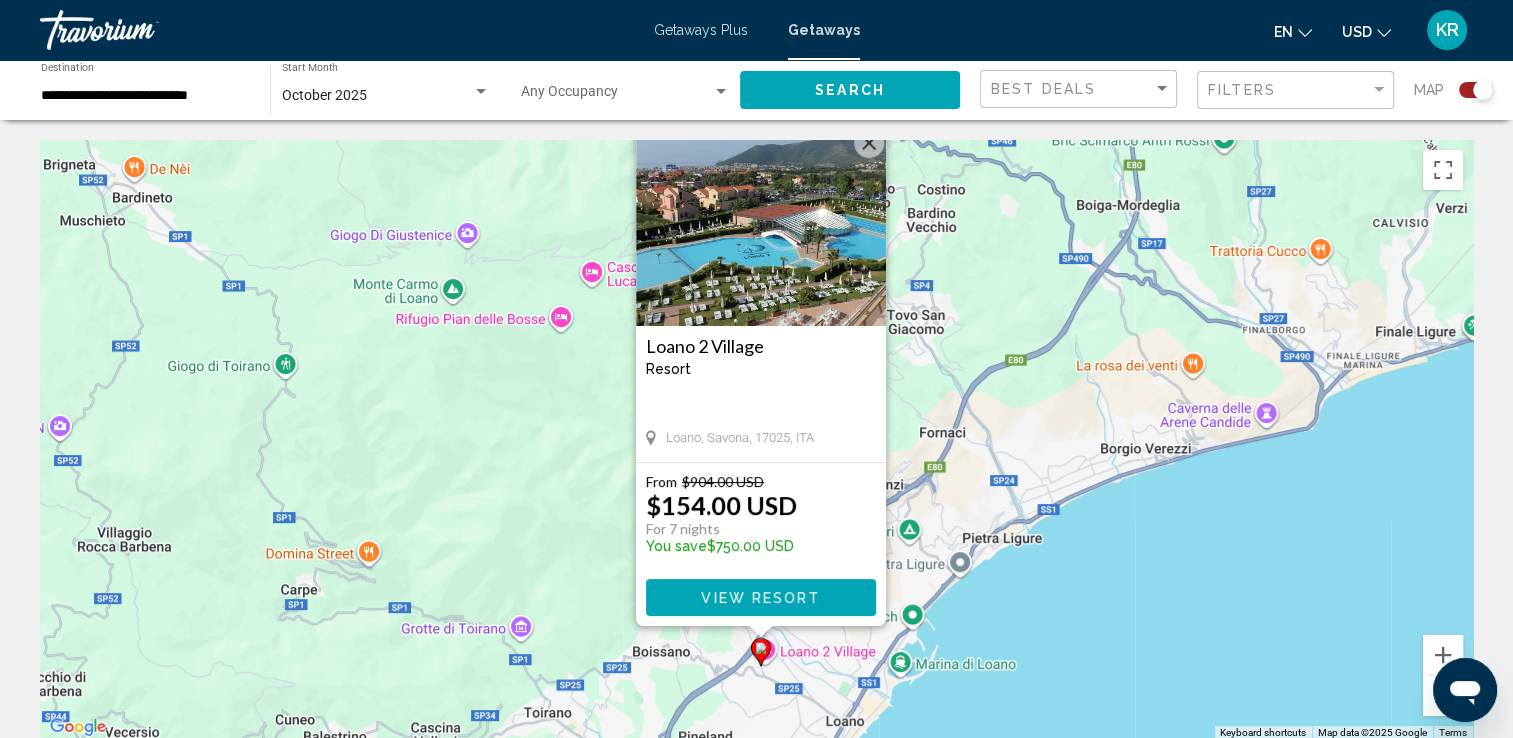 click at bounding box center (761, 226) 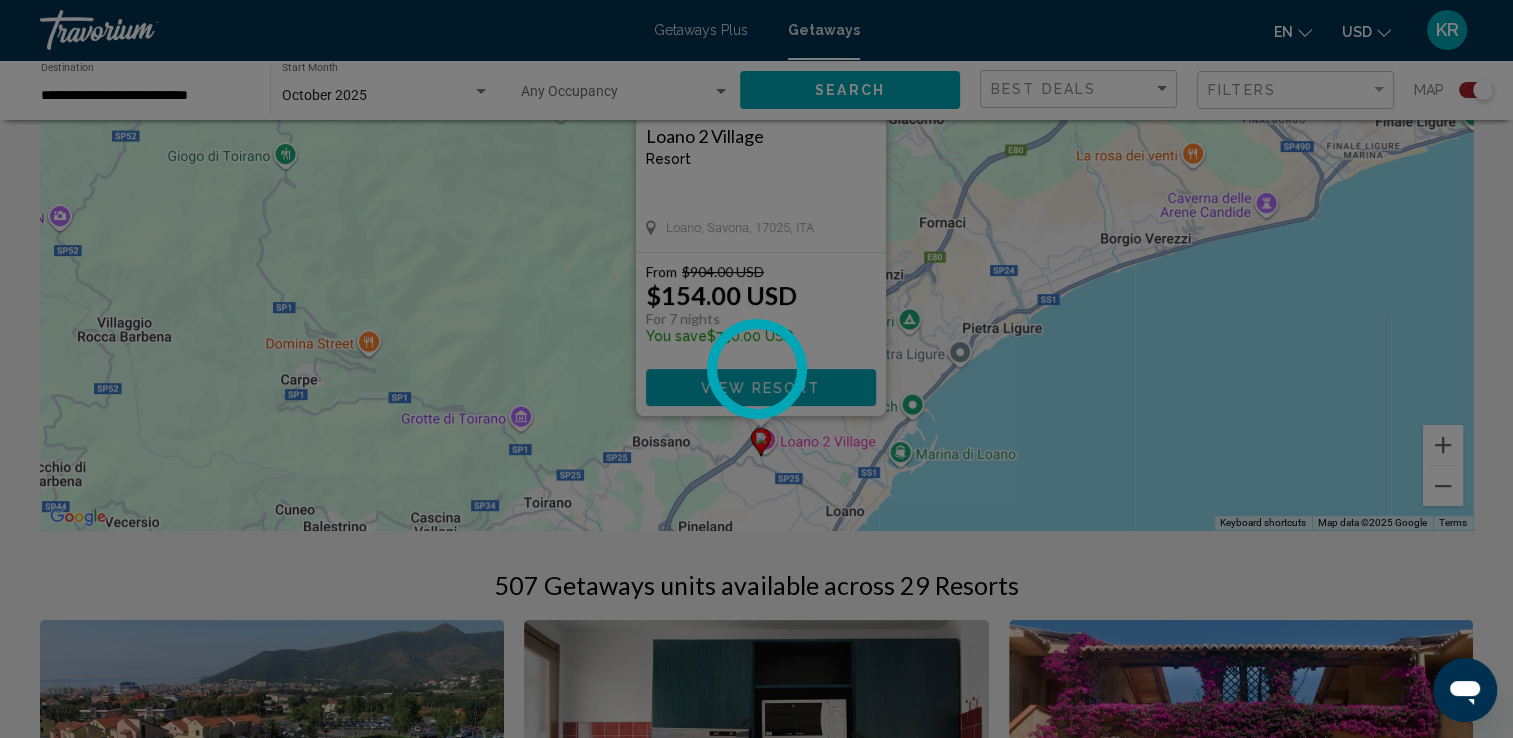 scroll, scrollTop: 0, scrollLeft: 0, axis: both 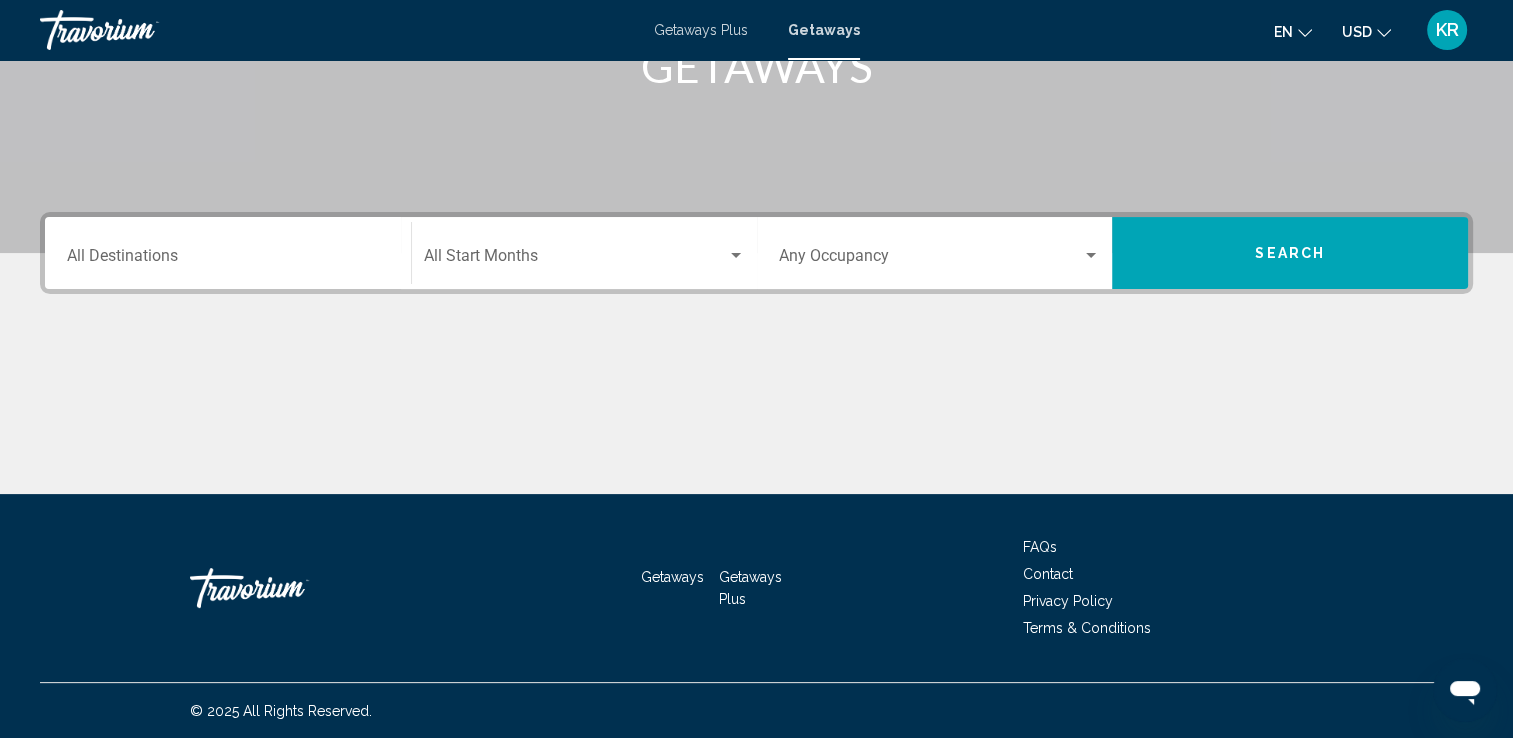 click on "Destination All Destinations" at bounding box center [228, 260] 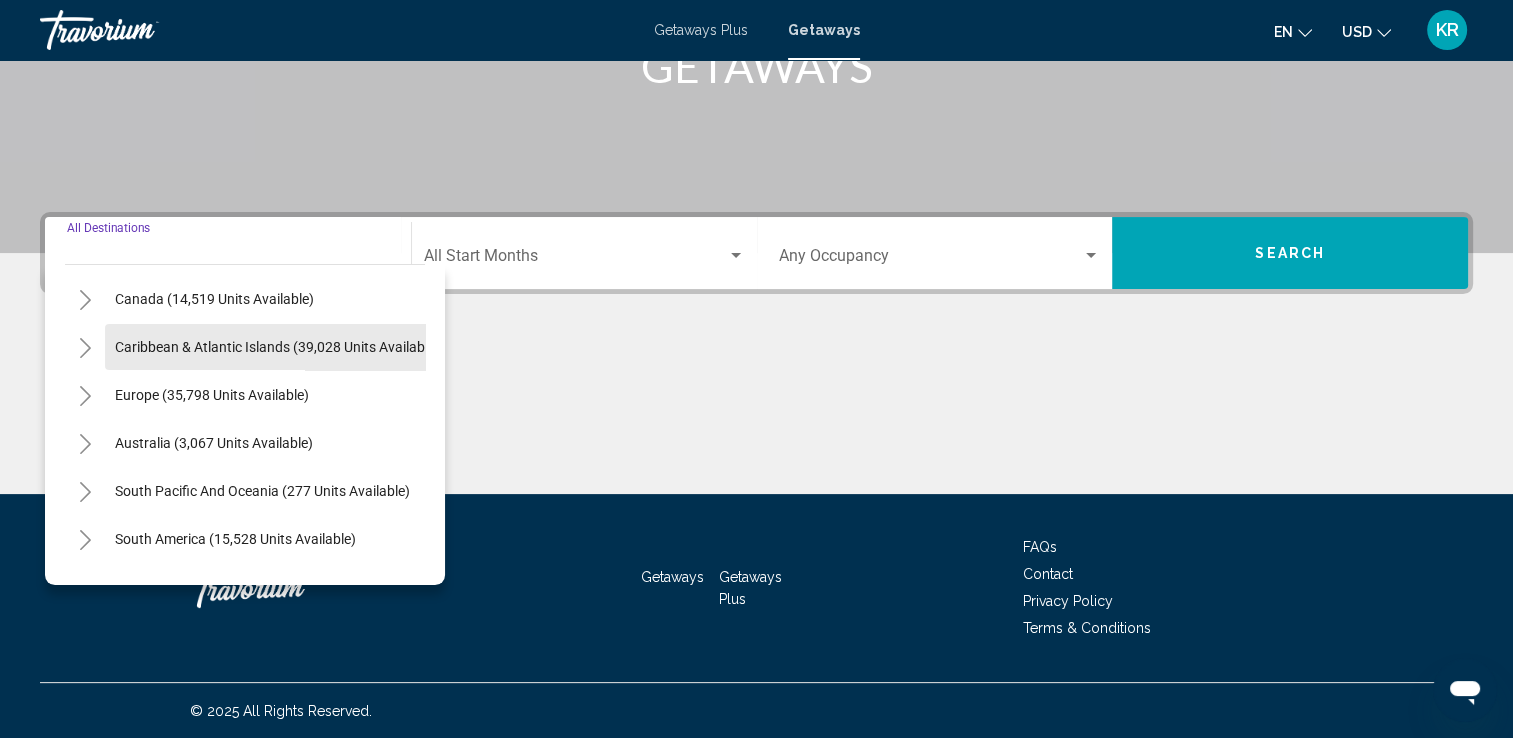 scroll, scrollTop: 168, scrollLeft: 0, axis: vertical 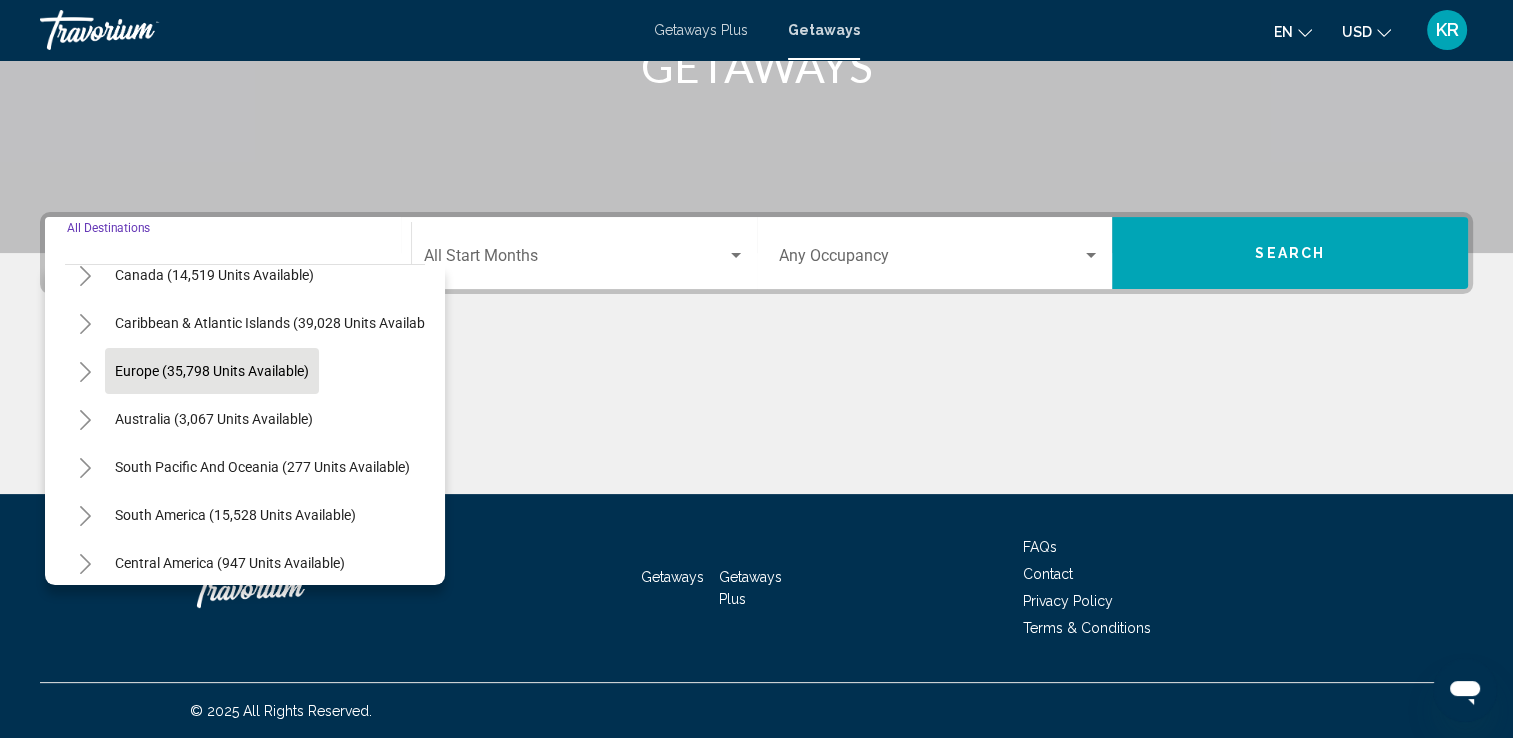 click on "Europe (35,798 units available)" at bounding box center [214, 419] 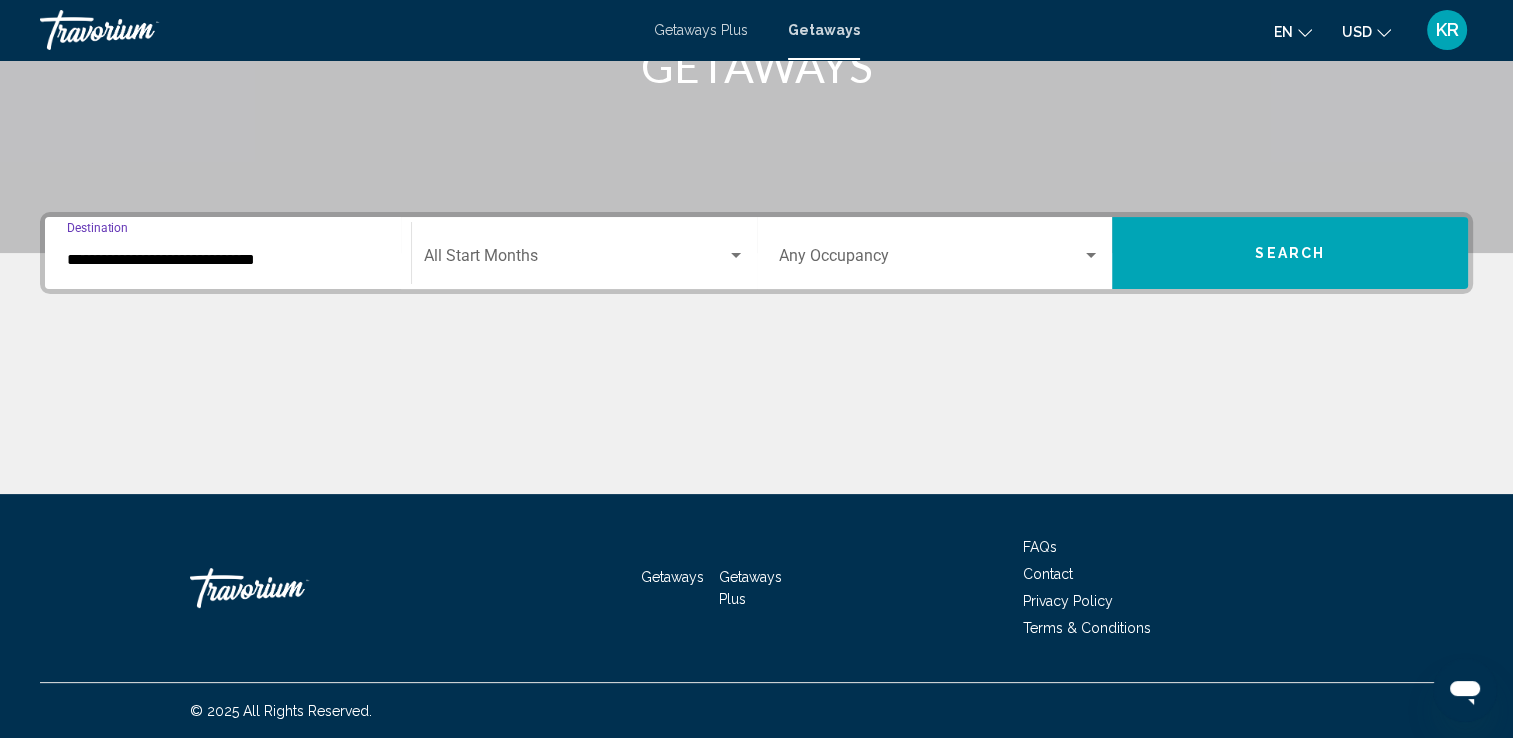click on "**********" at bounding box center (228, 260) 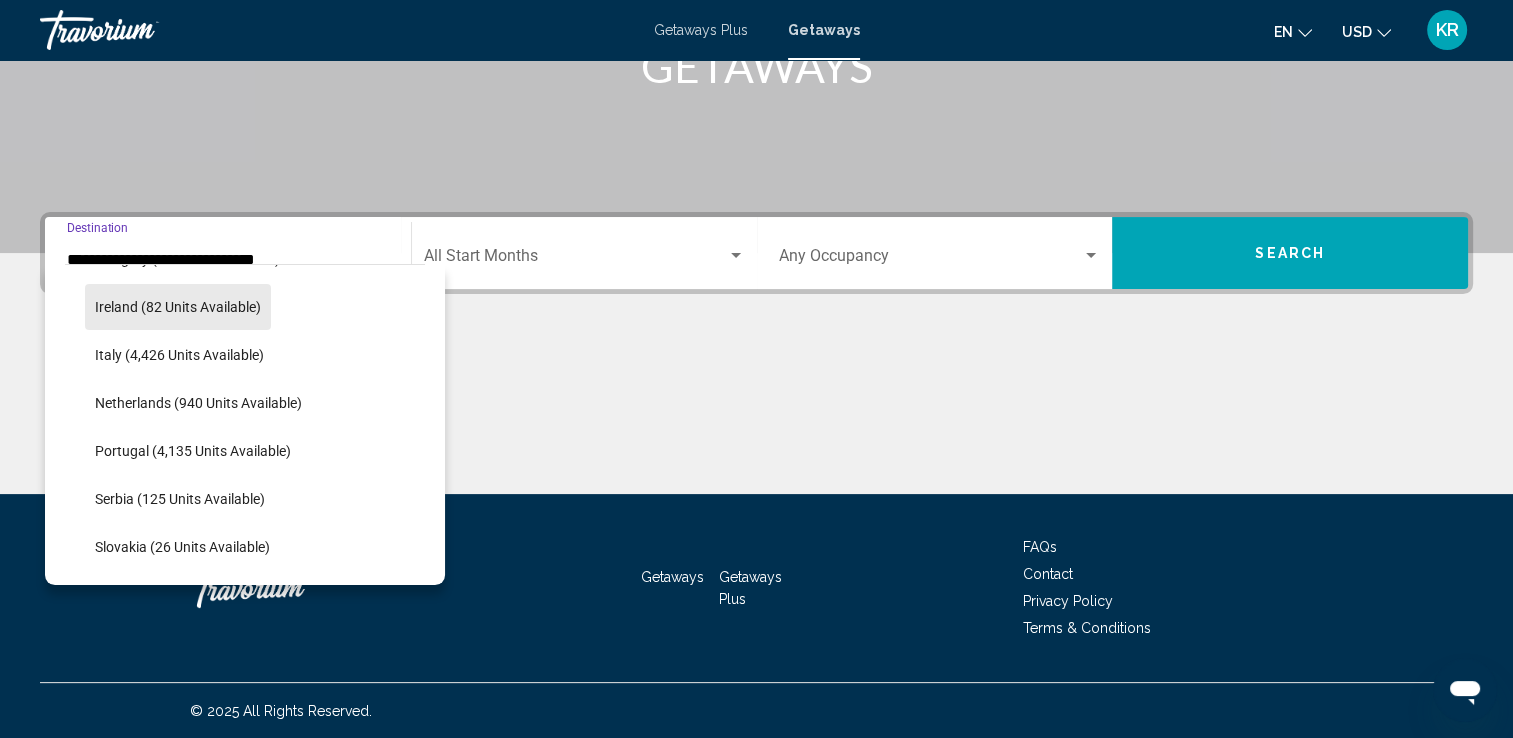 scroll, scrollTop: 771, scrollLeft: 0, axis: vertical 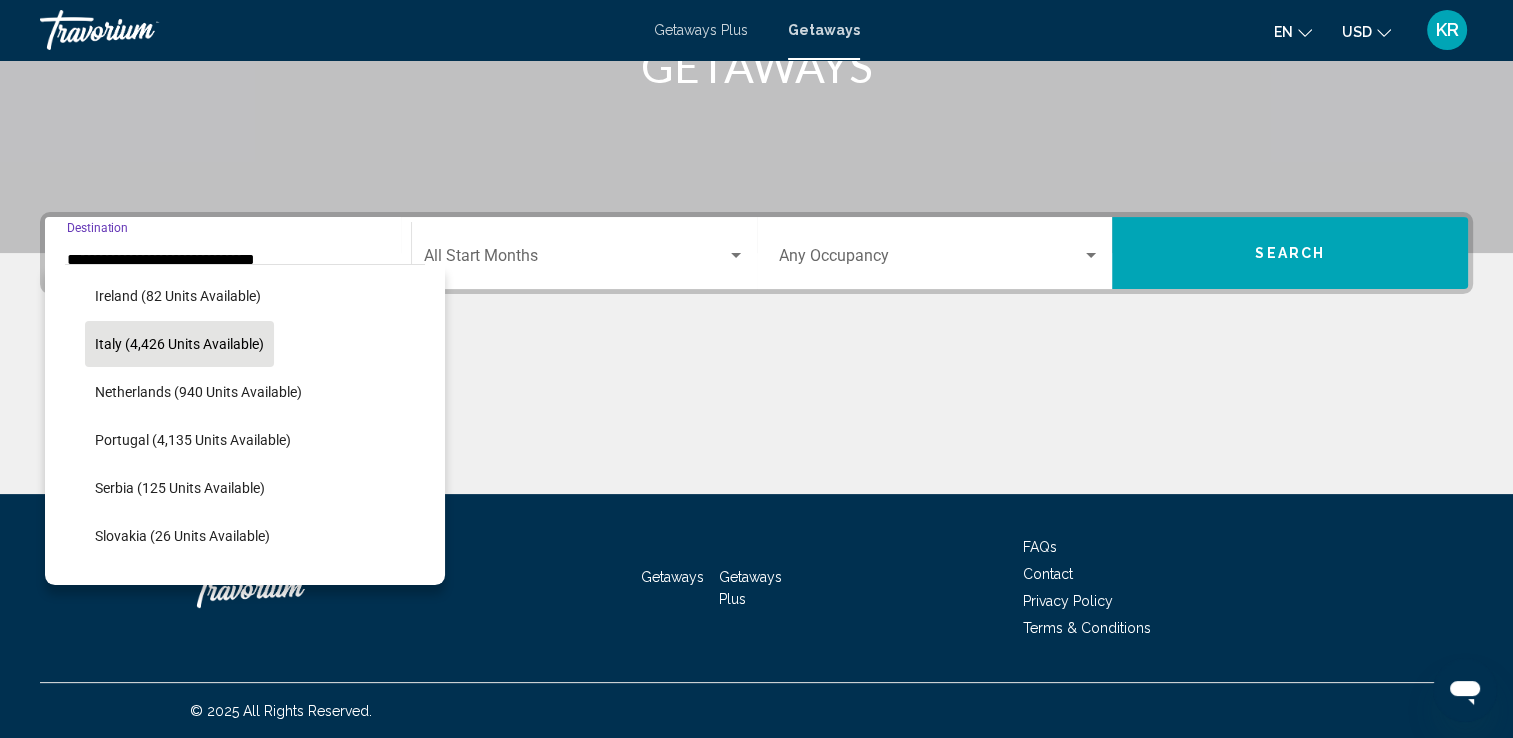 click on "Italy (4,426 units available)" 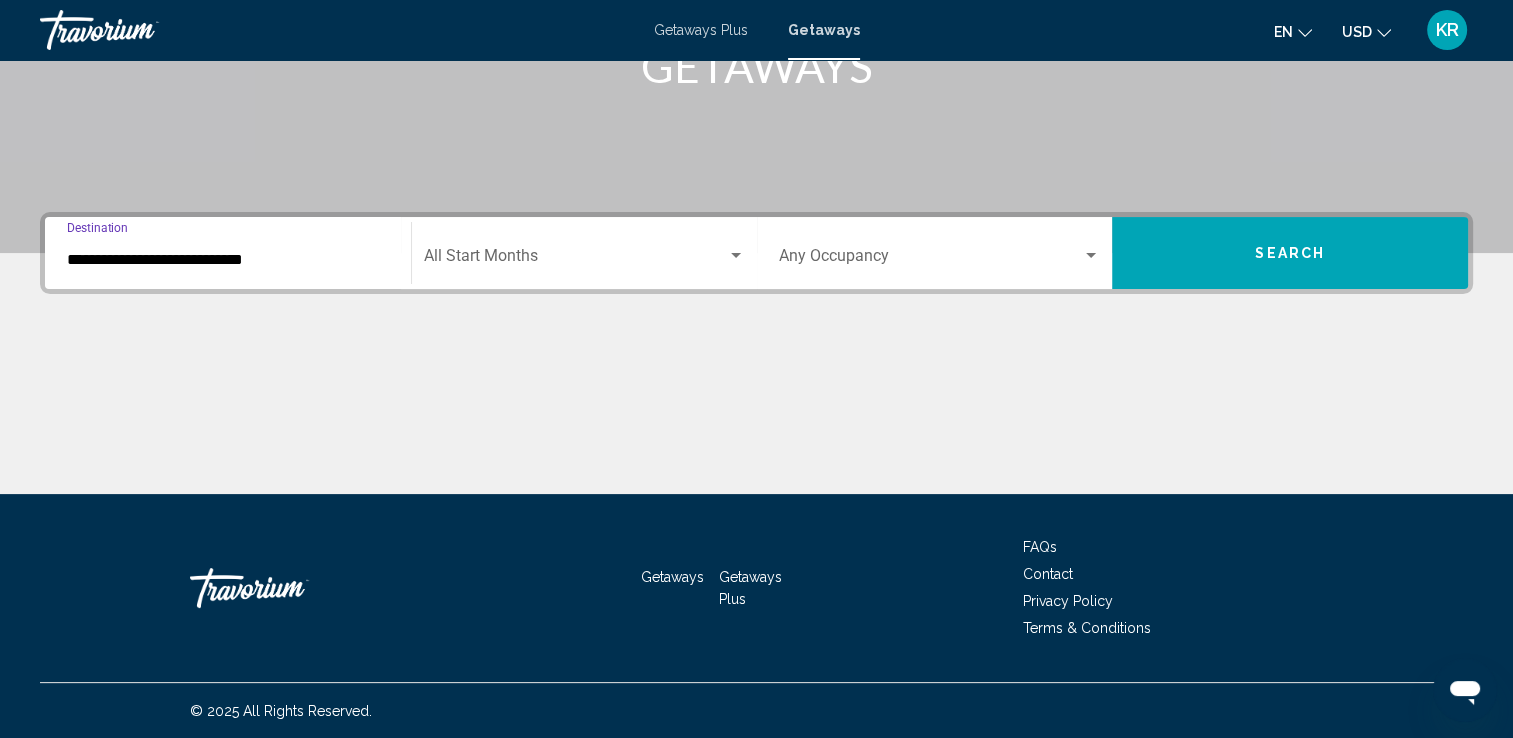 click at bounding box center (575, 260) 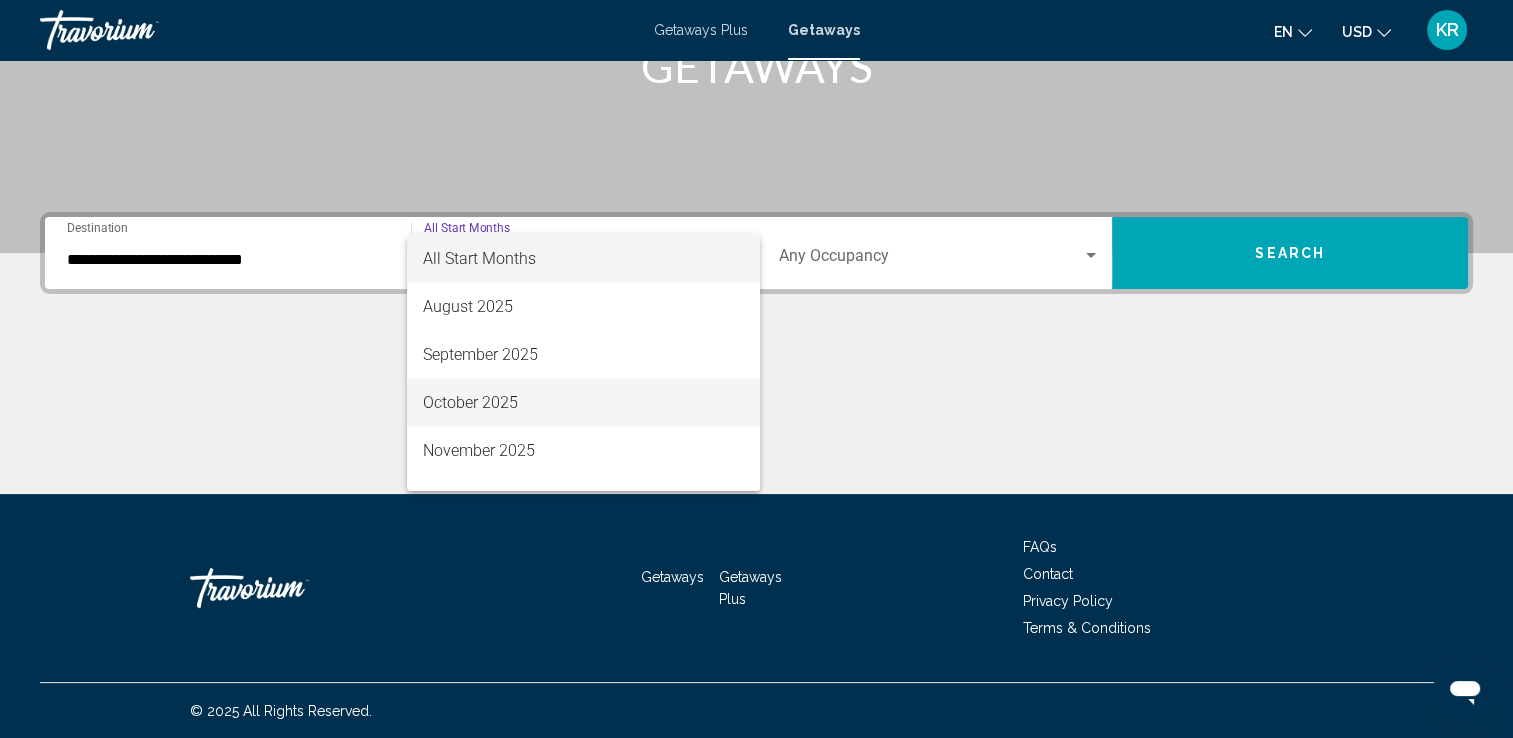 click on "October 2025" at bounding box center (583, 403) 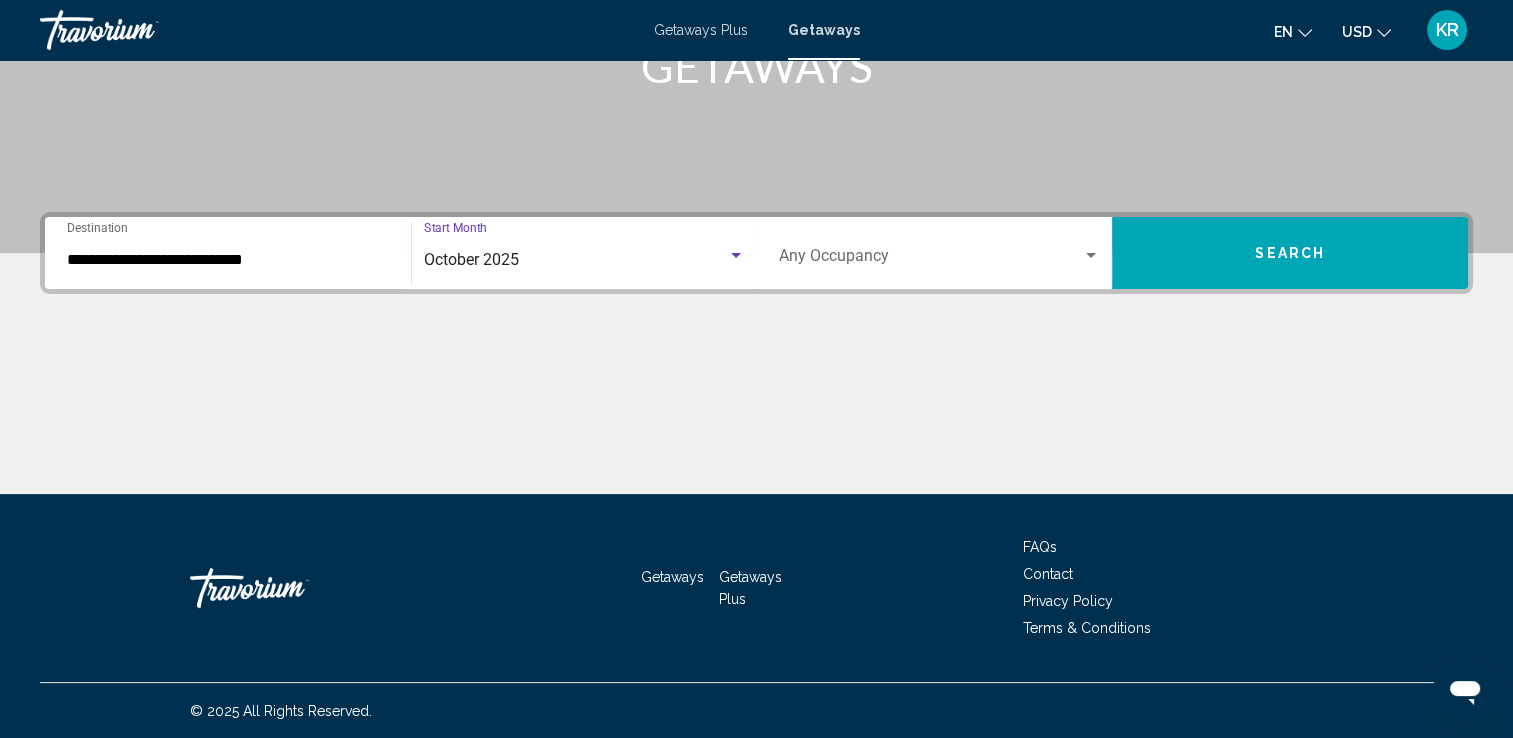 click on "Search" at bounding box center (1290, 253) 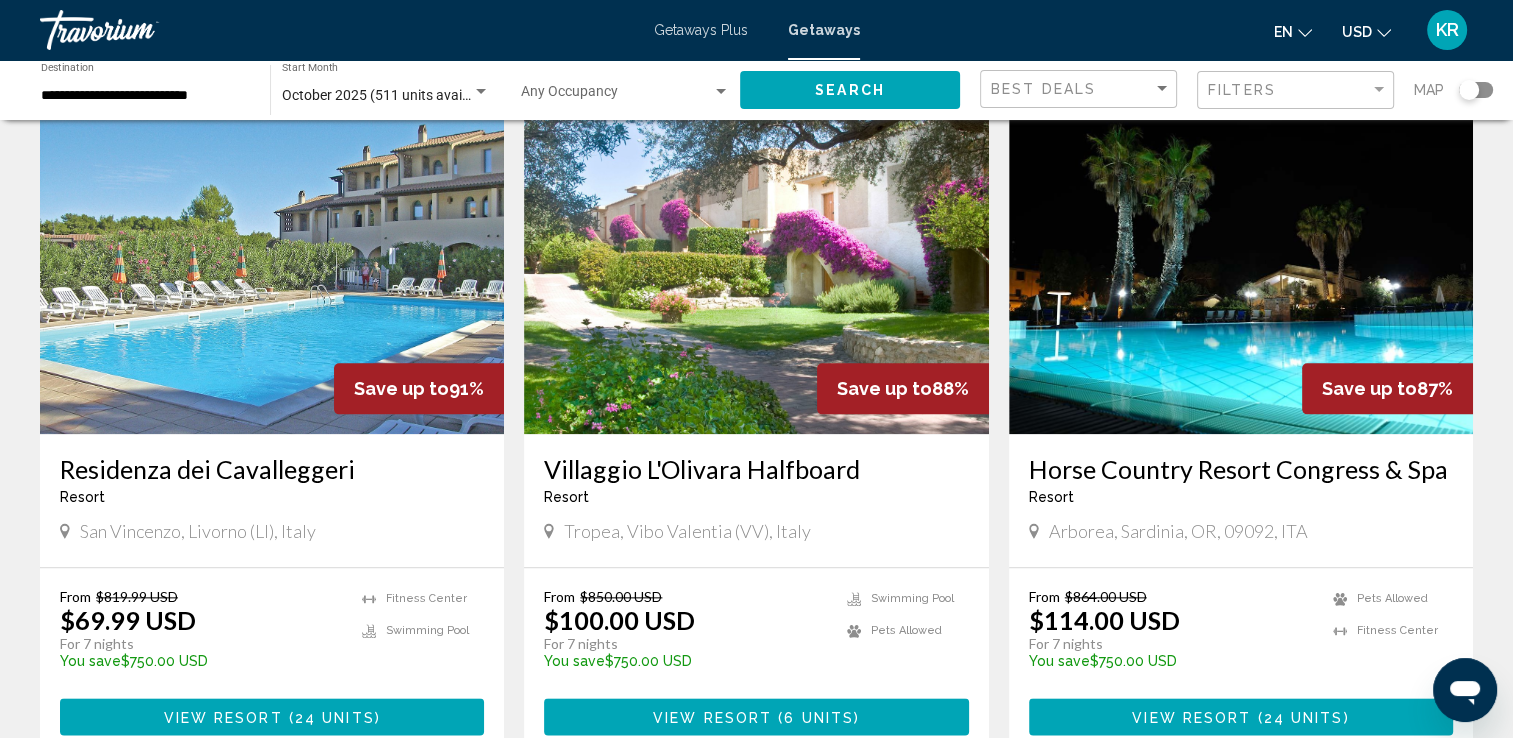 scroll, scrollTop: 2168, scrollLeft: 0, axis: vertical 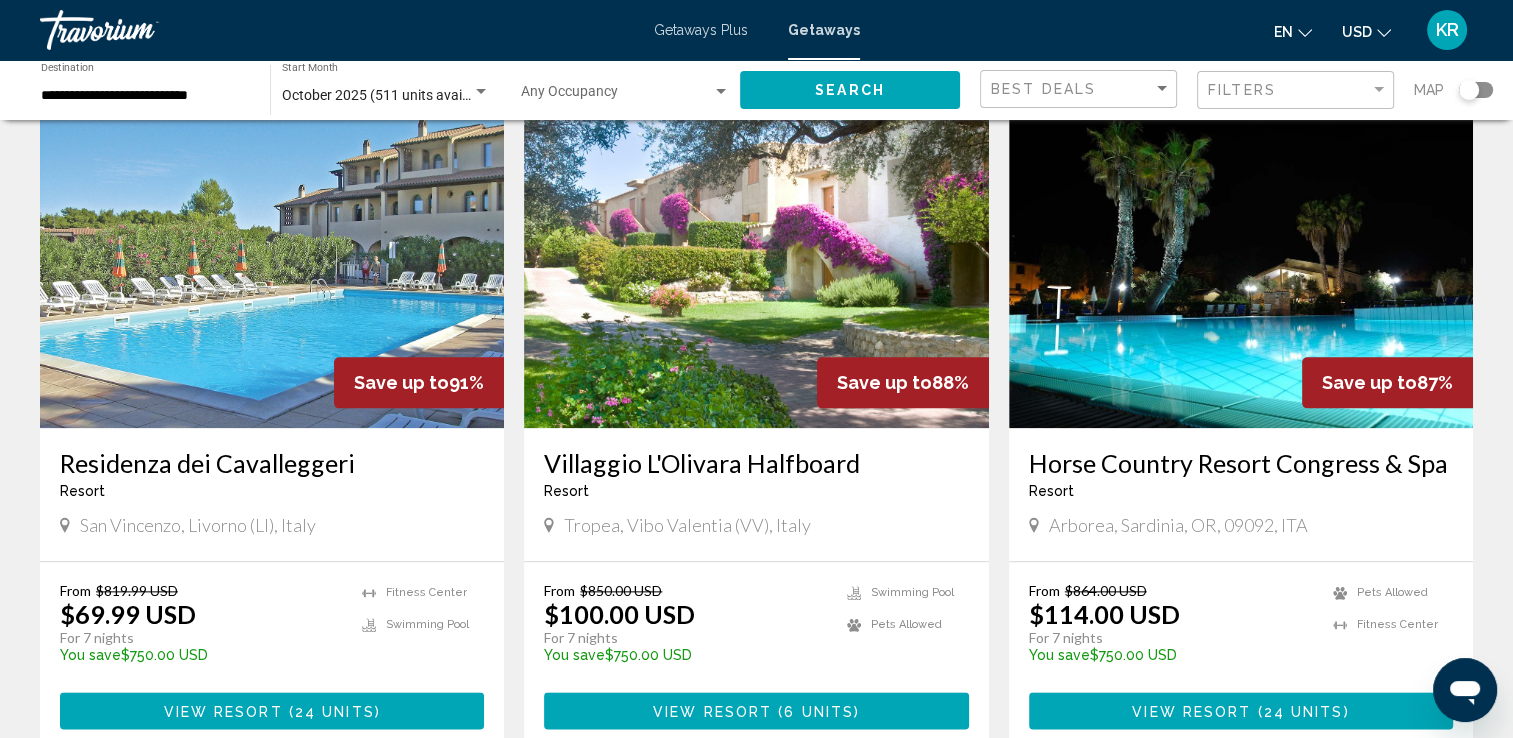 click on "Residenza dei Cavalleggeri" at bounding box center [272, 463] 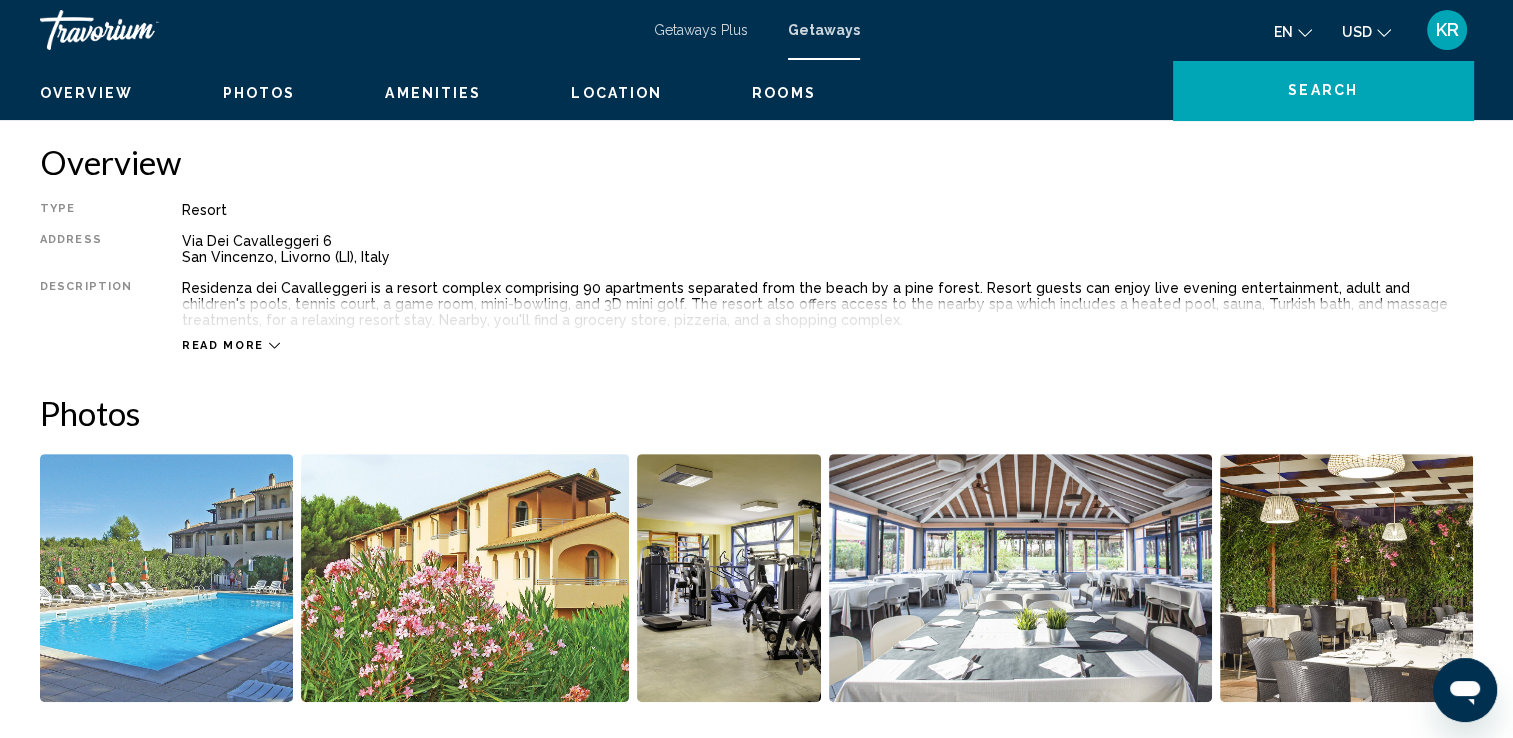 scroll, scrollTop: 0, scrollLeft: 0, axis: both 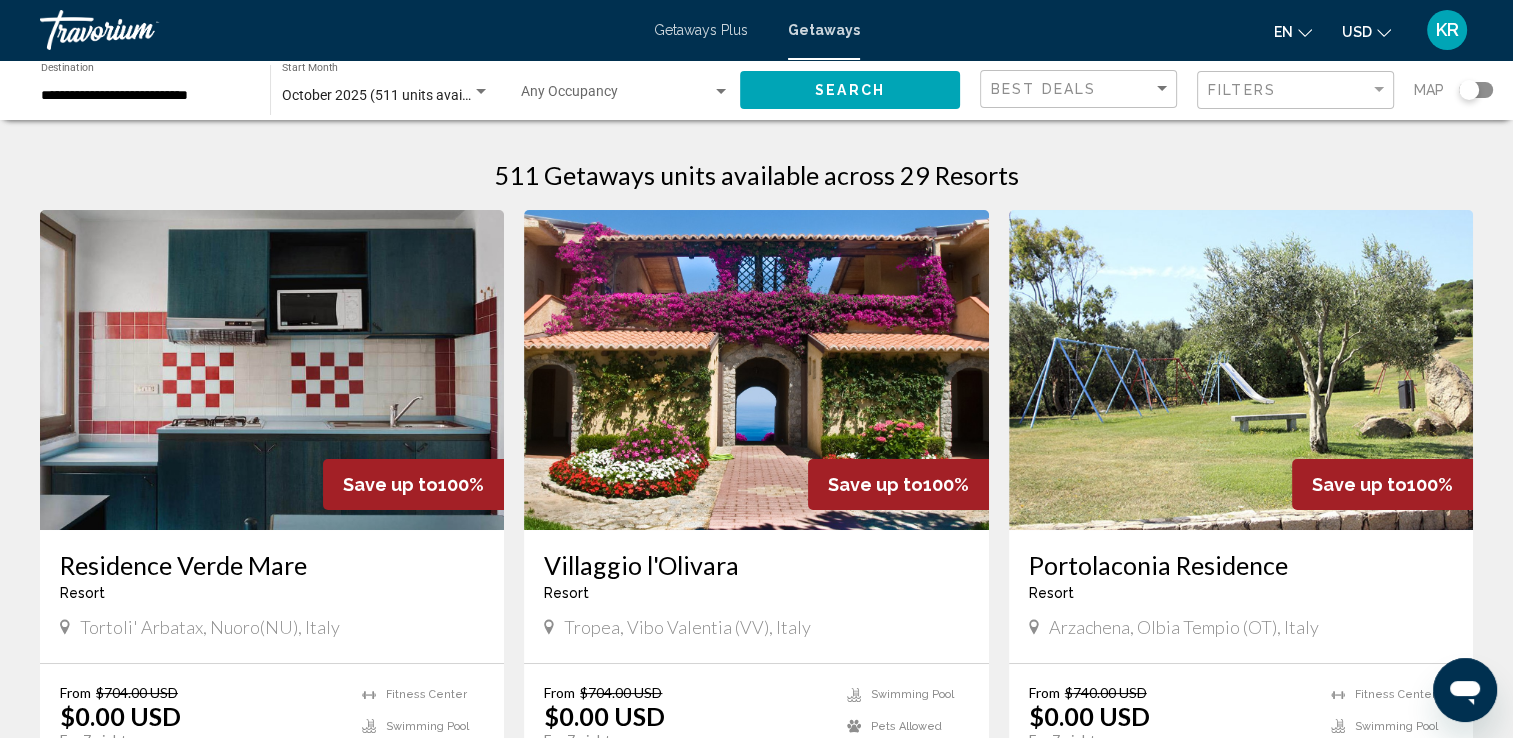 click 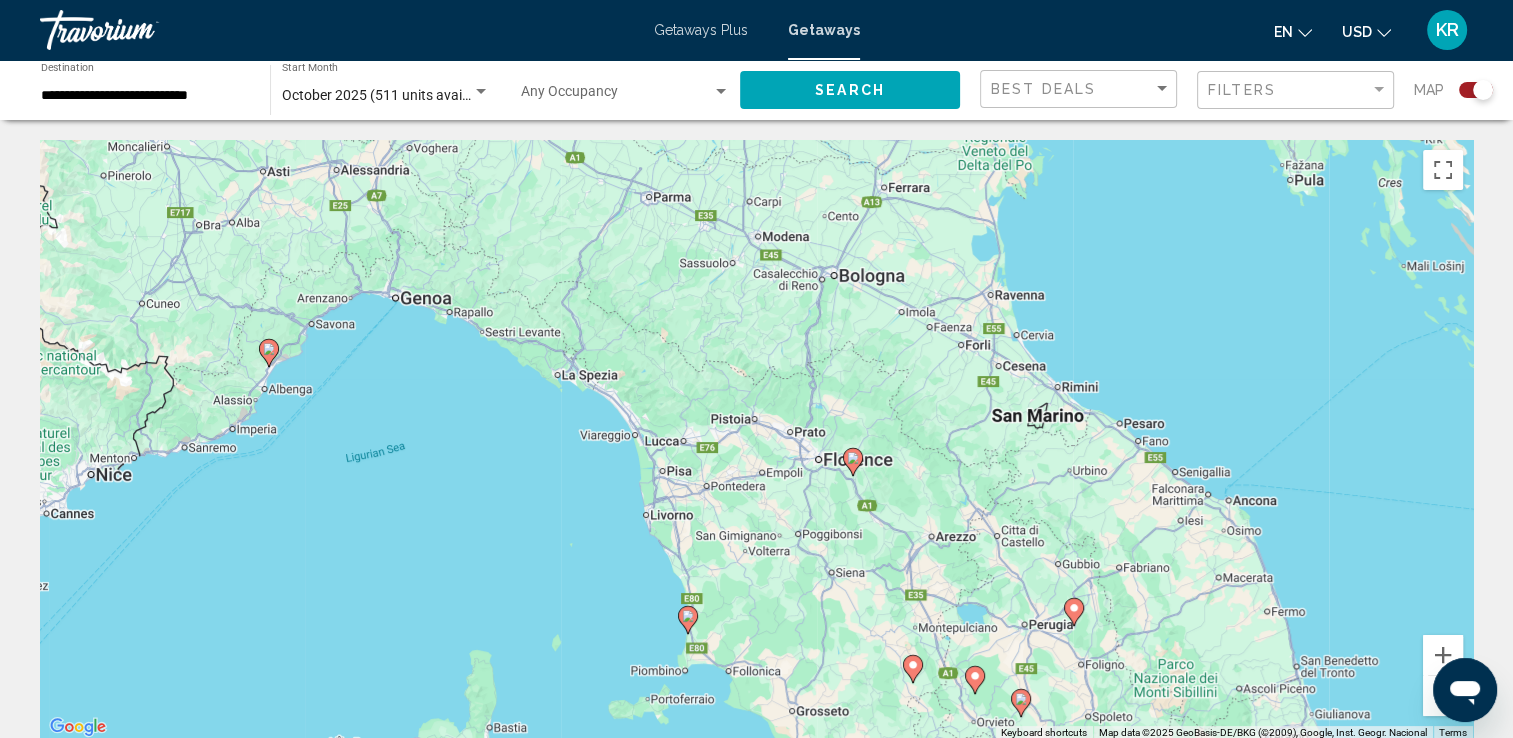 click at bounding box center [853, 462] 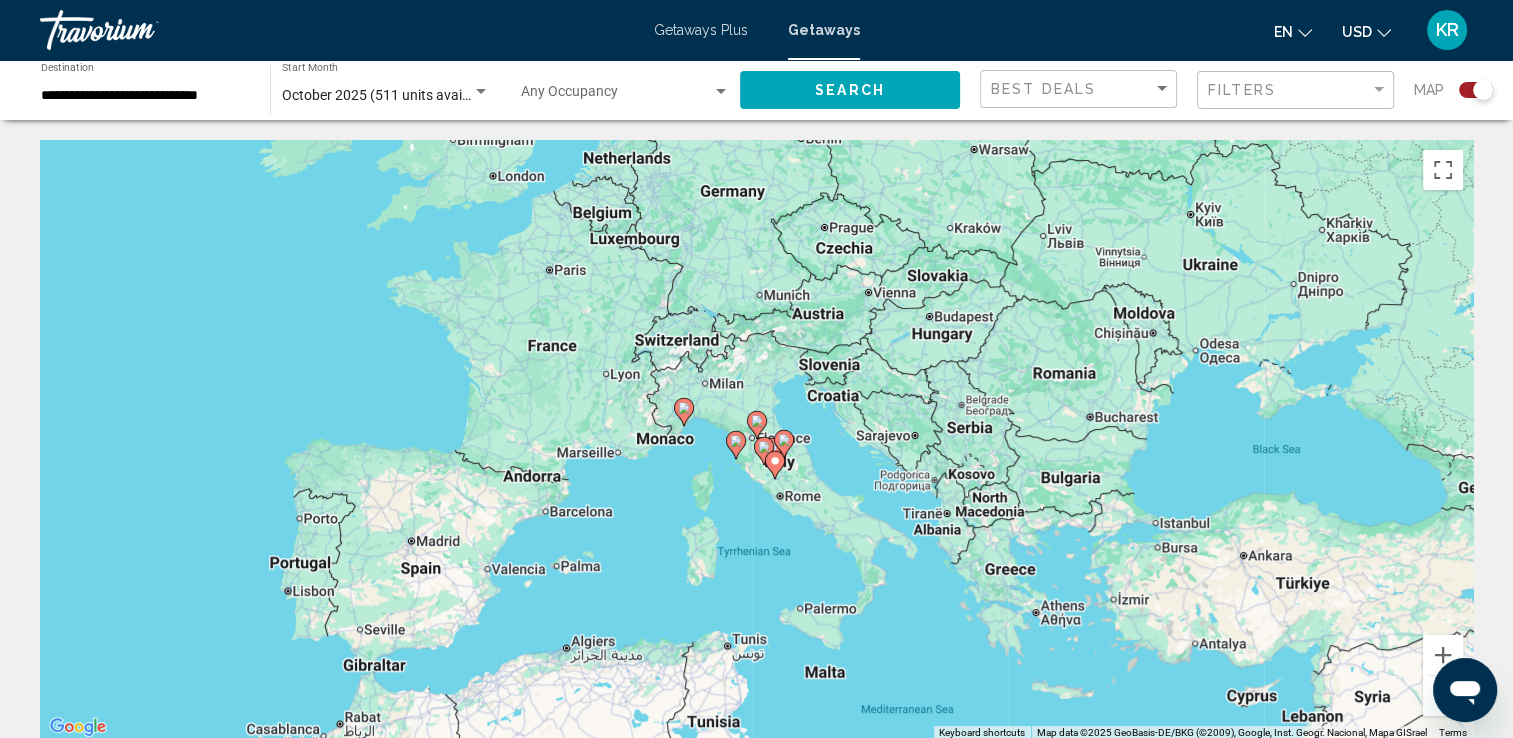 click 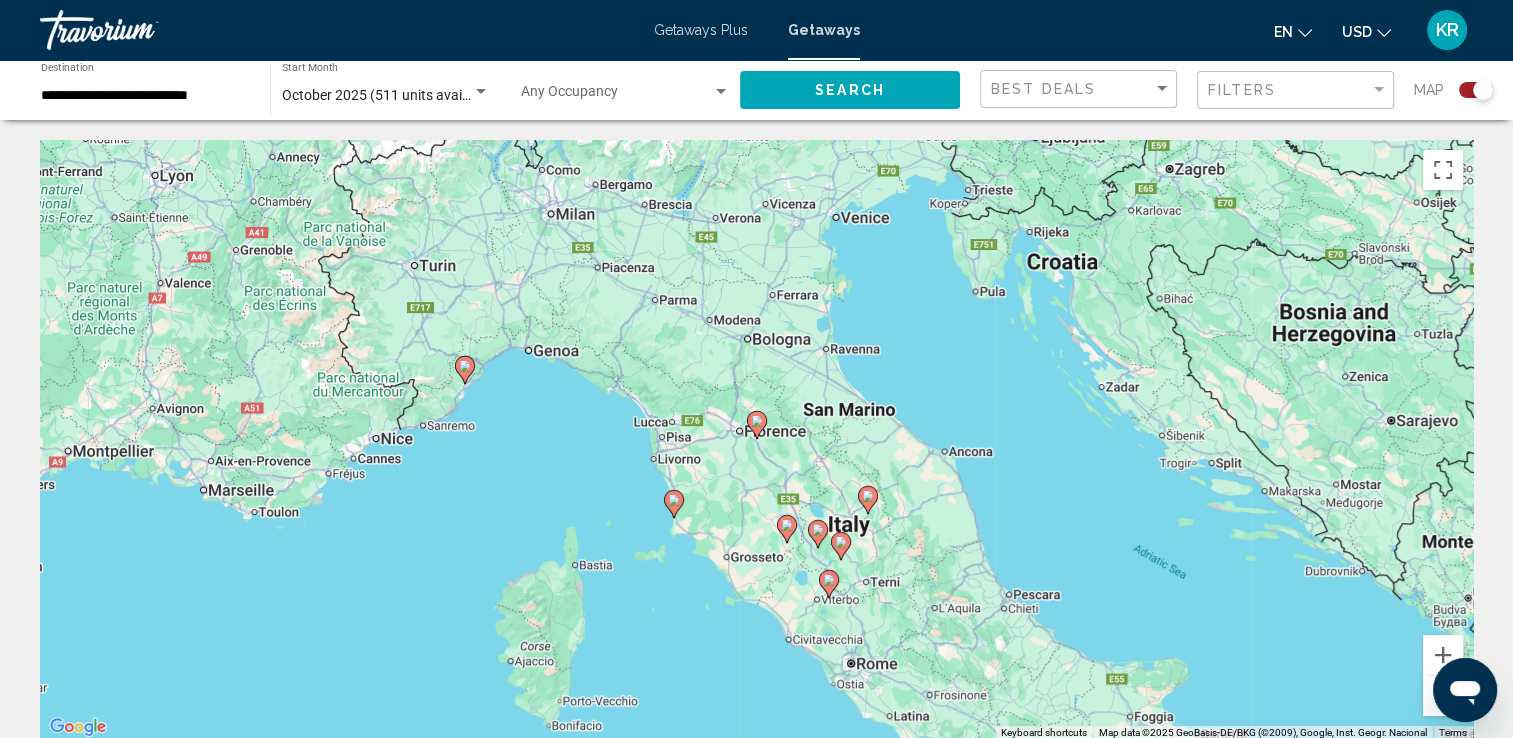 click 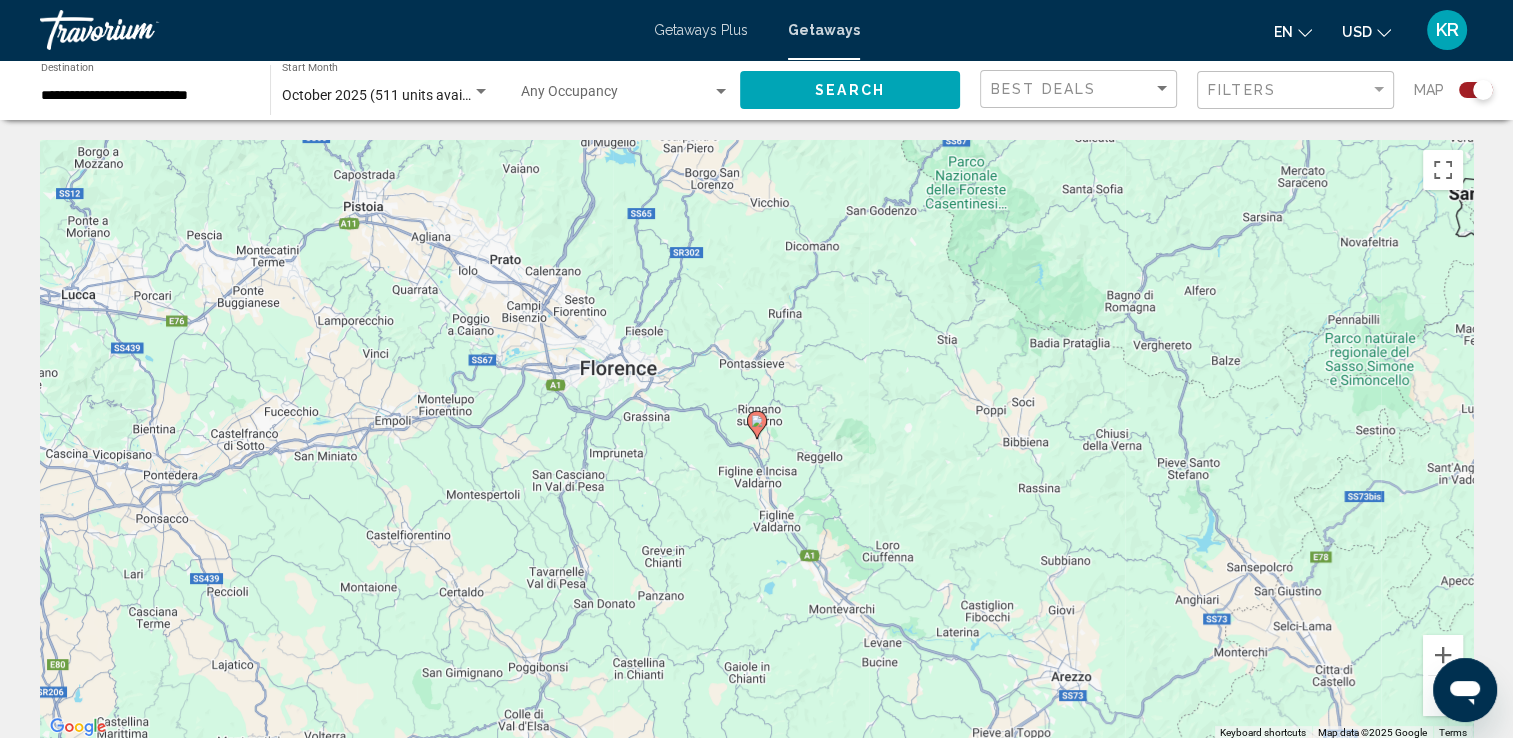 click 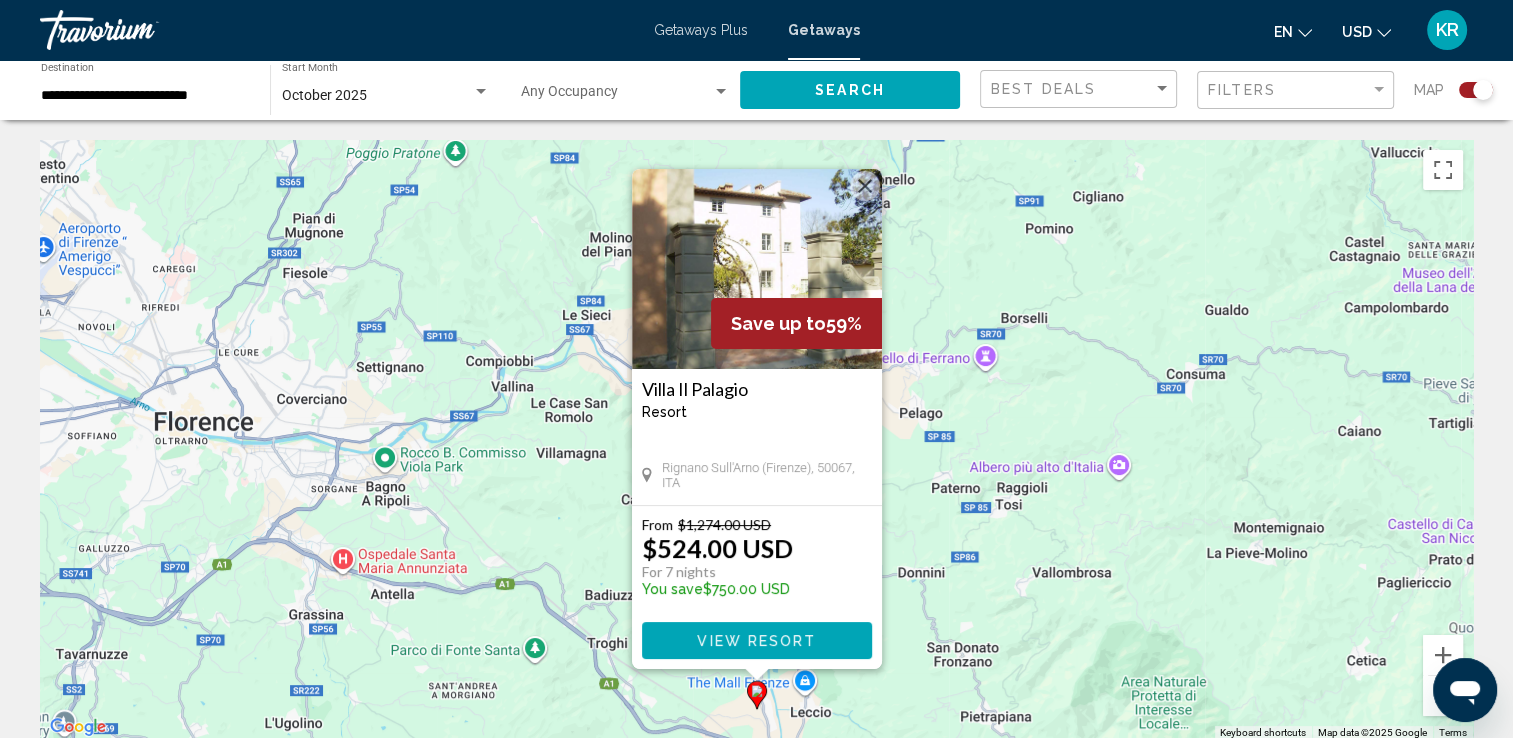 click at bounding box center (865, 186) 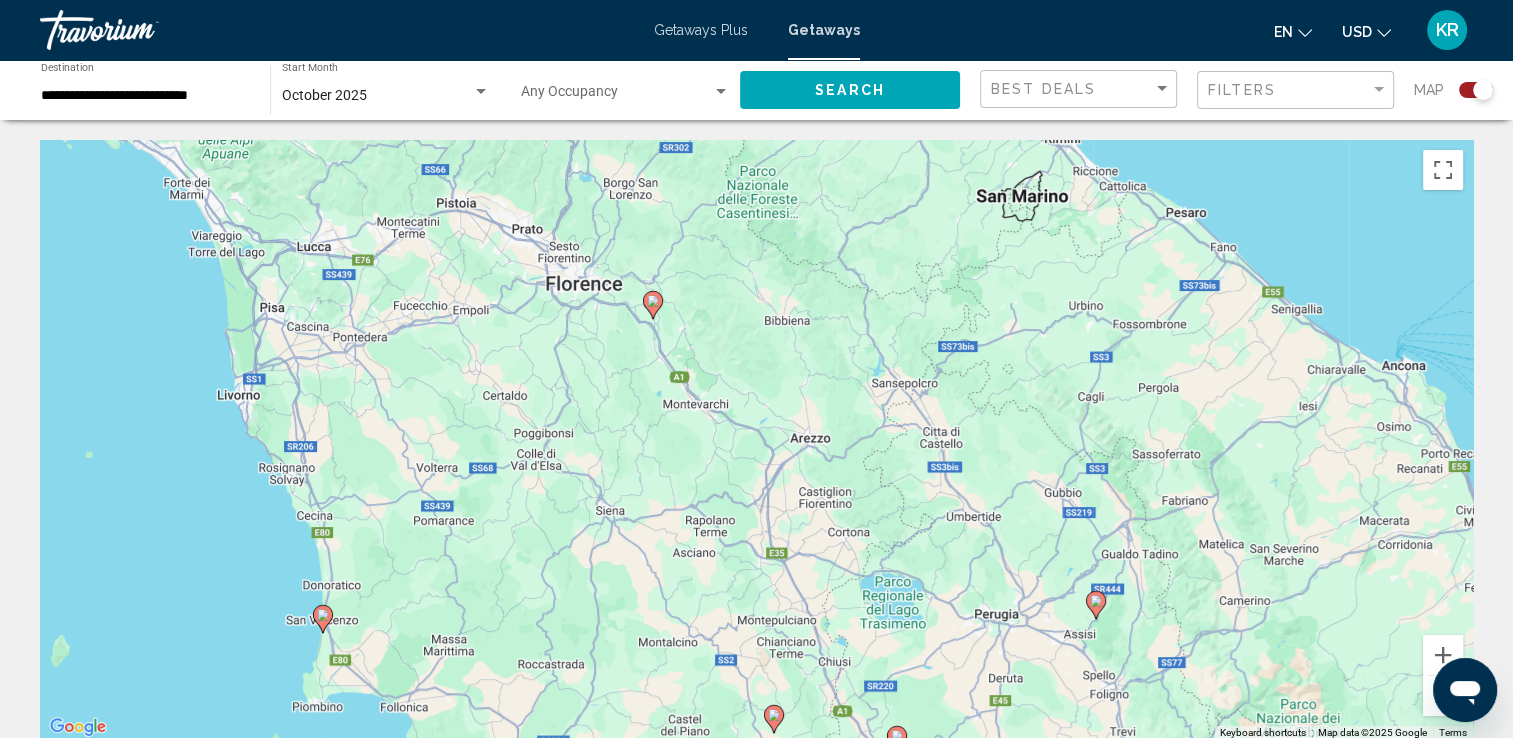 click on "To activate drag with keyboard, press Alt + Enter. Once in keyboard drag state, use the arrow keys to move the marker. To complete the drag, press the Enter key. To cancel, press Escape." at bounding box center [756, 440] 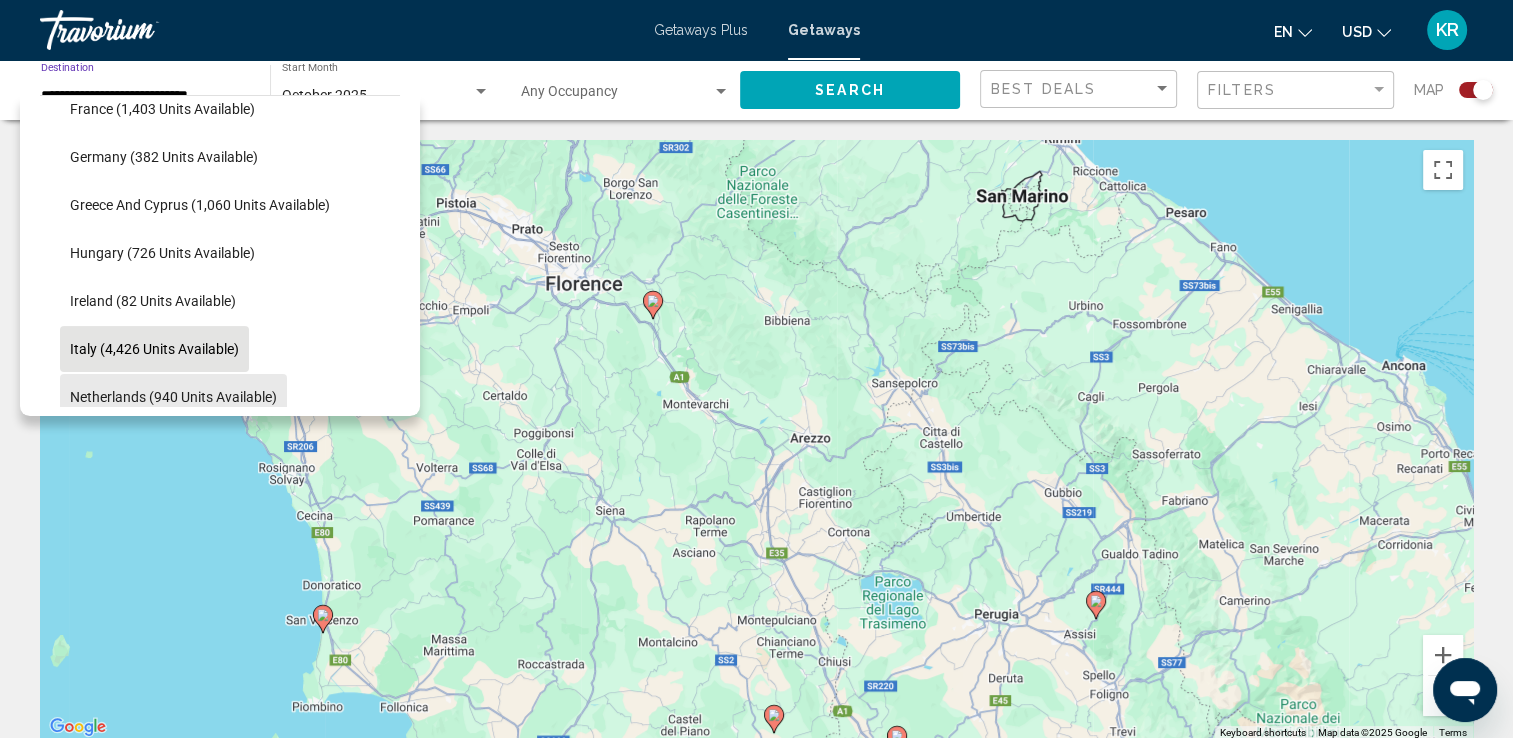 scroll, scrollTop: 592, scrollLeft: 0, axis: vertical 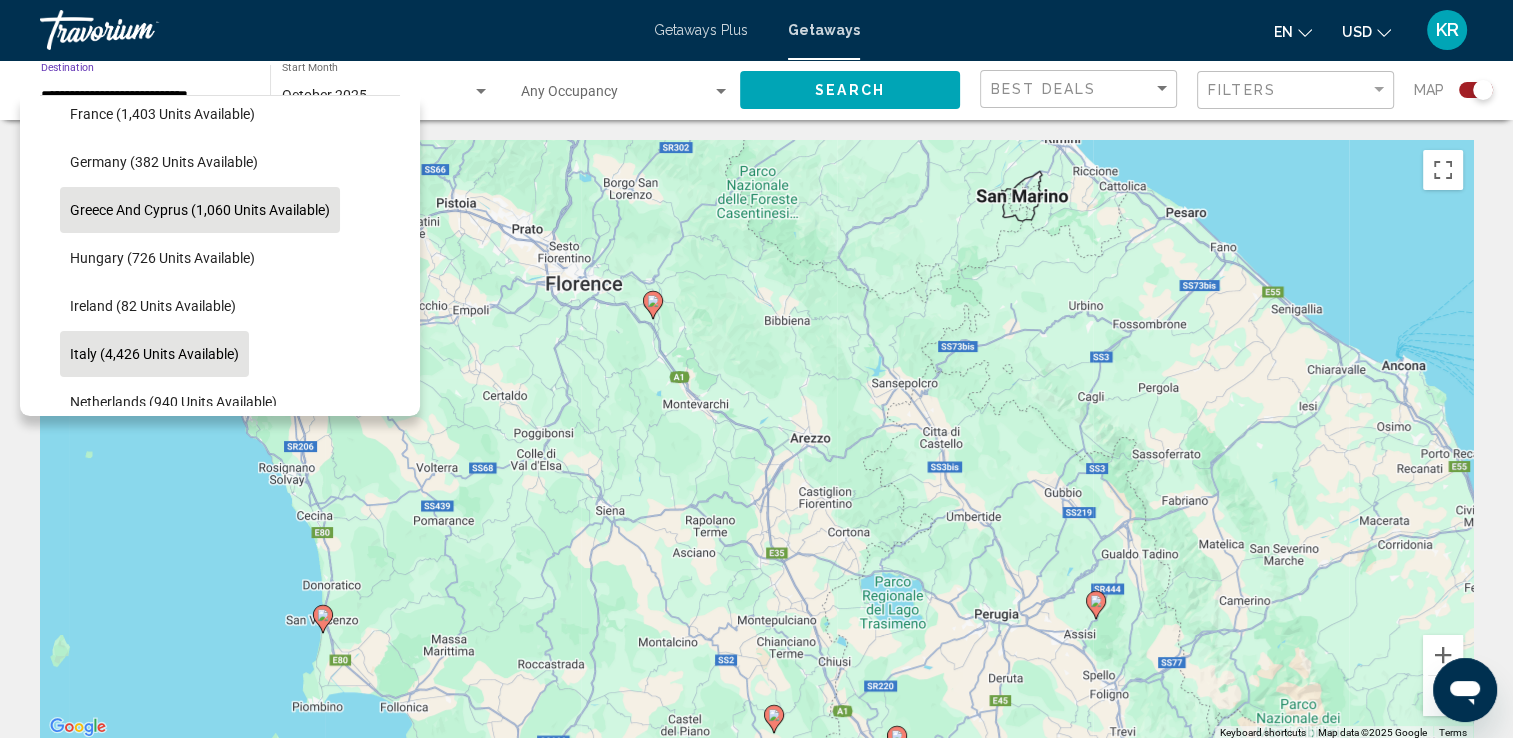 click on "Greece and Cyprus (1,060 units available)" 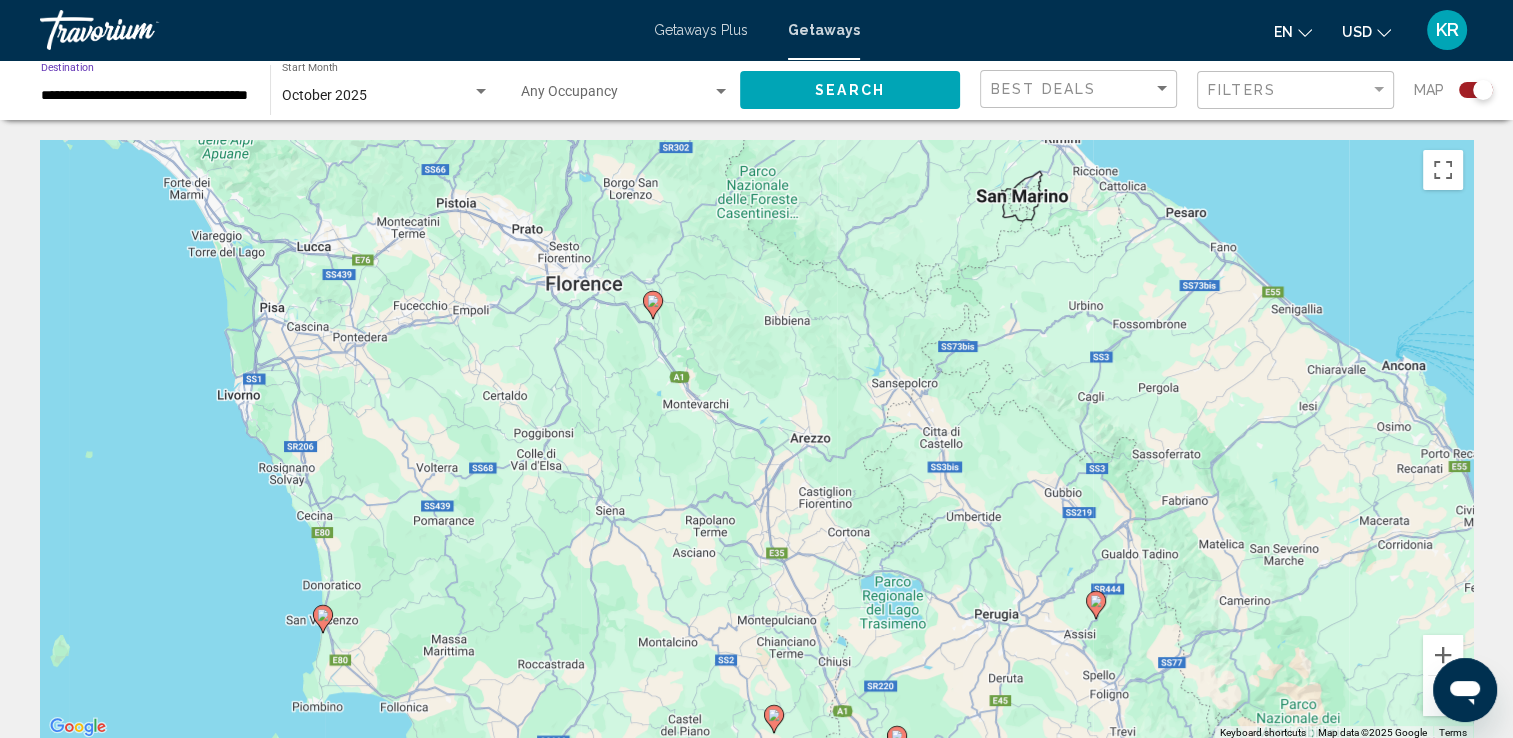 click on "Search" 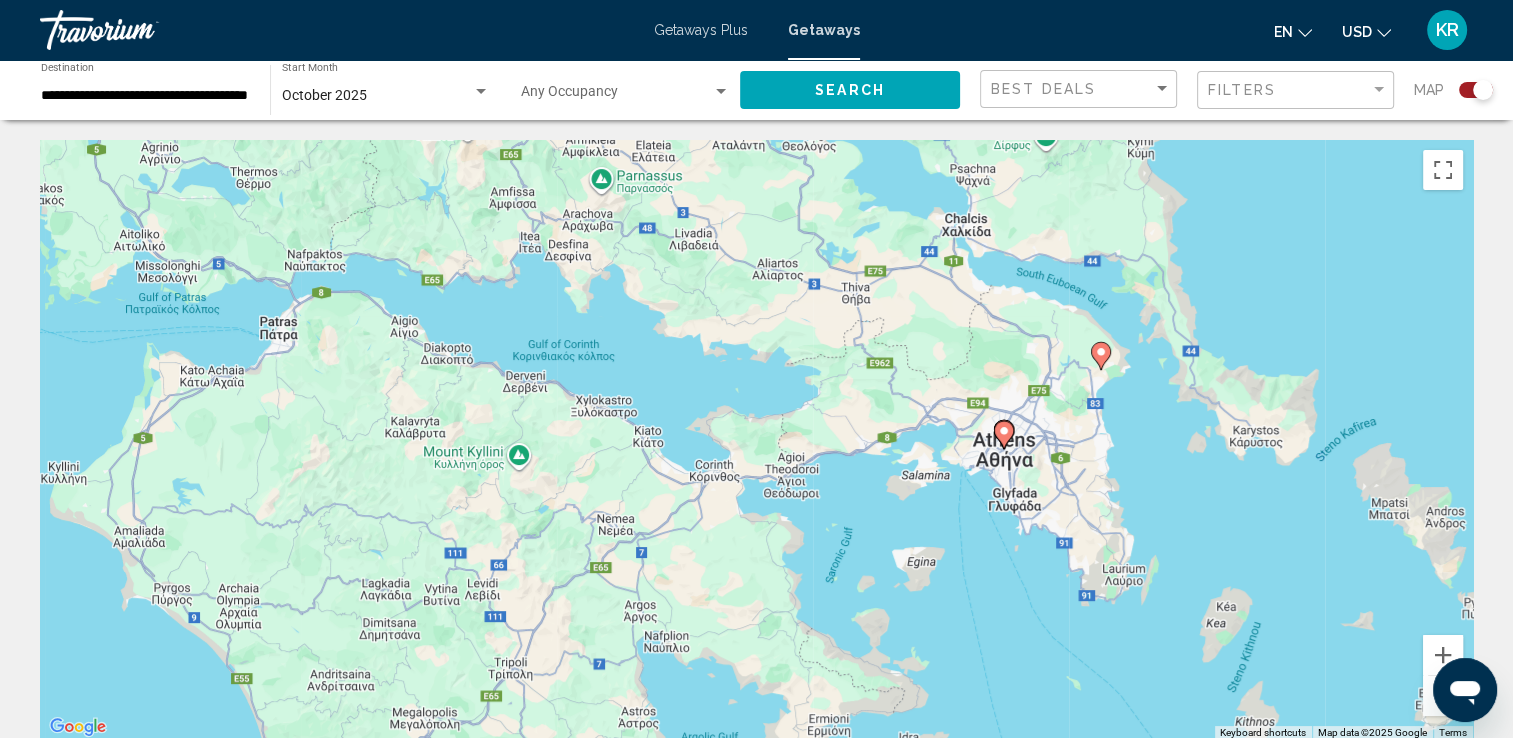click 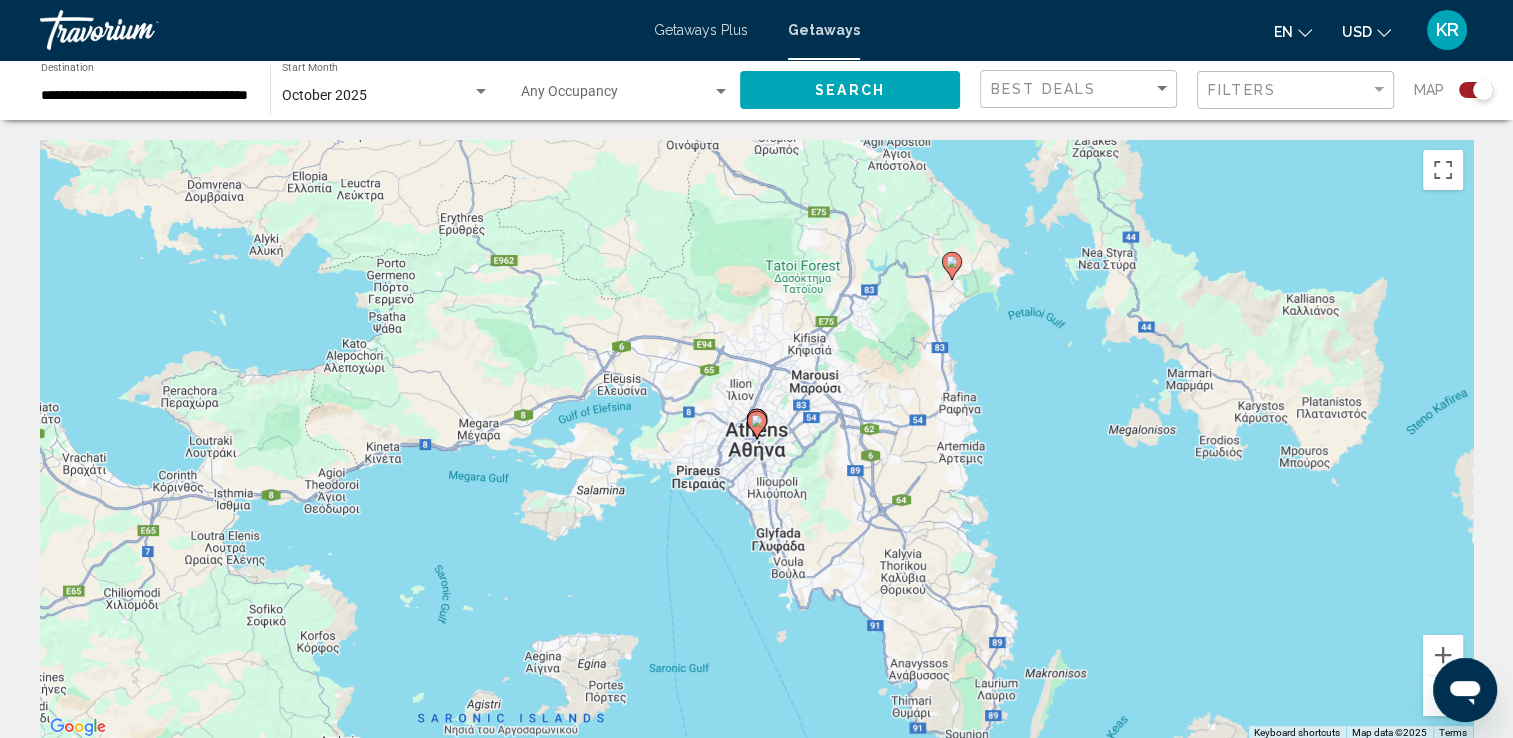 click 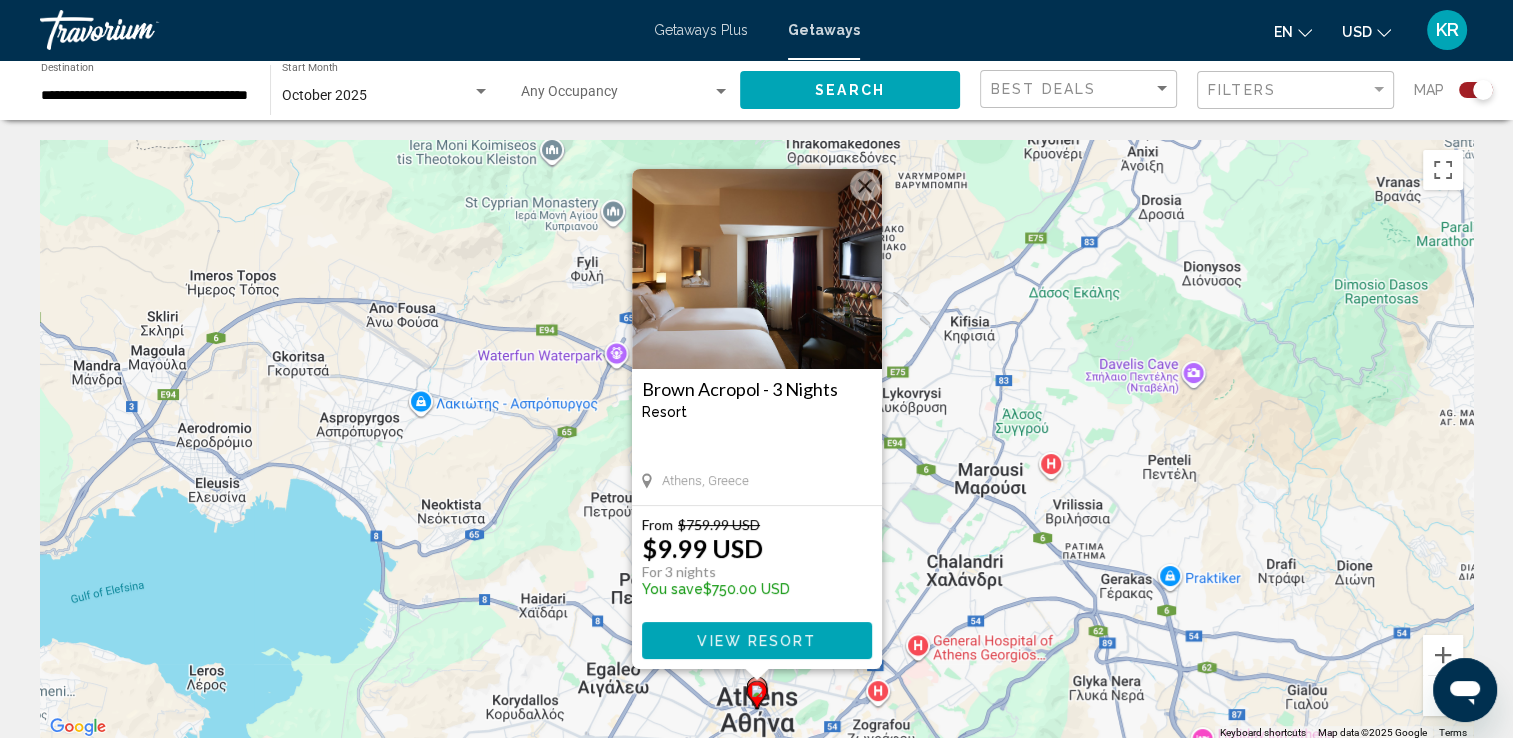 click on "View Resort" at bounding box center [757, 640] 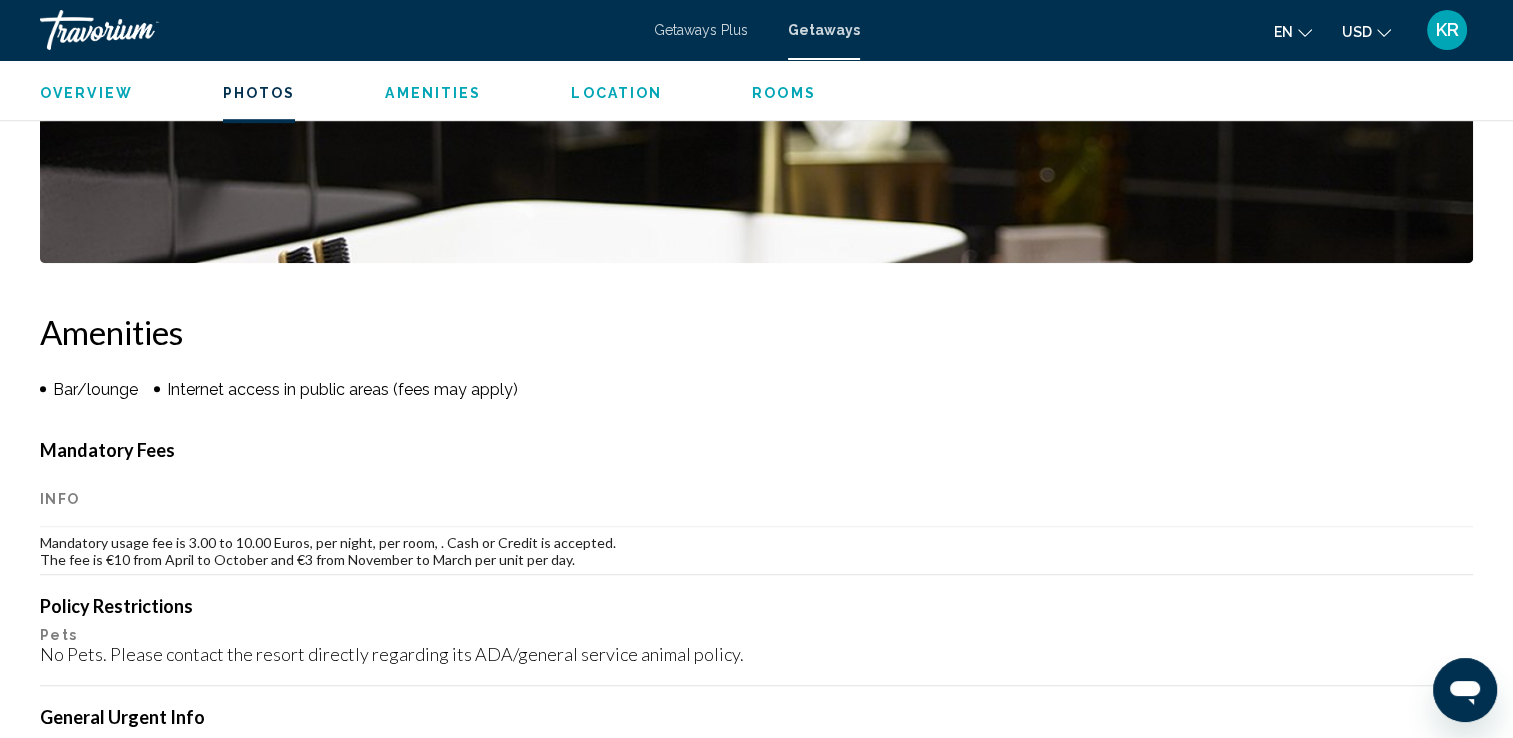 scroll, scrollTop: 1309, scrollLeft: 0, axis: vertical 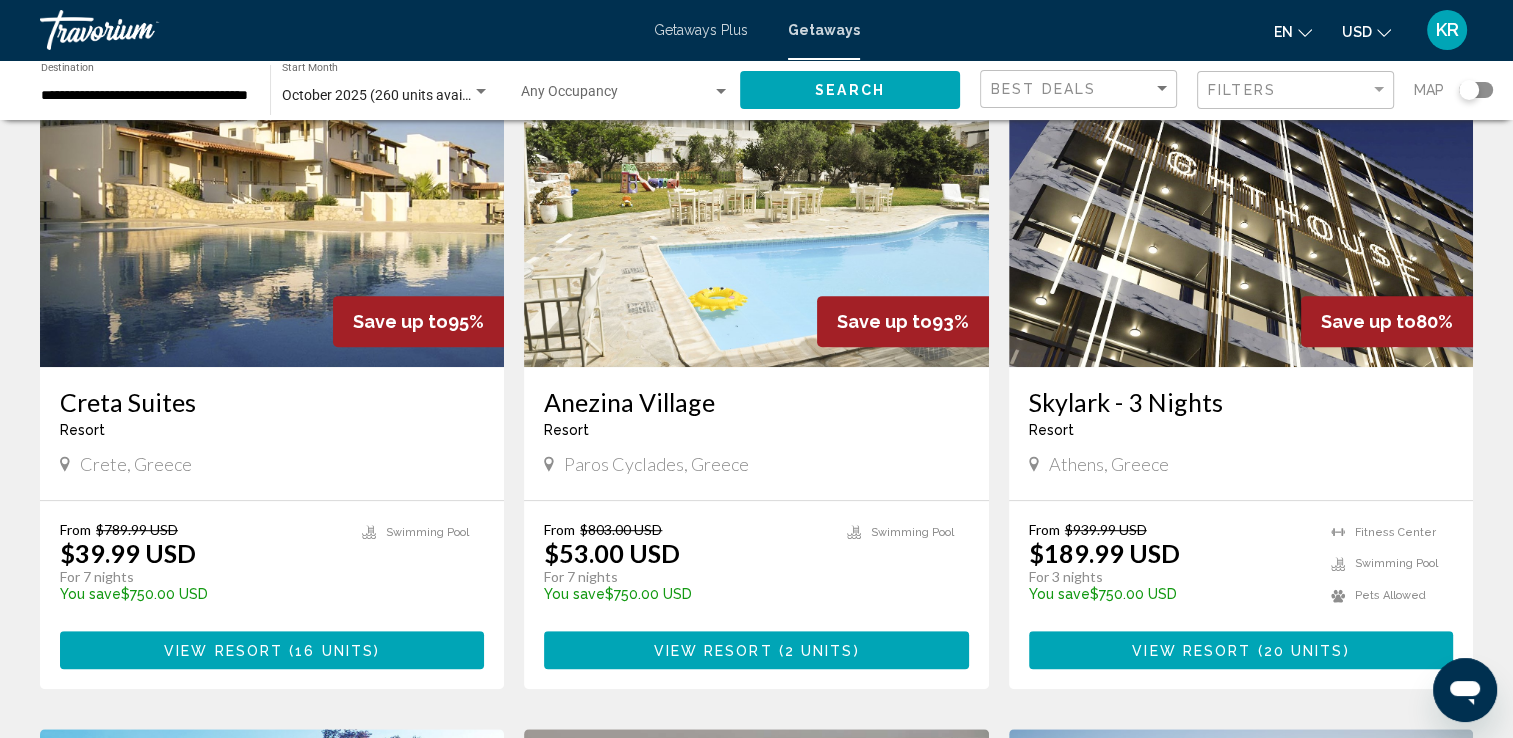 click on "Save up to  80%" at bounding box center [1387, 321] 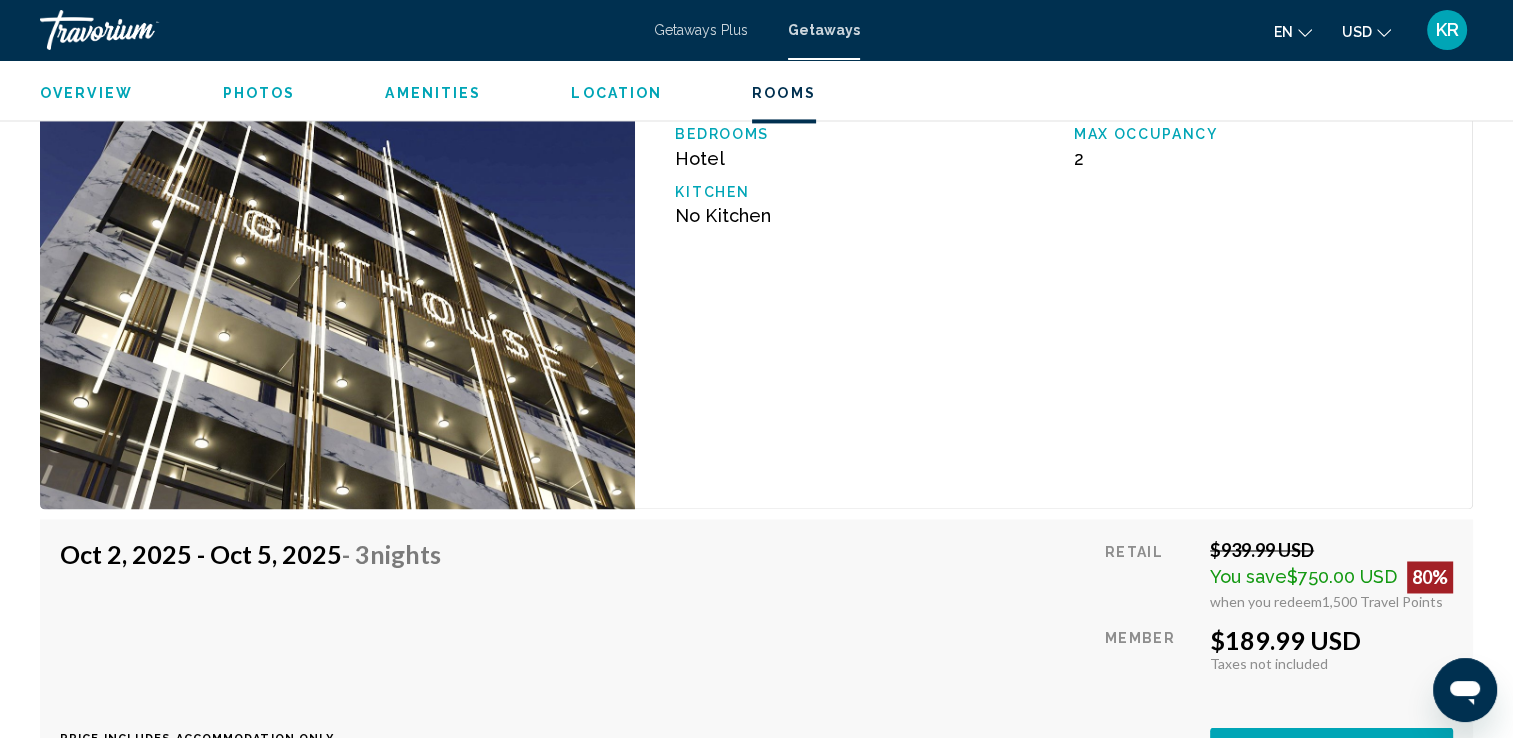 scroll, scrollTop: 3084, scrollLeft: 0, axis: vertical 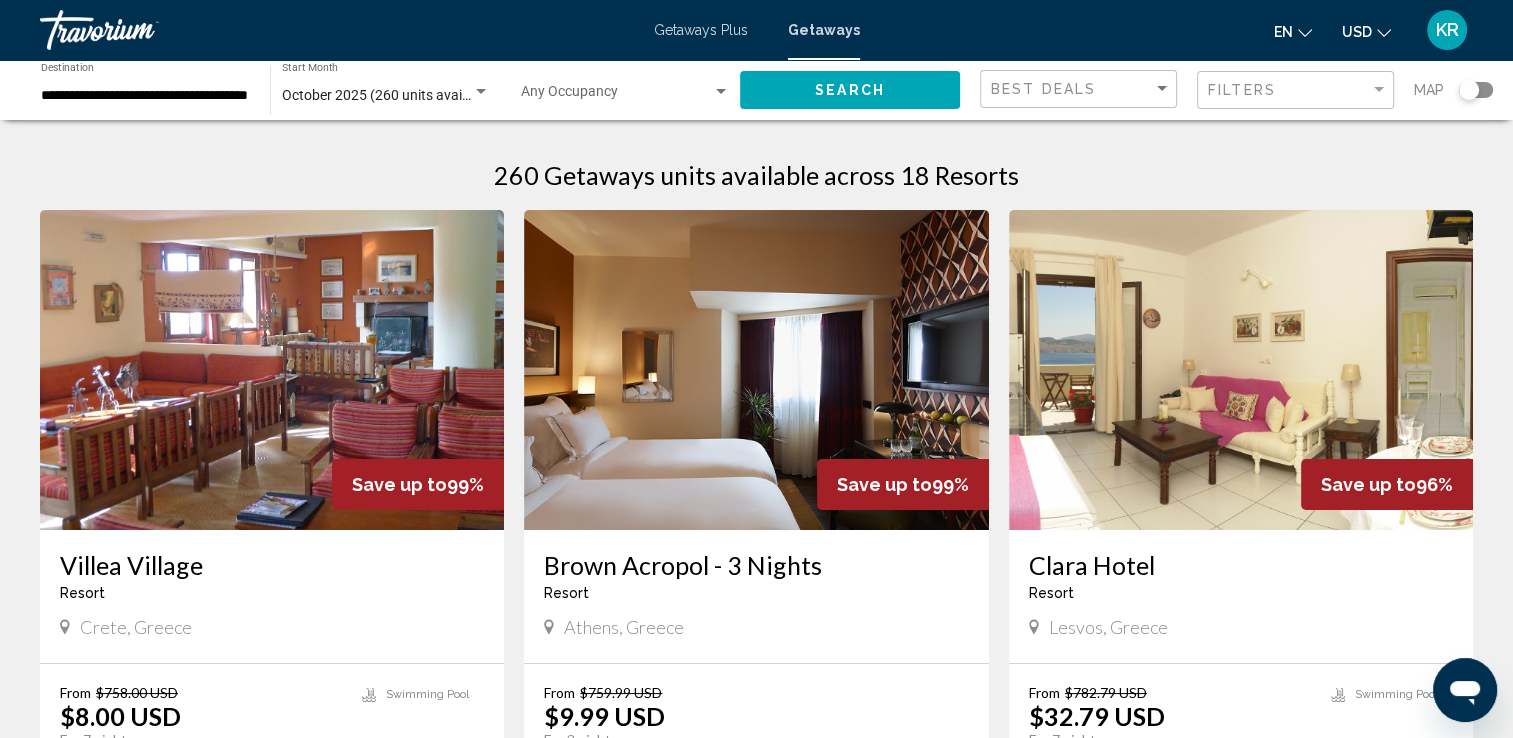 click 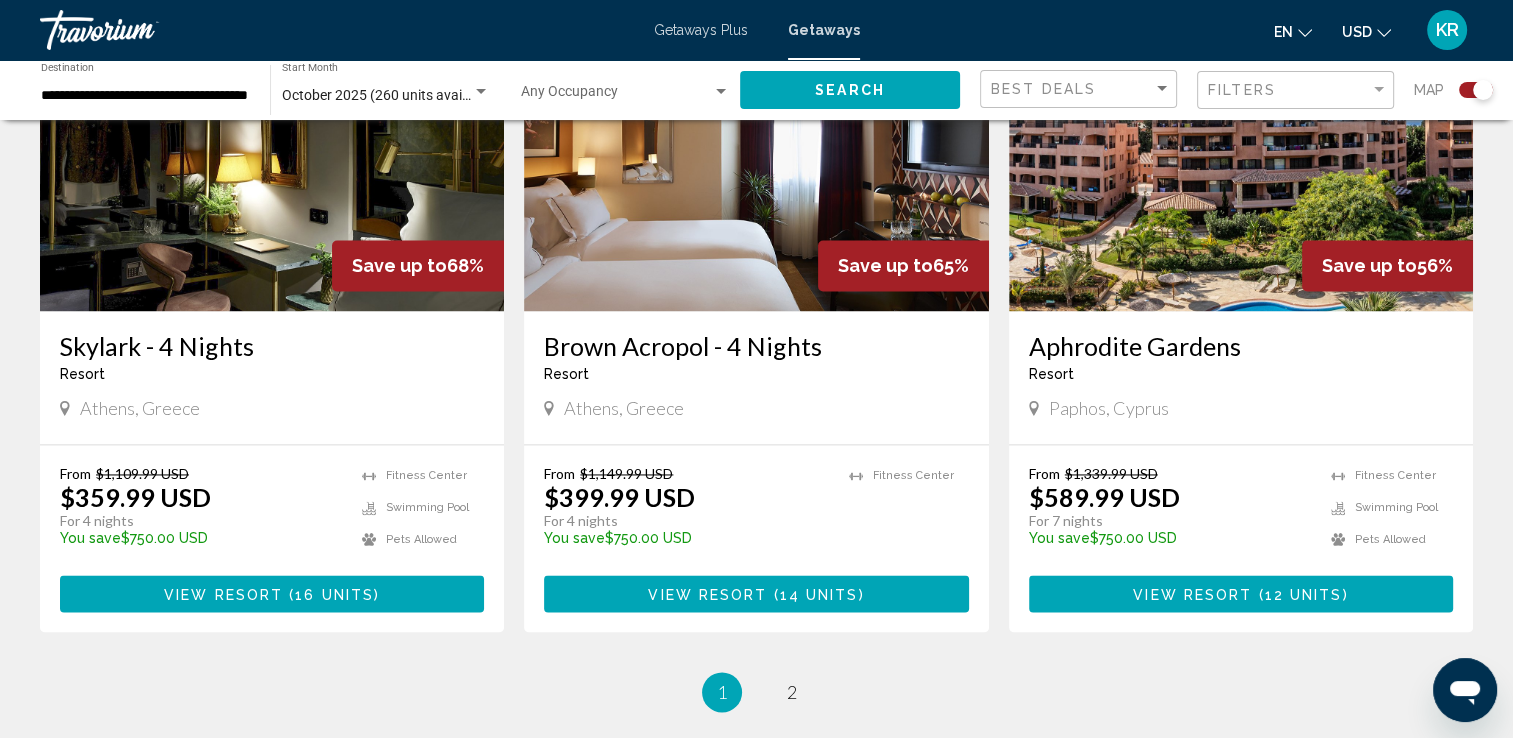 scroll, scrollTop: 2882, scrollLeft: 0, axis: vertical 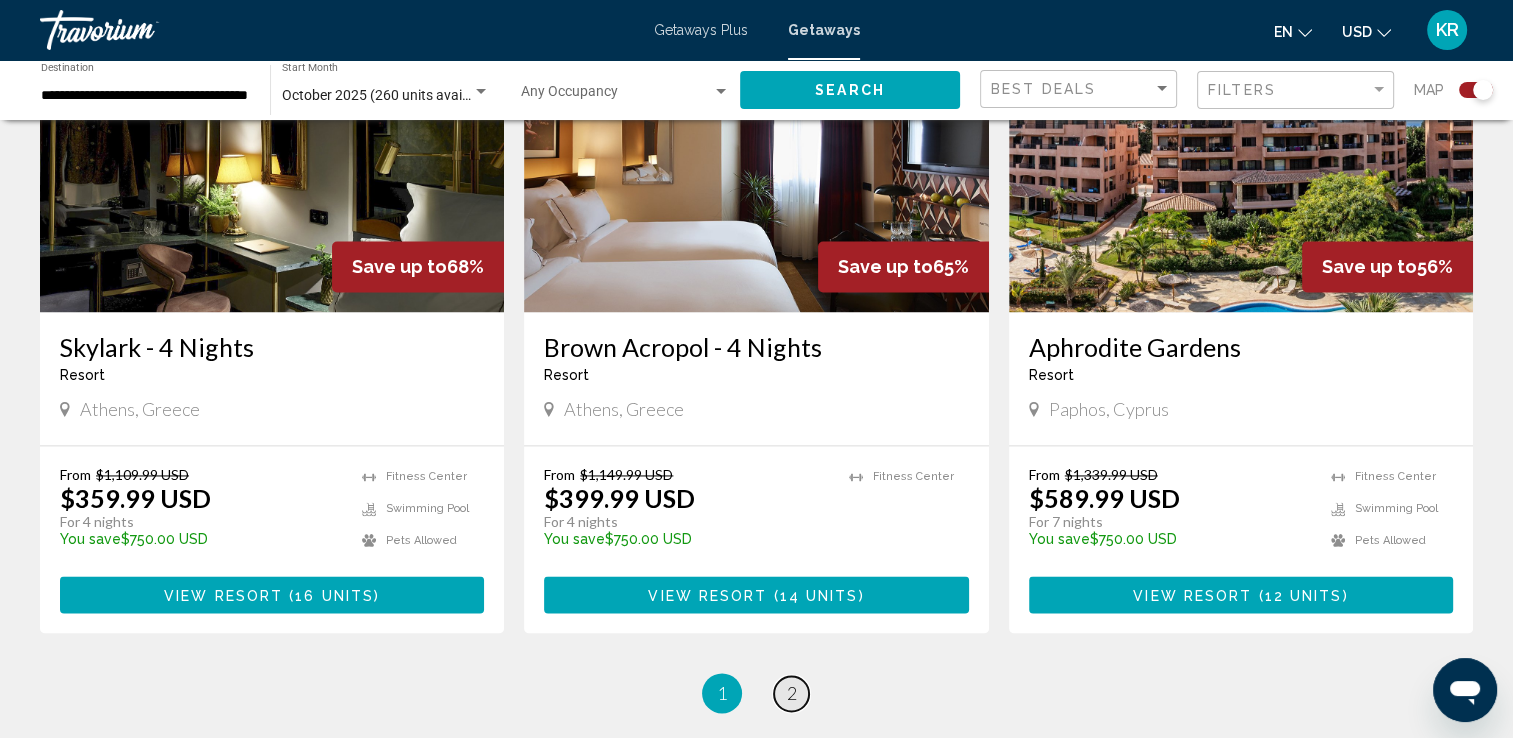 click on "2" at bounding box center [792, 693] 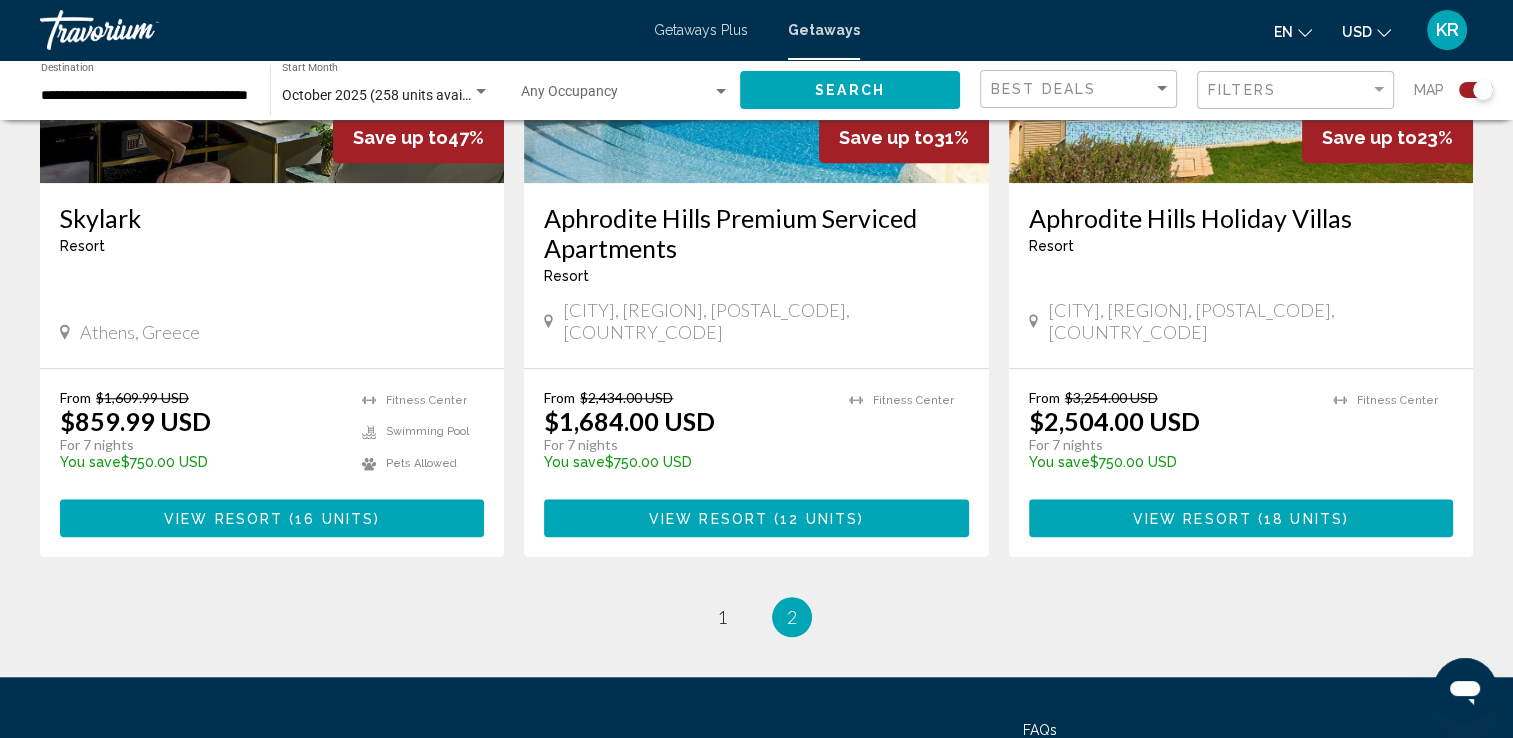 scroll, scrollTop: 1686, scrollLeft: 0, axis: vertical 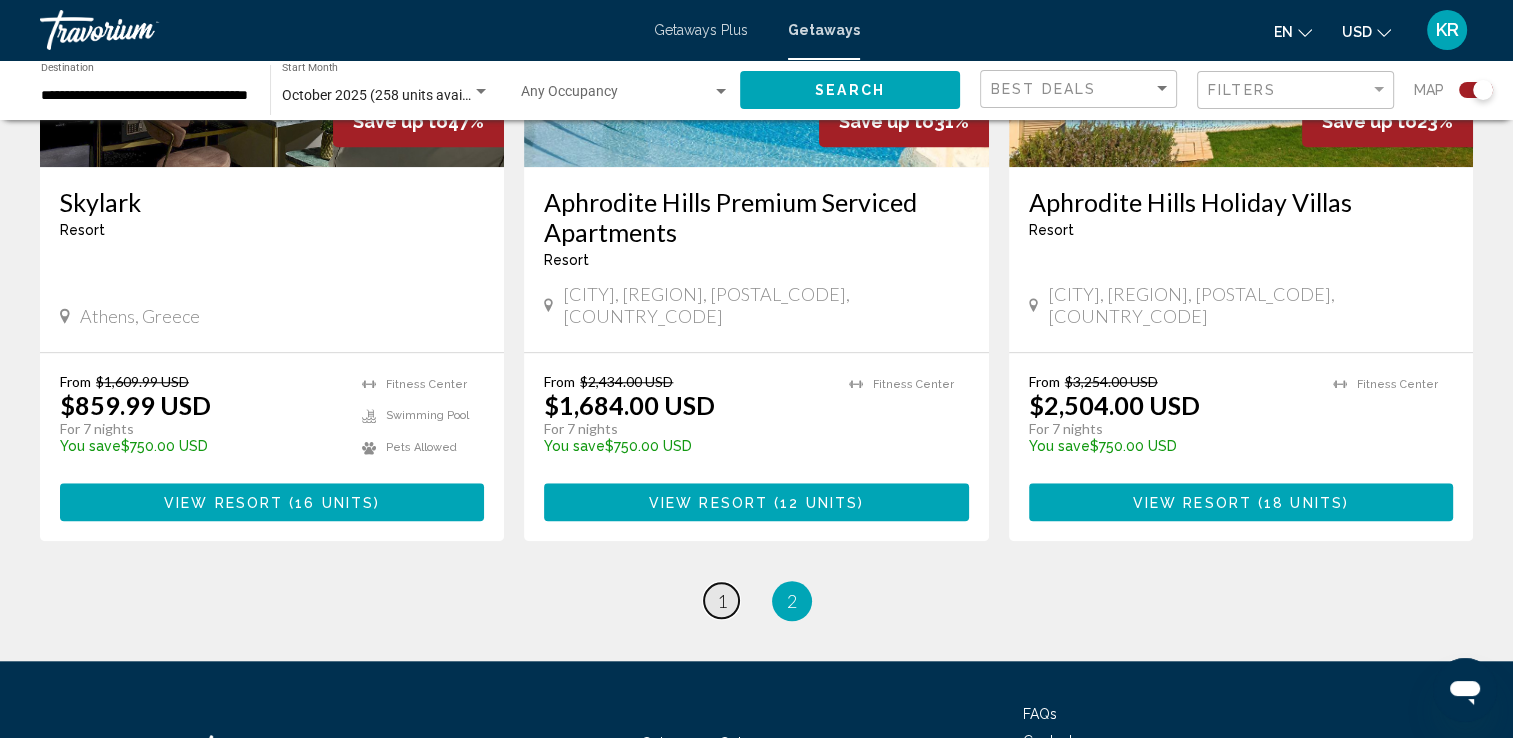 click on "page  1" at bounding box center (721, 600) 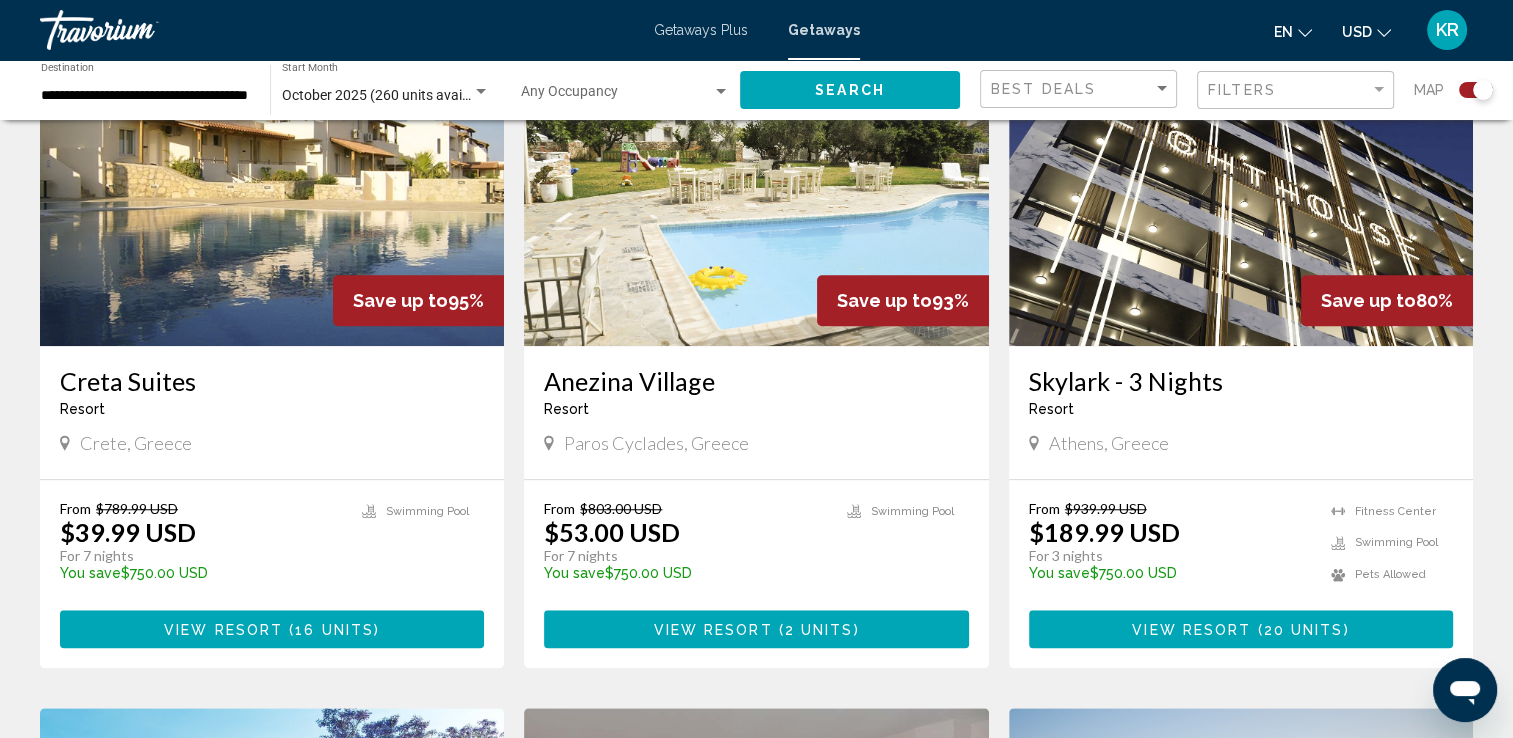 scroll, scrollTop: 1516, scrollLeft: 0, axis: vertical 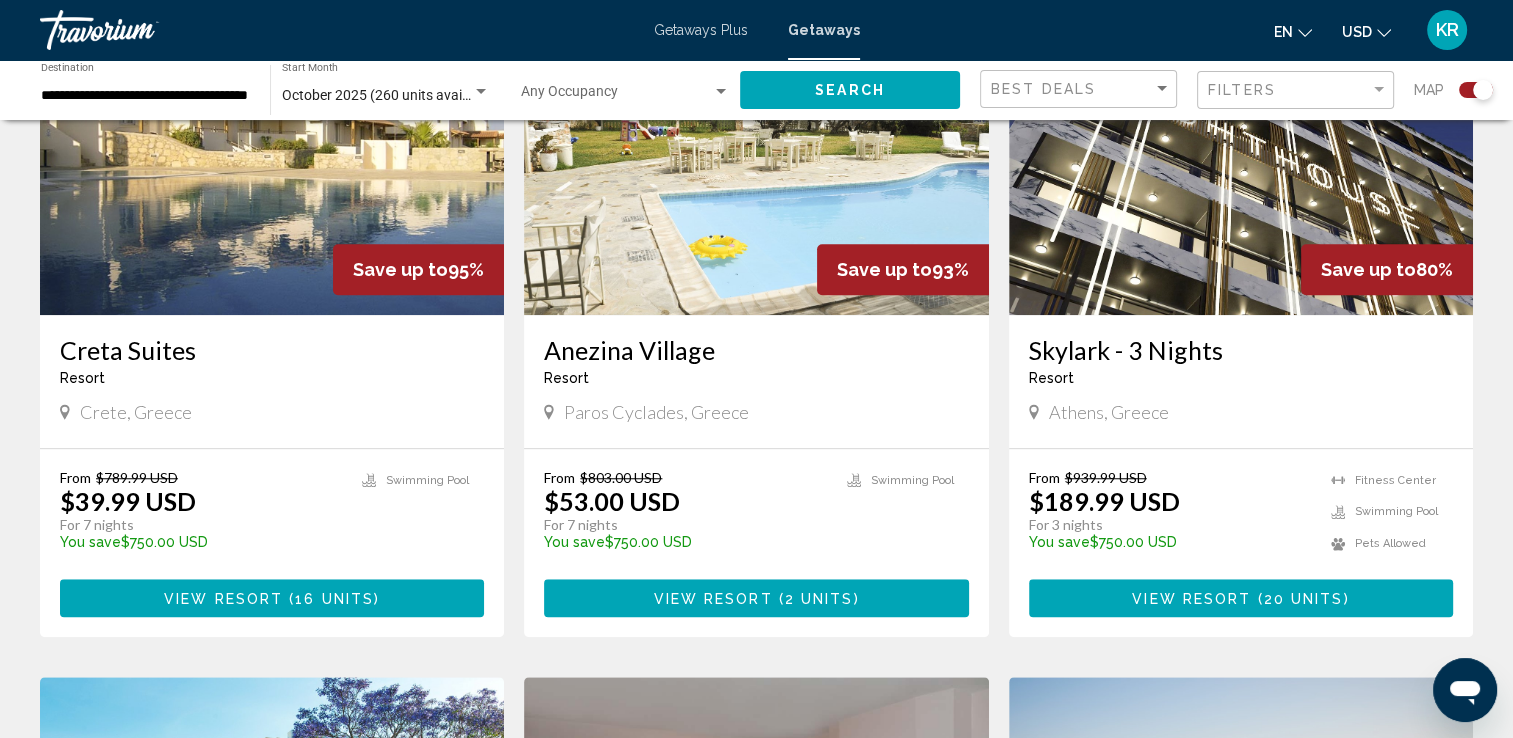 click on "Creta Suites" at bounding box center (272, 350) 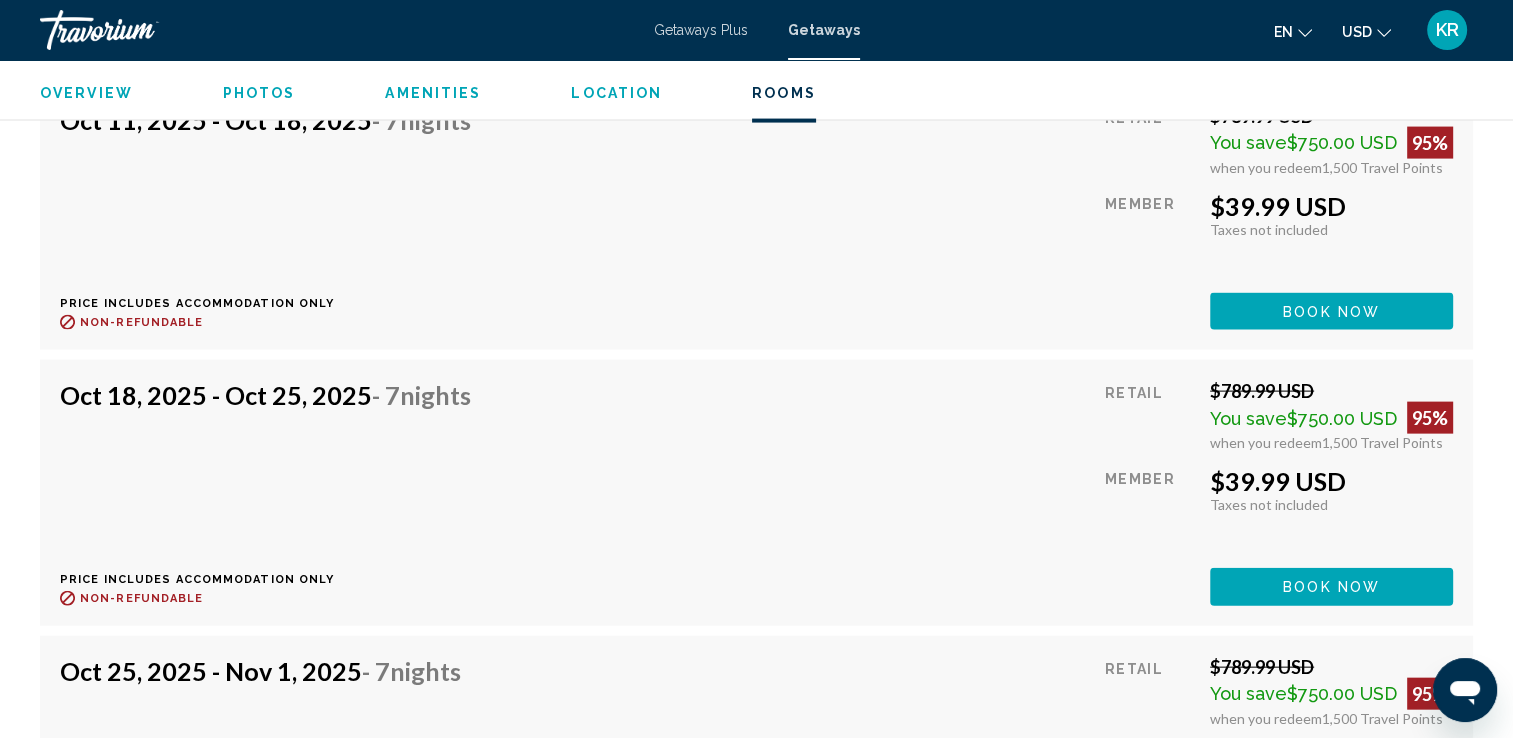 scroll, scrollTop: 4236, scrollLeft: 0, axis: vertical 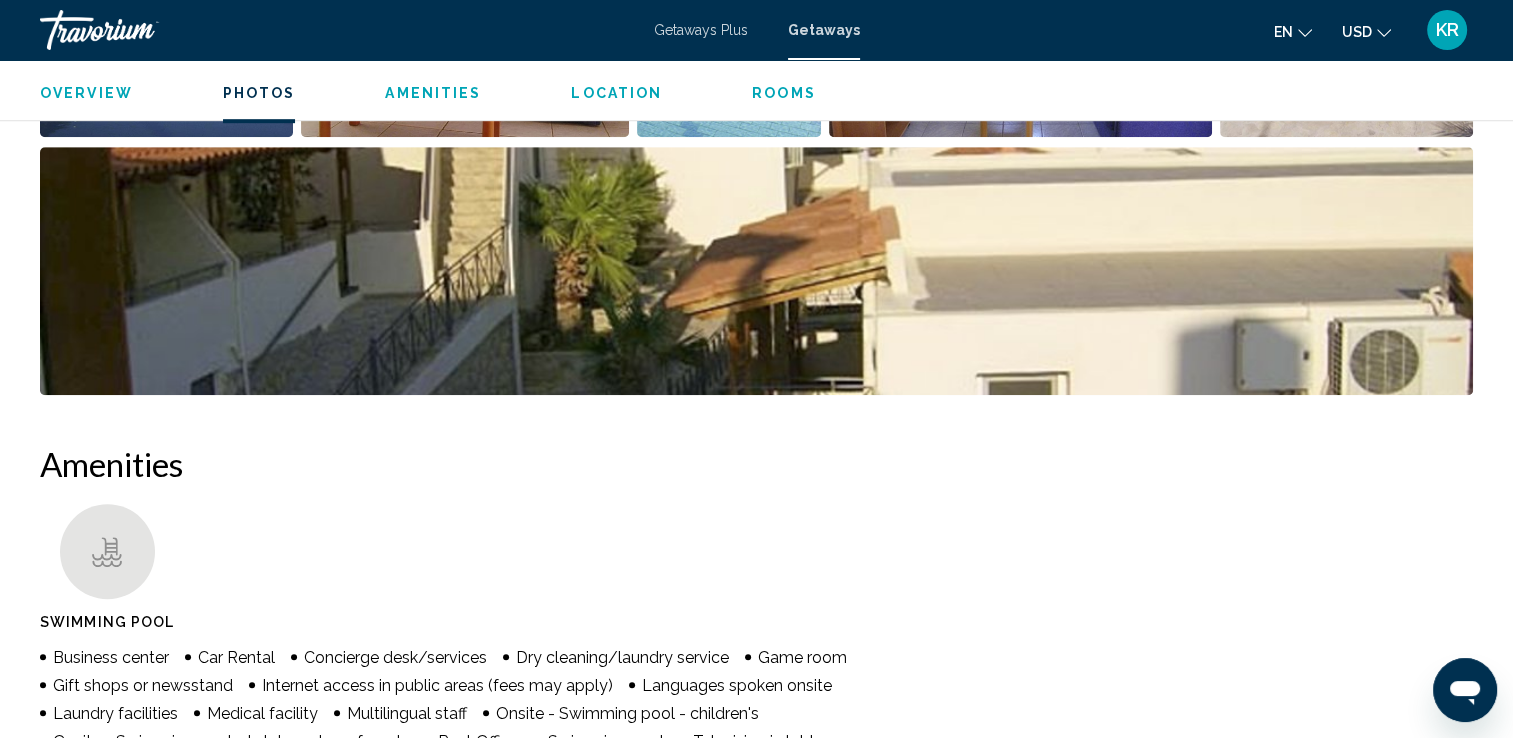 click on "Swimming Pool" at bounding box center (756, 572) 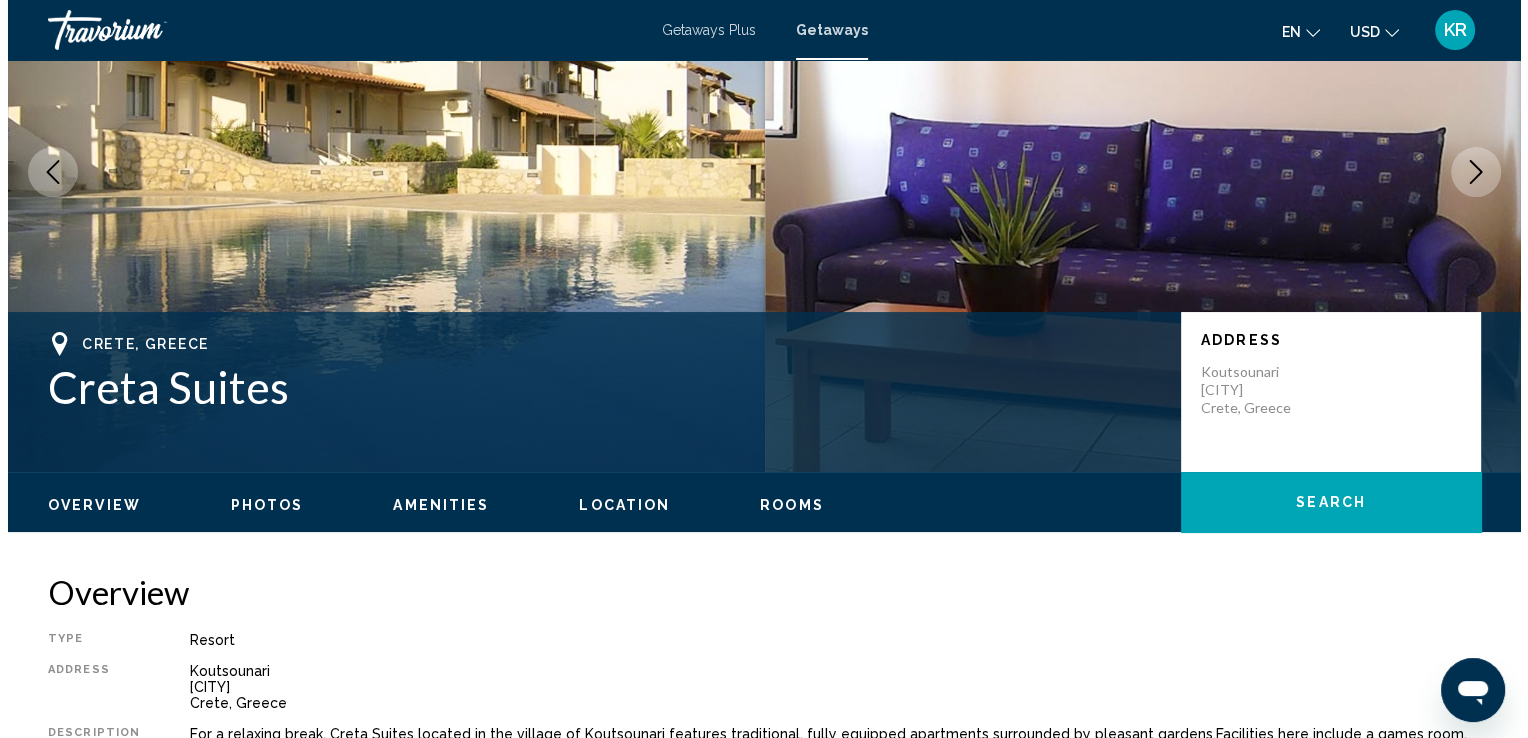 scroll, scrollTop: 0, scrollLeft: 0, axis: both 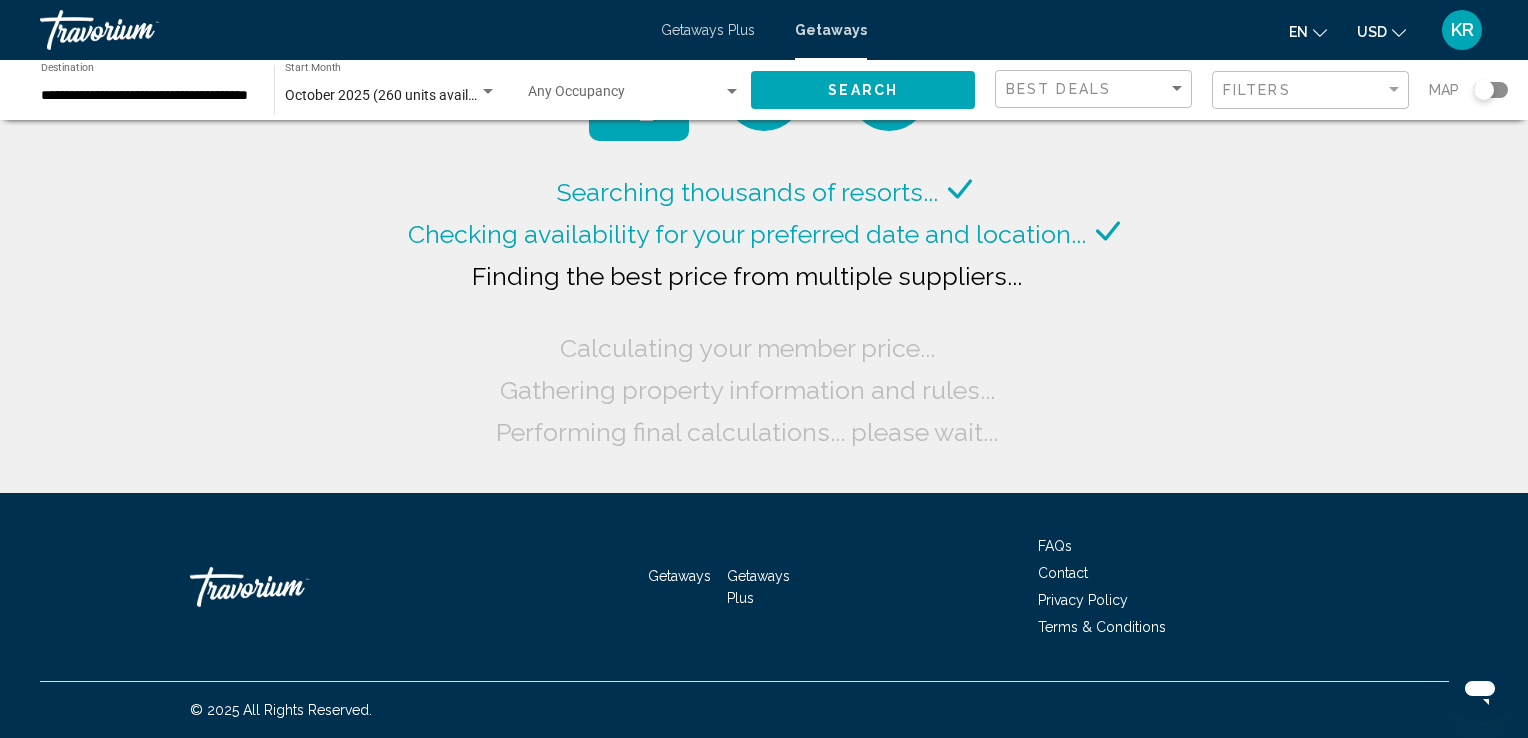 click on "**********" 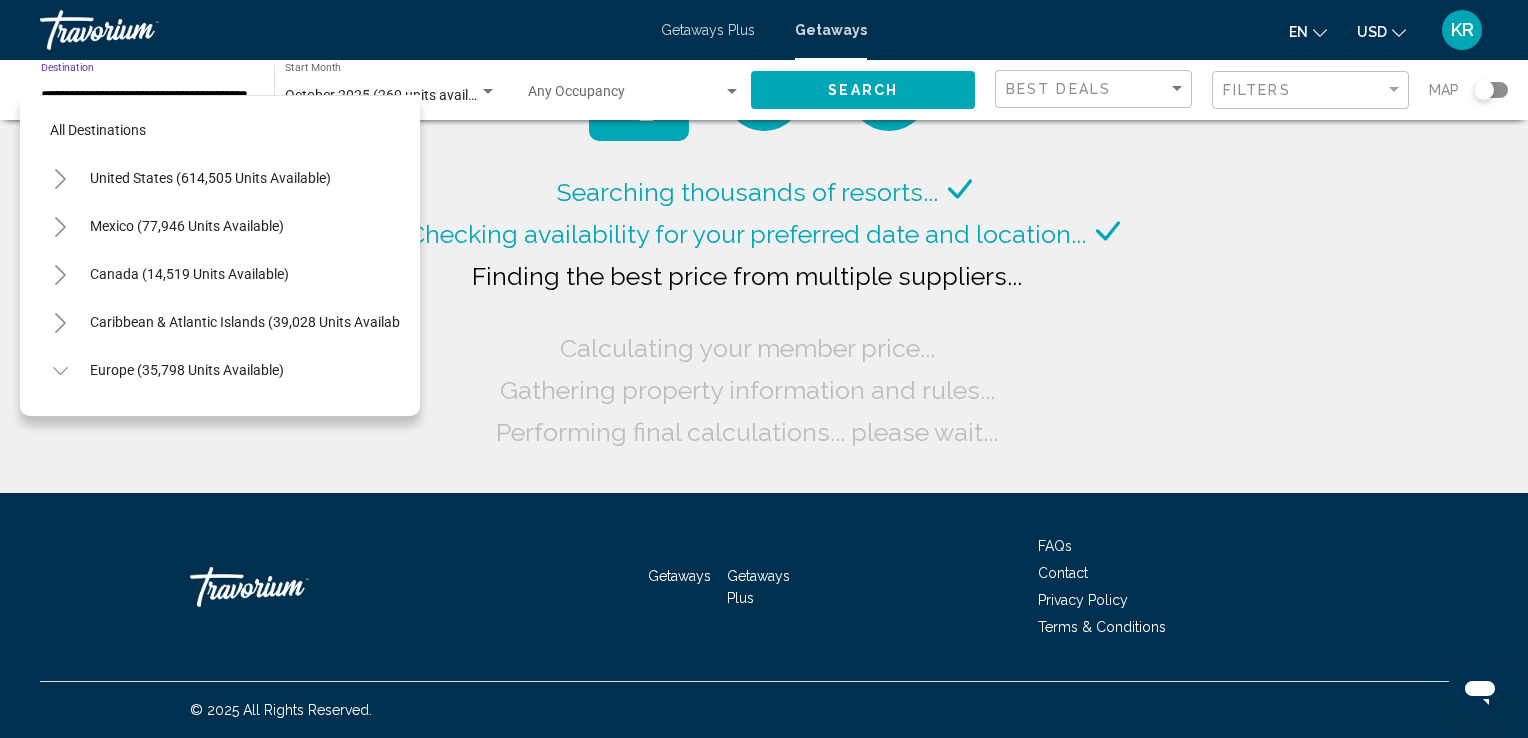 scroll, scrollTop: 558, scrollLeft: 0, axis: vertical 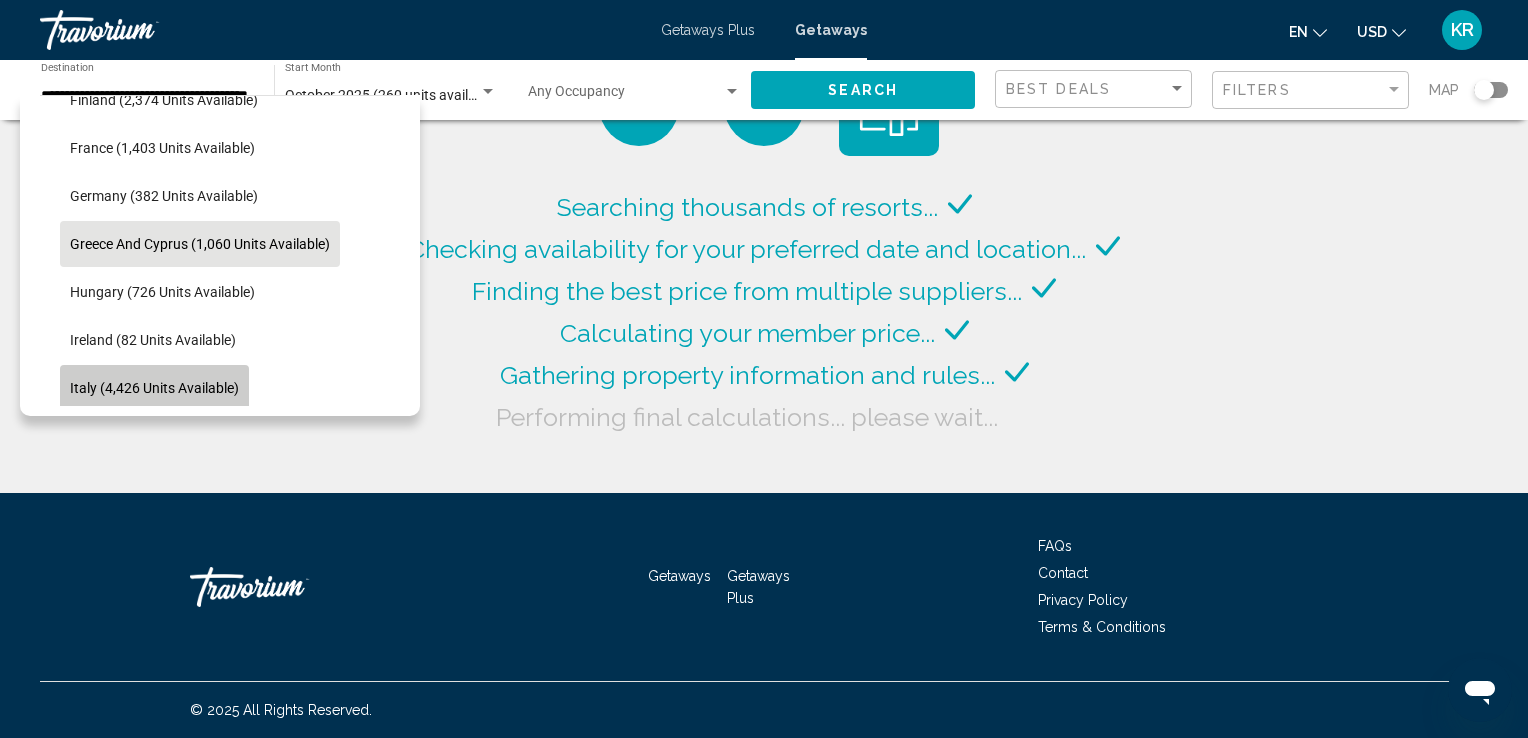 click on "Italy (4,426 units available)" 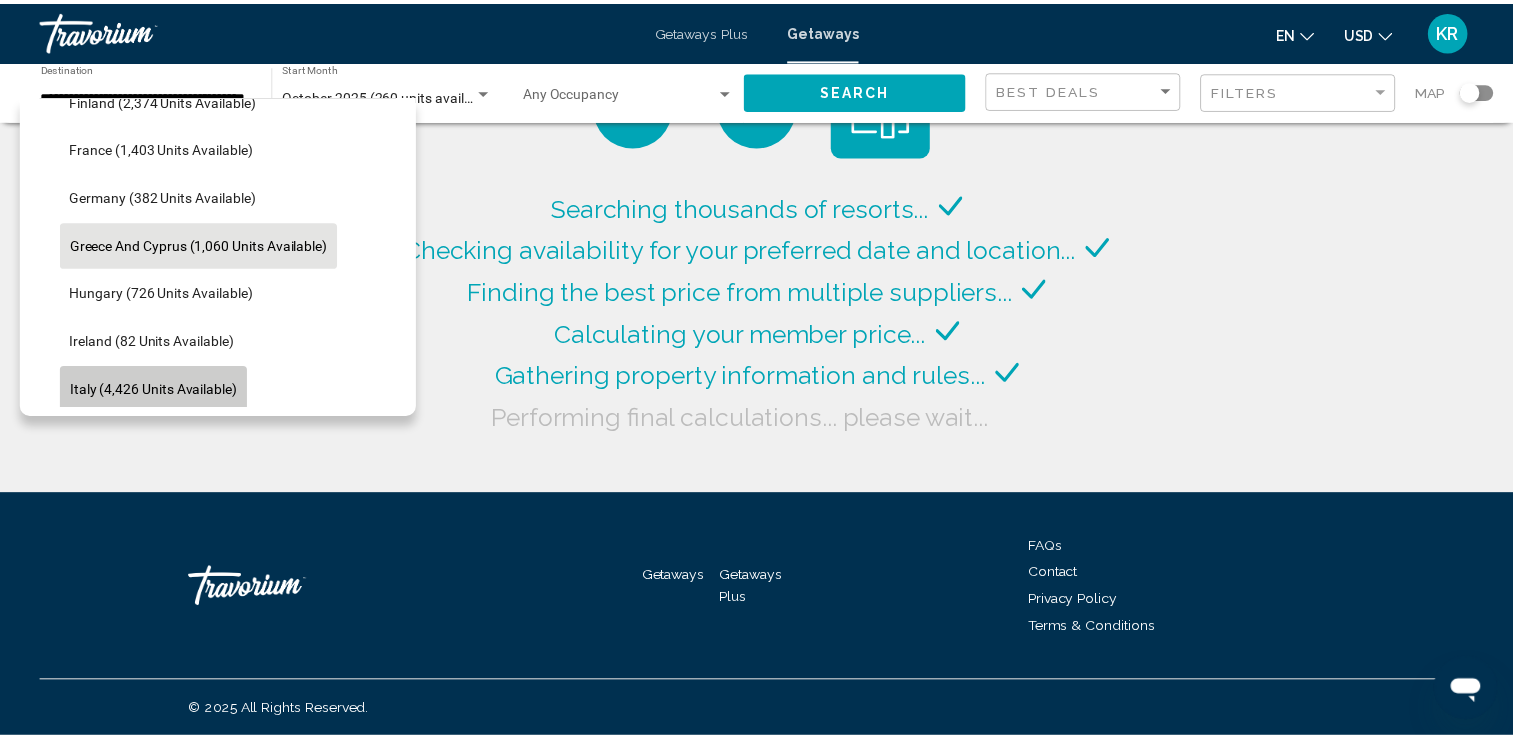 scroll, scrollTop: 0, scrollLeft: 0, axis: both 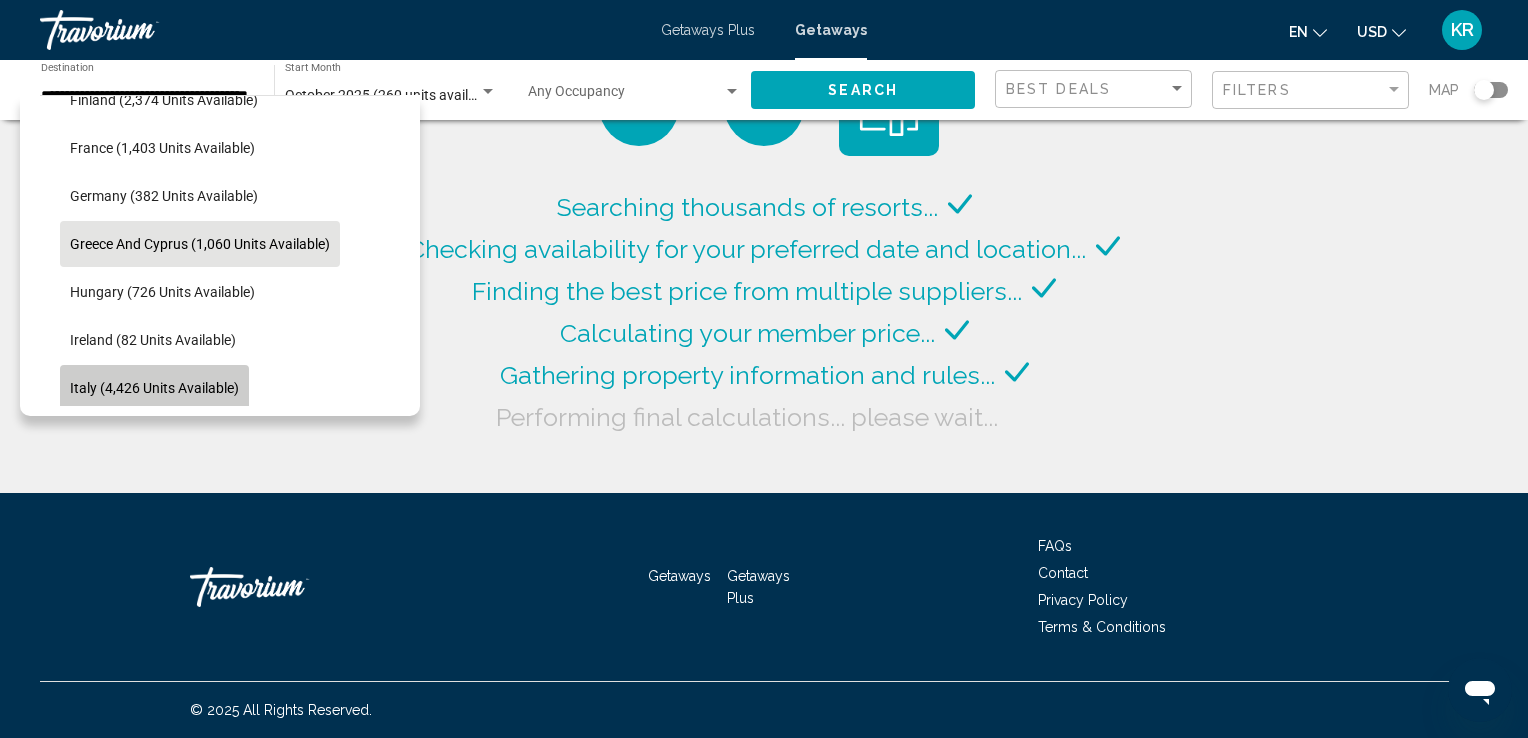 type on "**********" 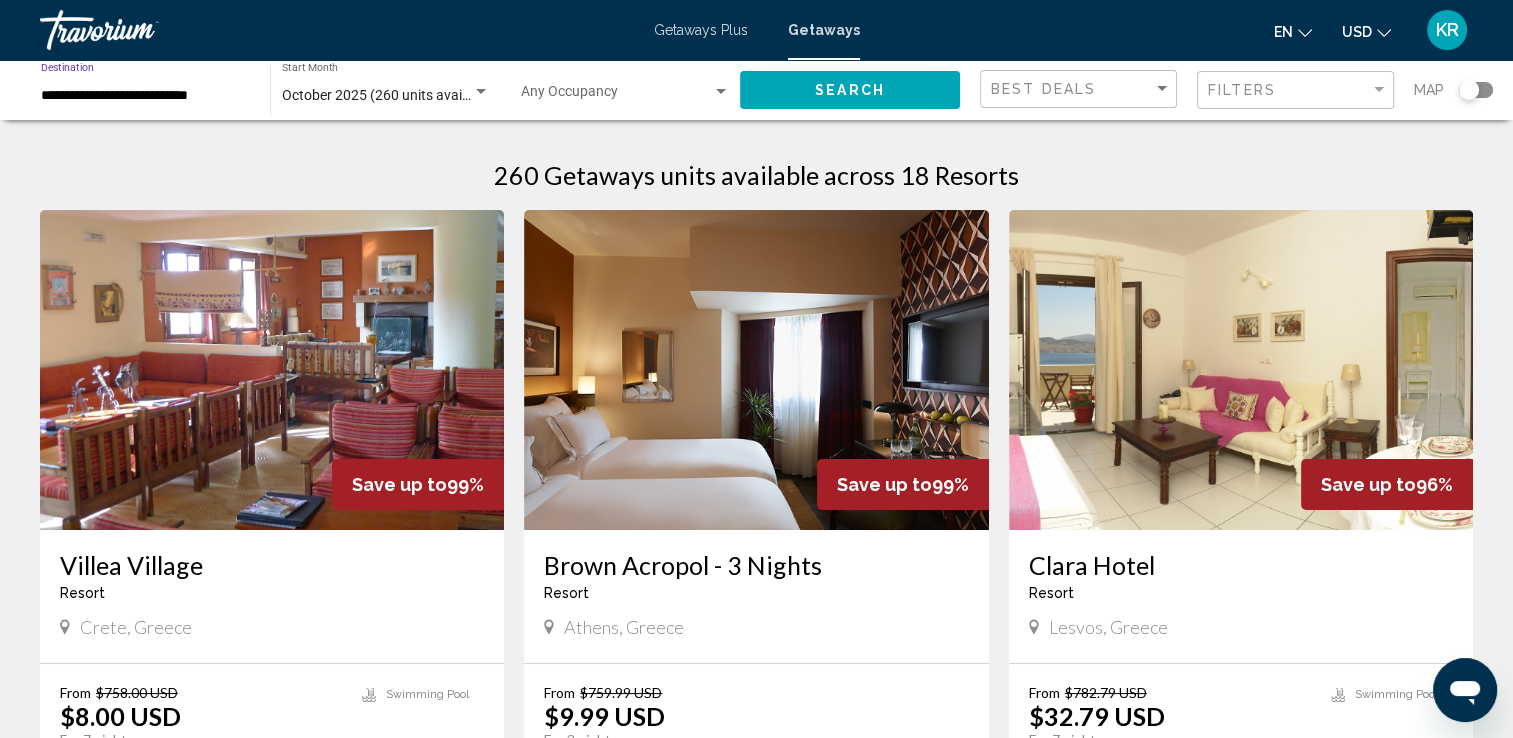 click on "Search" 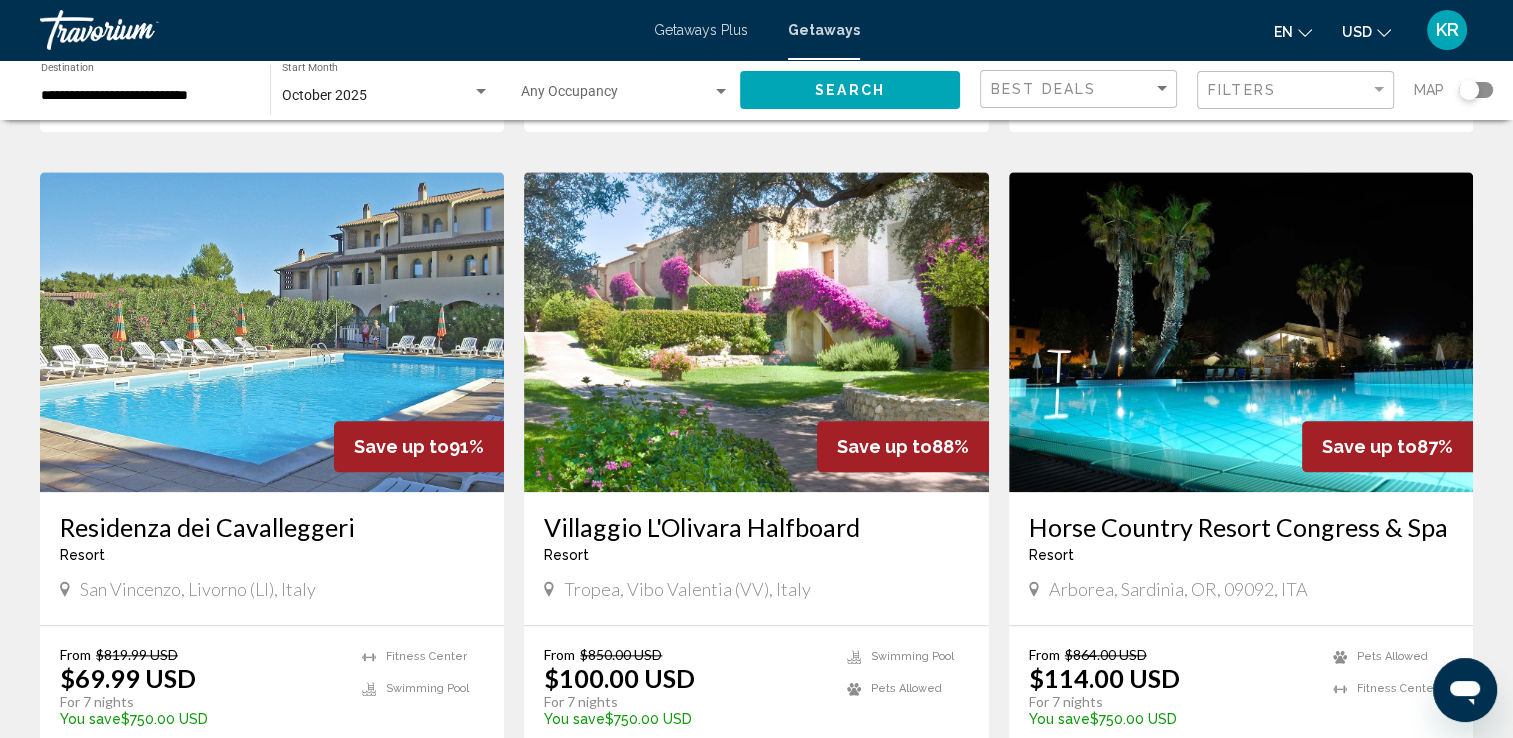 scroll, scrollTop: 2200, scrollLeft: 0, axis: vertical 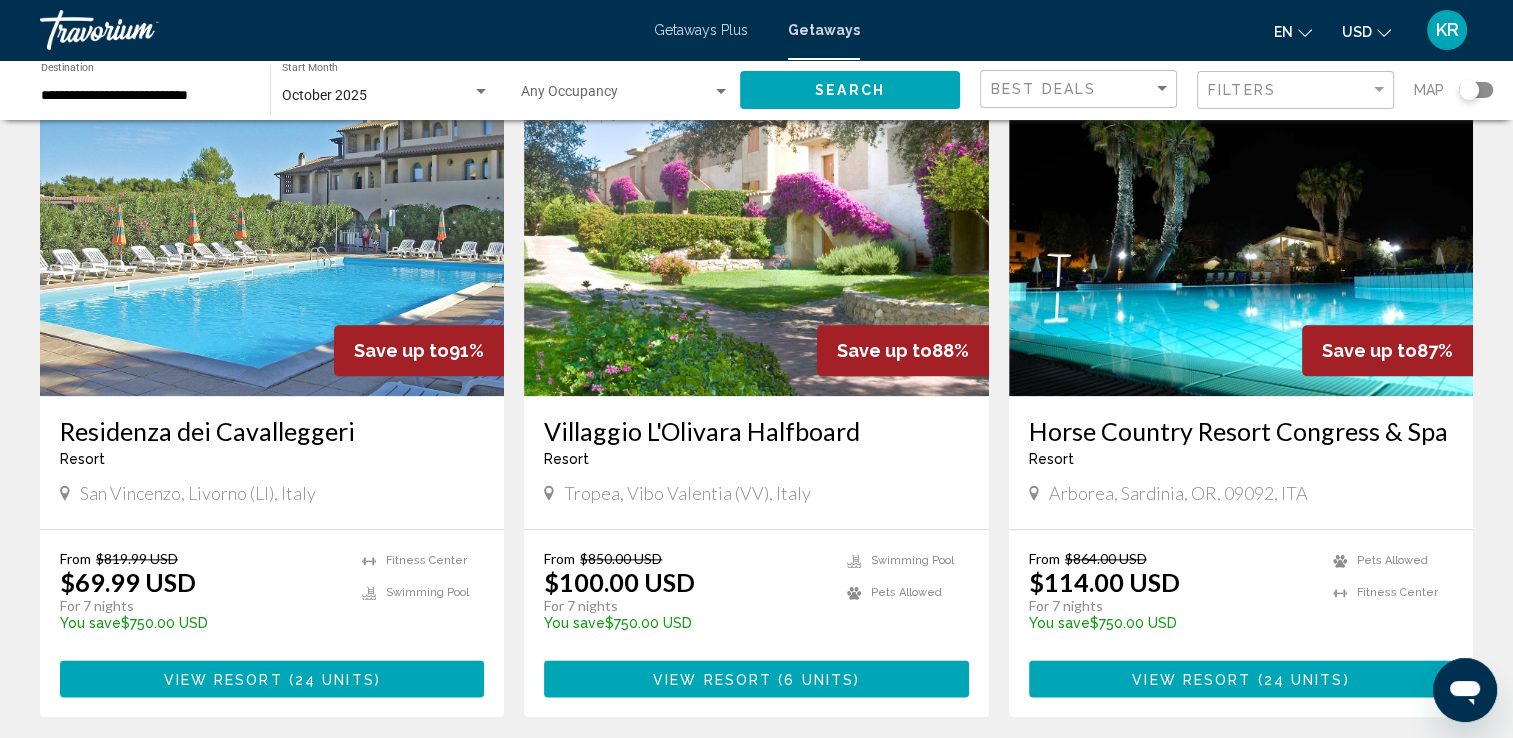 click on "Residenza dei Cavalleggeri" at bounding box center [272, 431] 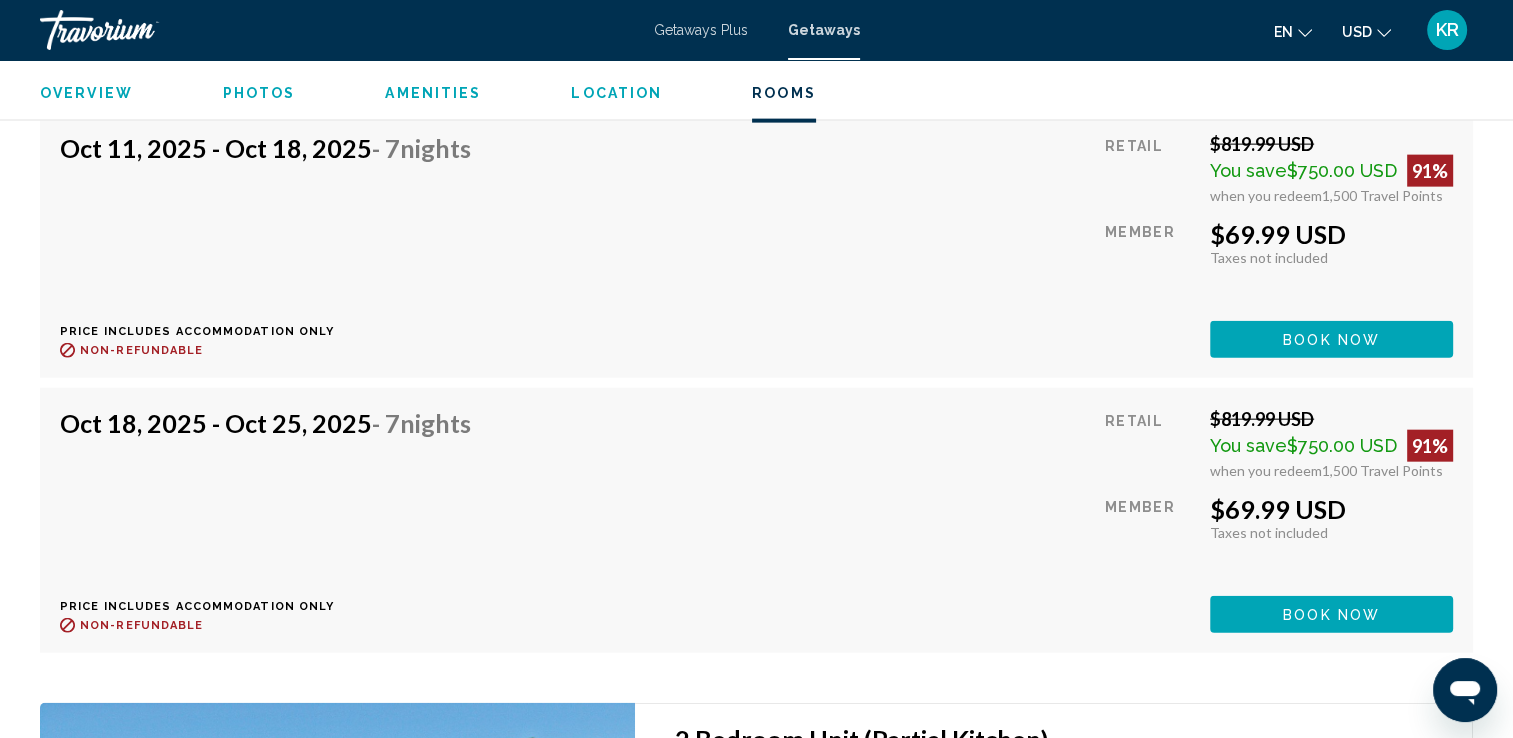 scroll, scrollTop: 4544, scrollLeft: 0, axis: vertical 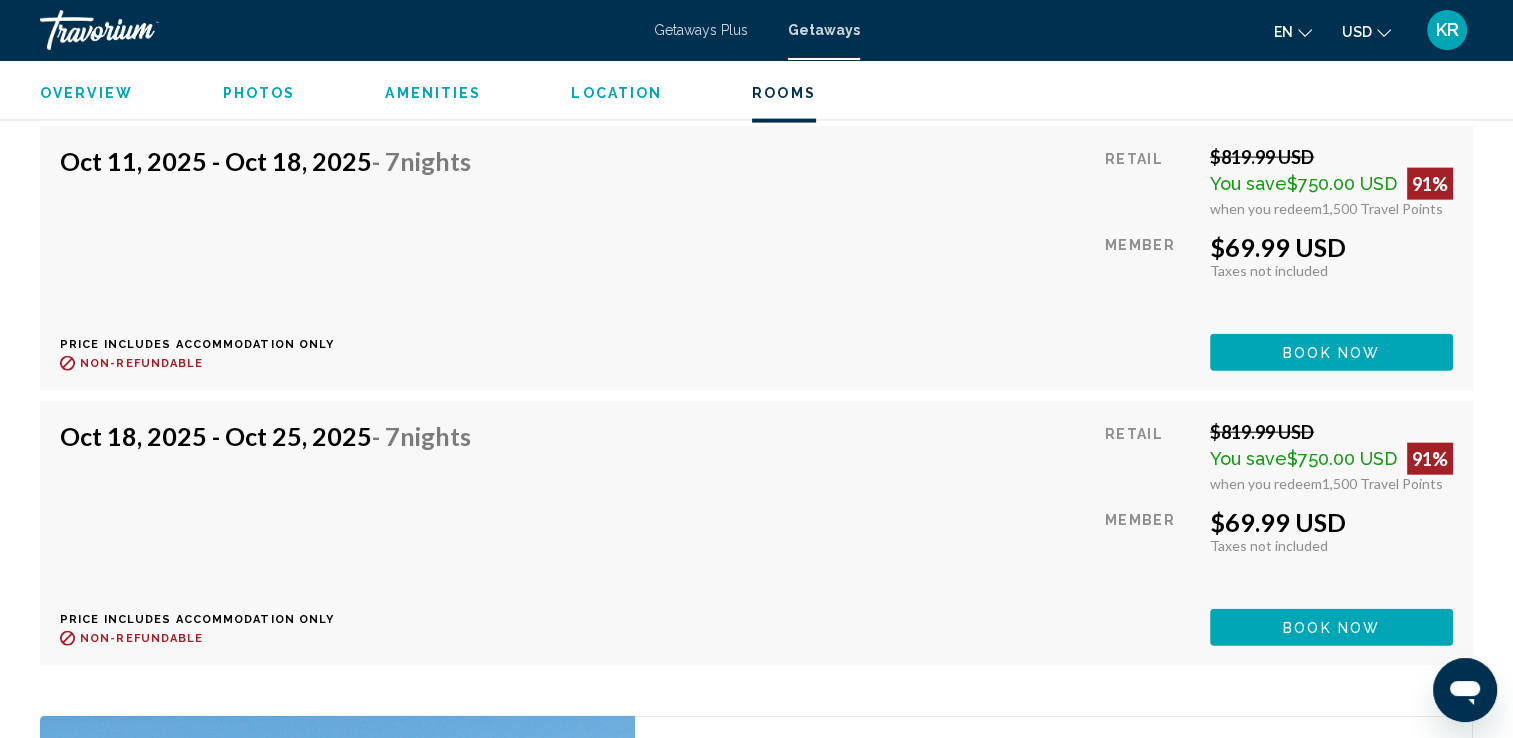 click on "-  Nights Price includes accommodation only
Refundable until :
Non-refundable Retail  $[PRICE] USD  You save  $[PRICE] USD   91%  when you redeem  1,500  Travel Points  Member  $[PRICE] USD  Taxes included Taxes not included You earn  0  Travel Points  Book now This room is no longer available. Price includes accommodation only
Refundable until
Non-refundable Book now This room is no longer available." at bounding box center (756, 258) 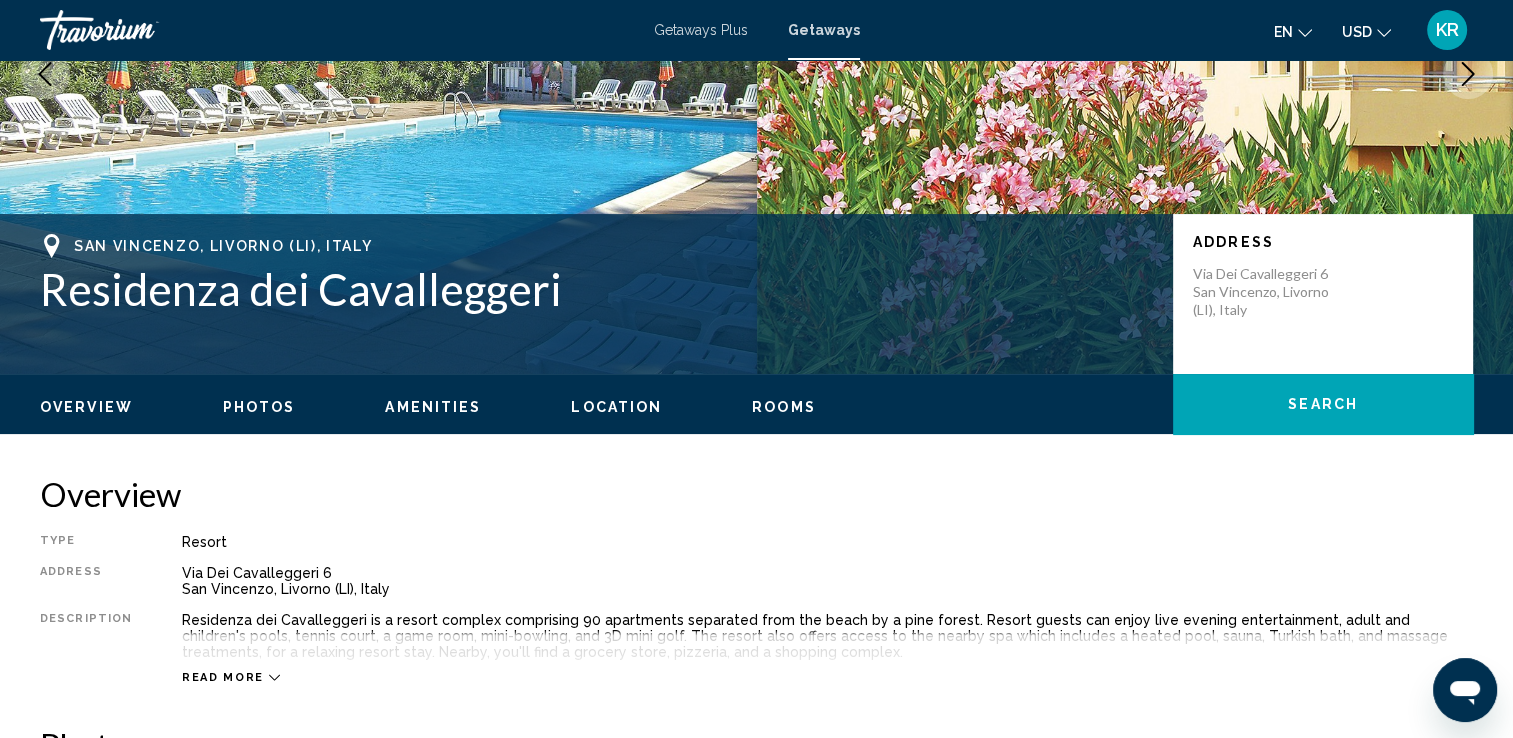 scroll, scrollTop: 280, scrollLeft: 0, axis: vertical 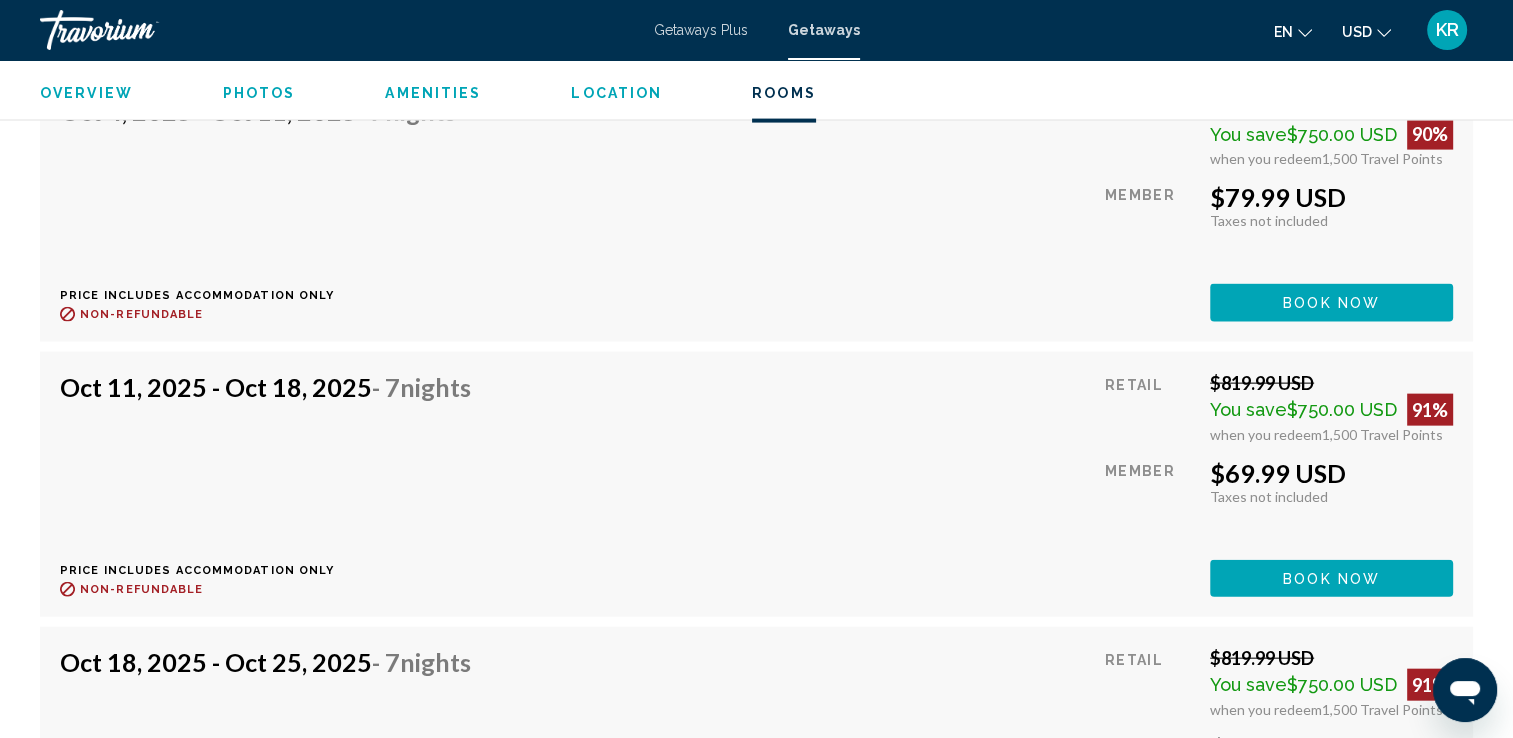 click on "Book now" at bounding box center (1331, 302) 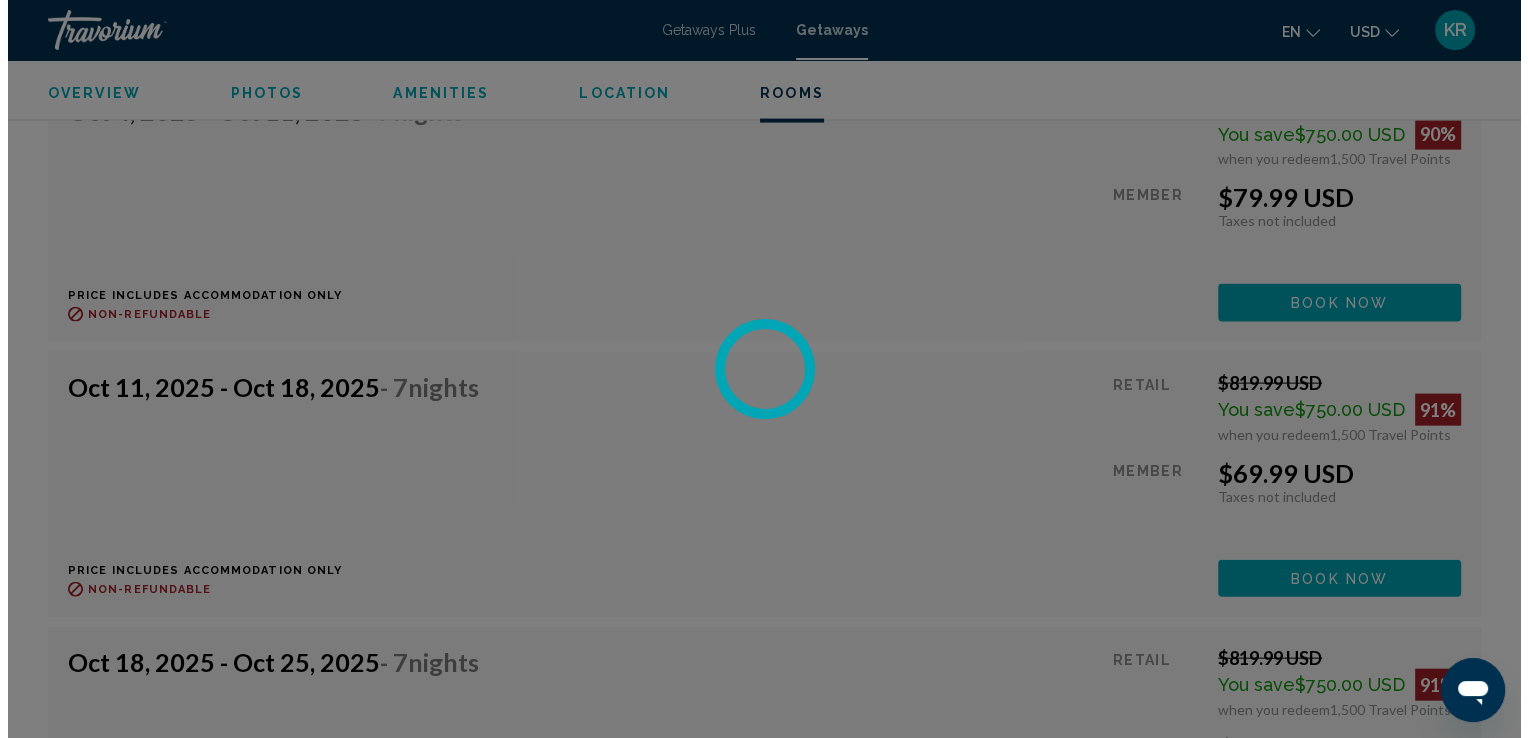 scroll, scrollTop: 0, scrollLeft: 0, axis: both 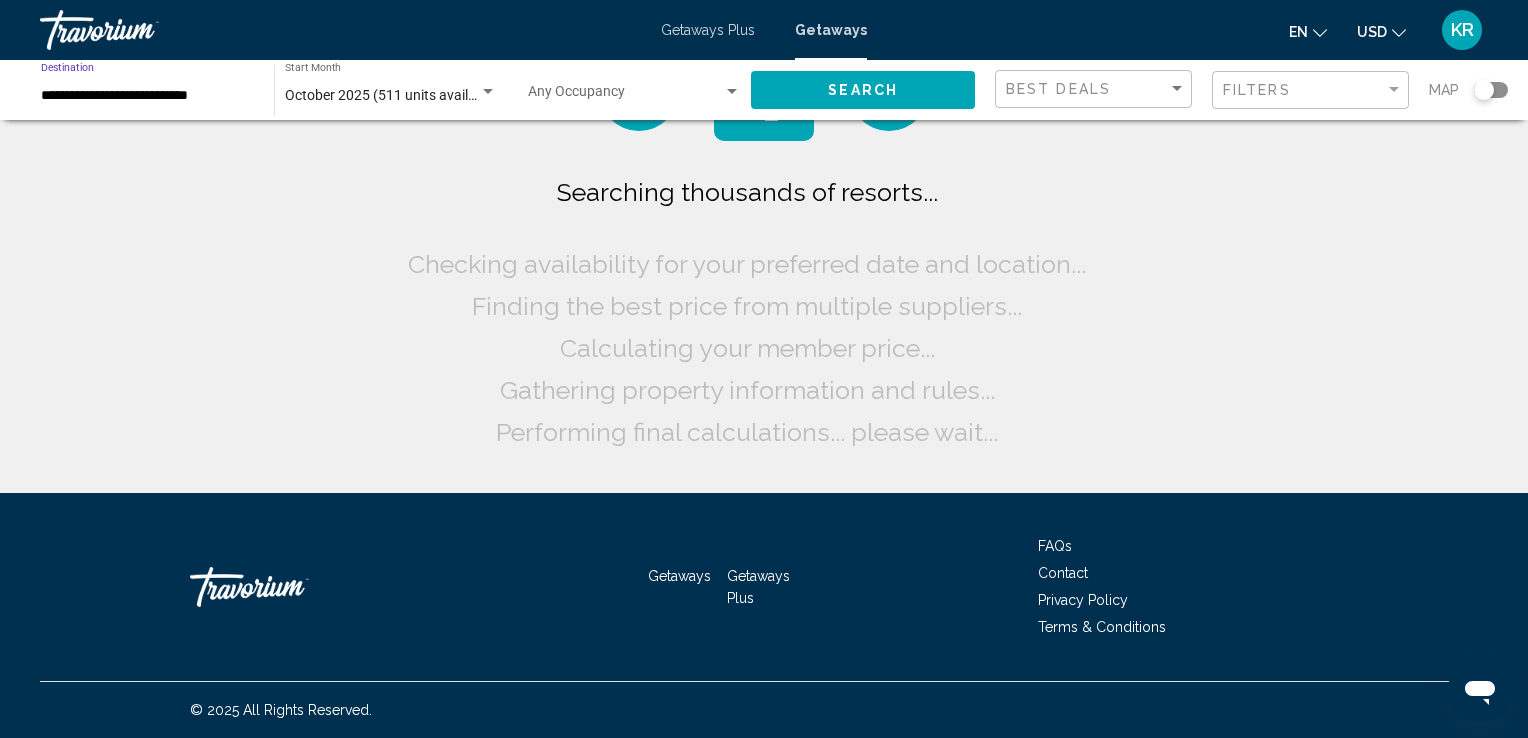 click on "**********" at bounding box center [147, 96] 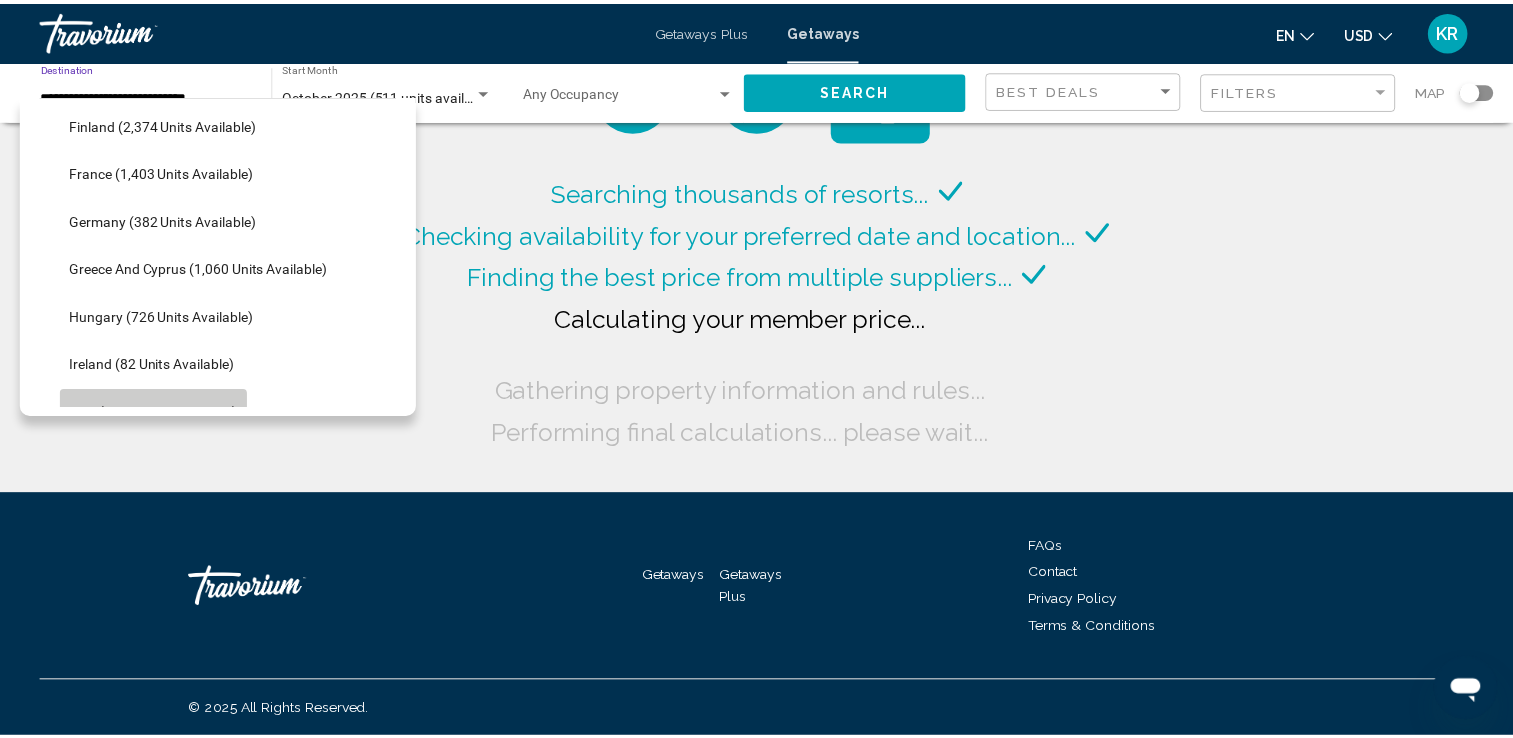 scroll, scrollTop: 533, scrollLeft: 0, axis: vertical 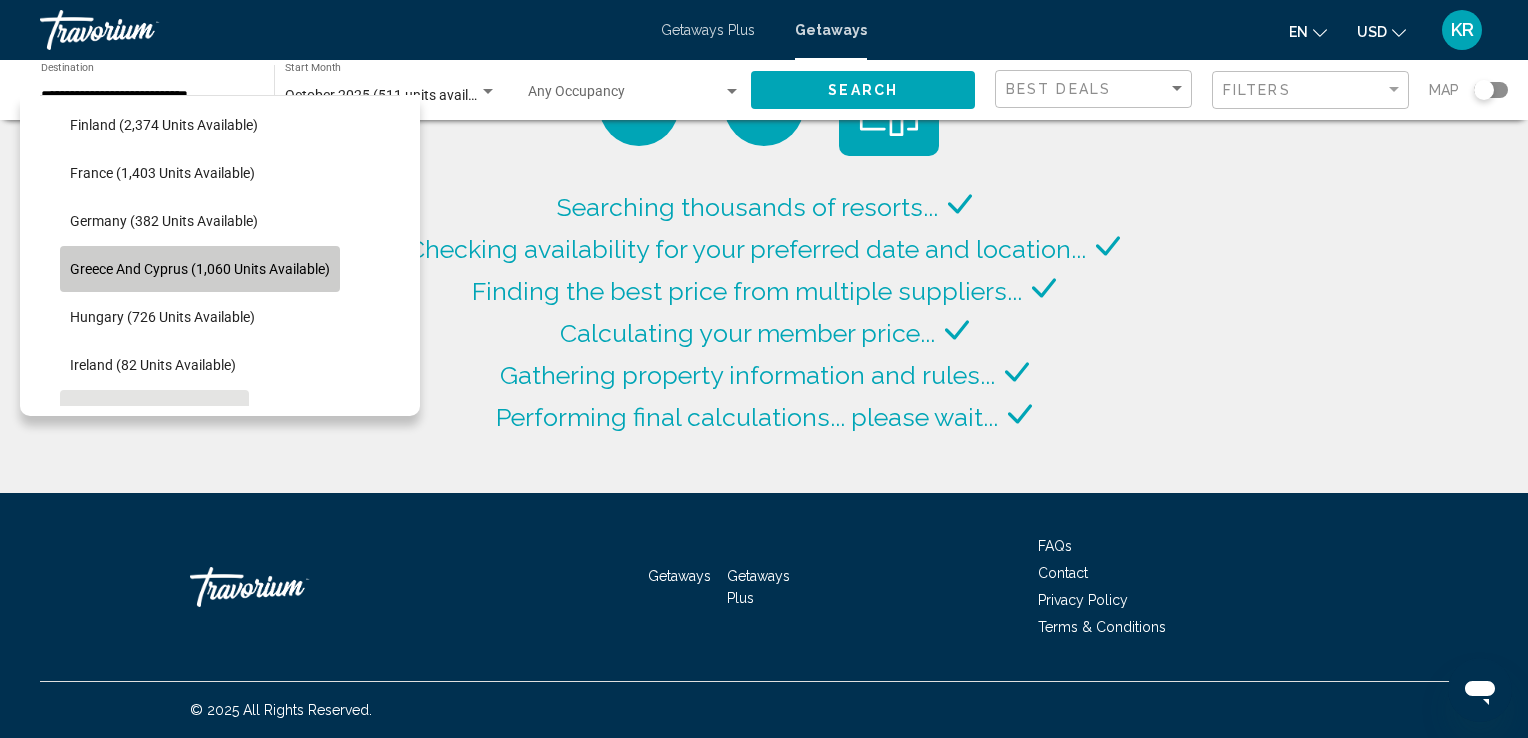 click on "Greece and Cyprus (1,060 units available)" 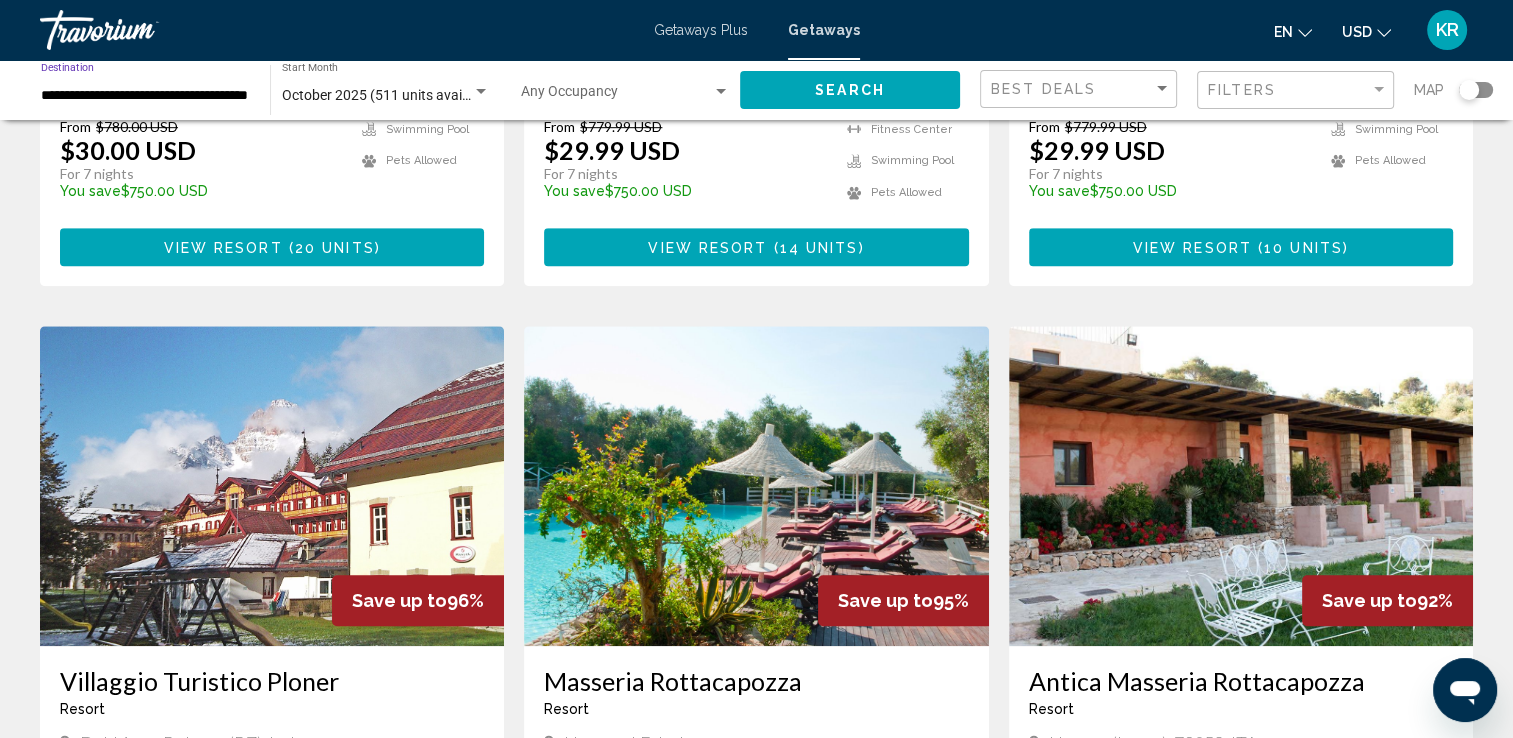 scroll, scrollTop: 1271, scrollLeft: 0, axis: vertical 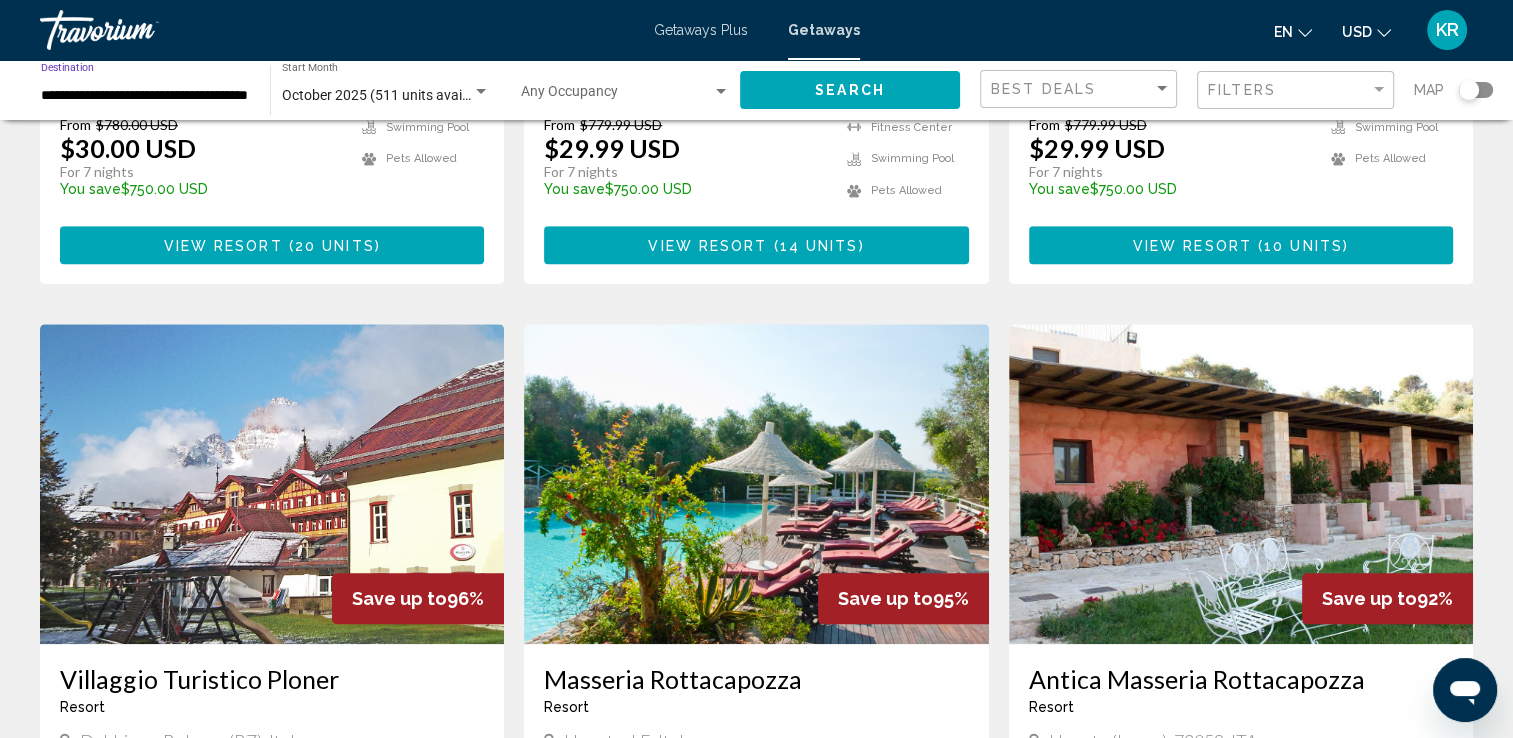 click on "Search" 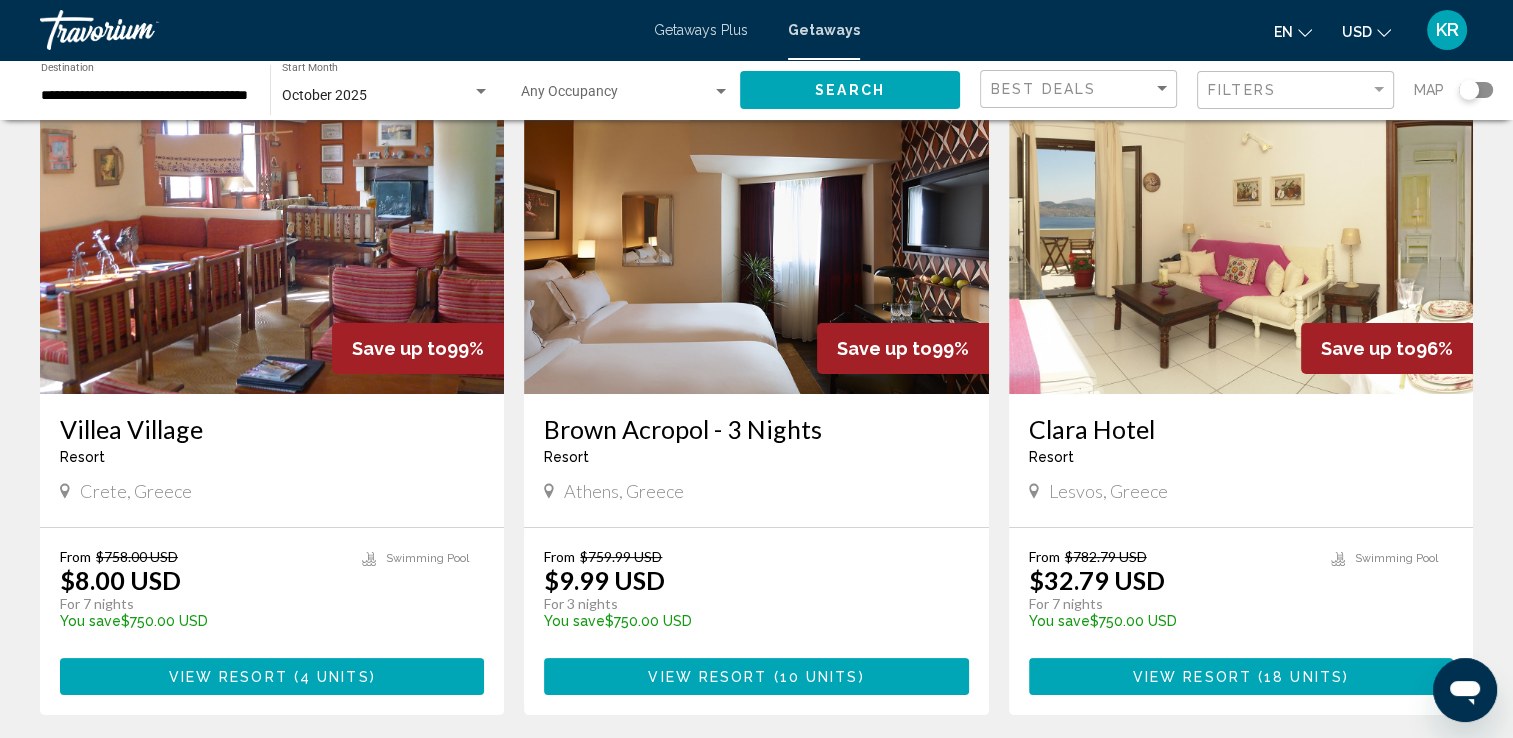 scroll, scrollTop: 153, scrollLeft: 0, axis: vertical 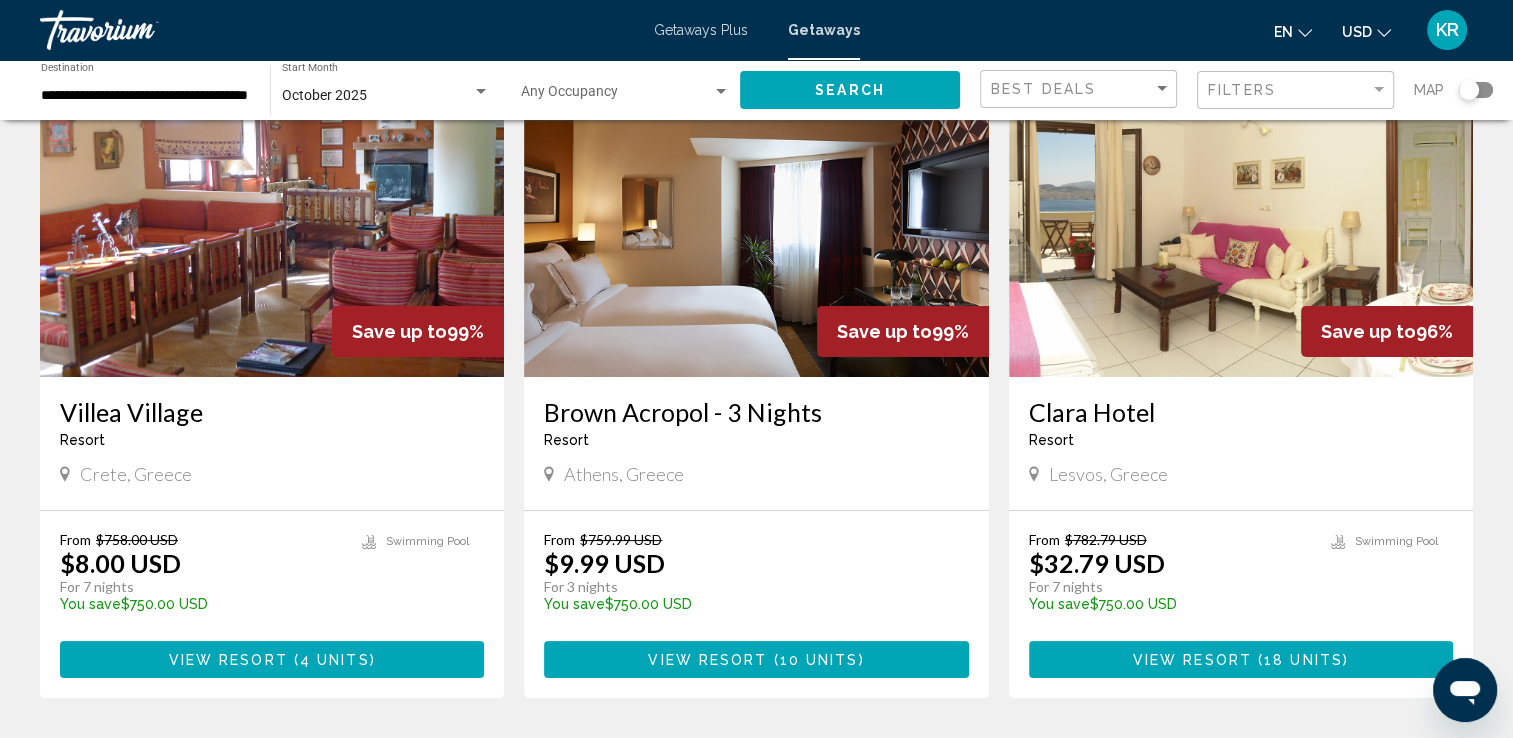 click on "View Resort" at bounding box center (707, 660) 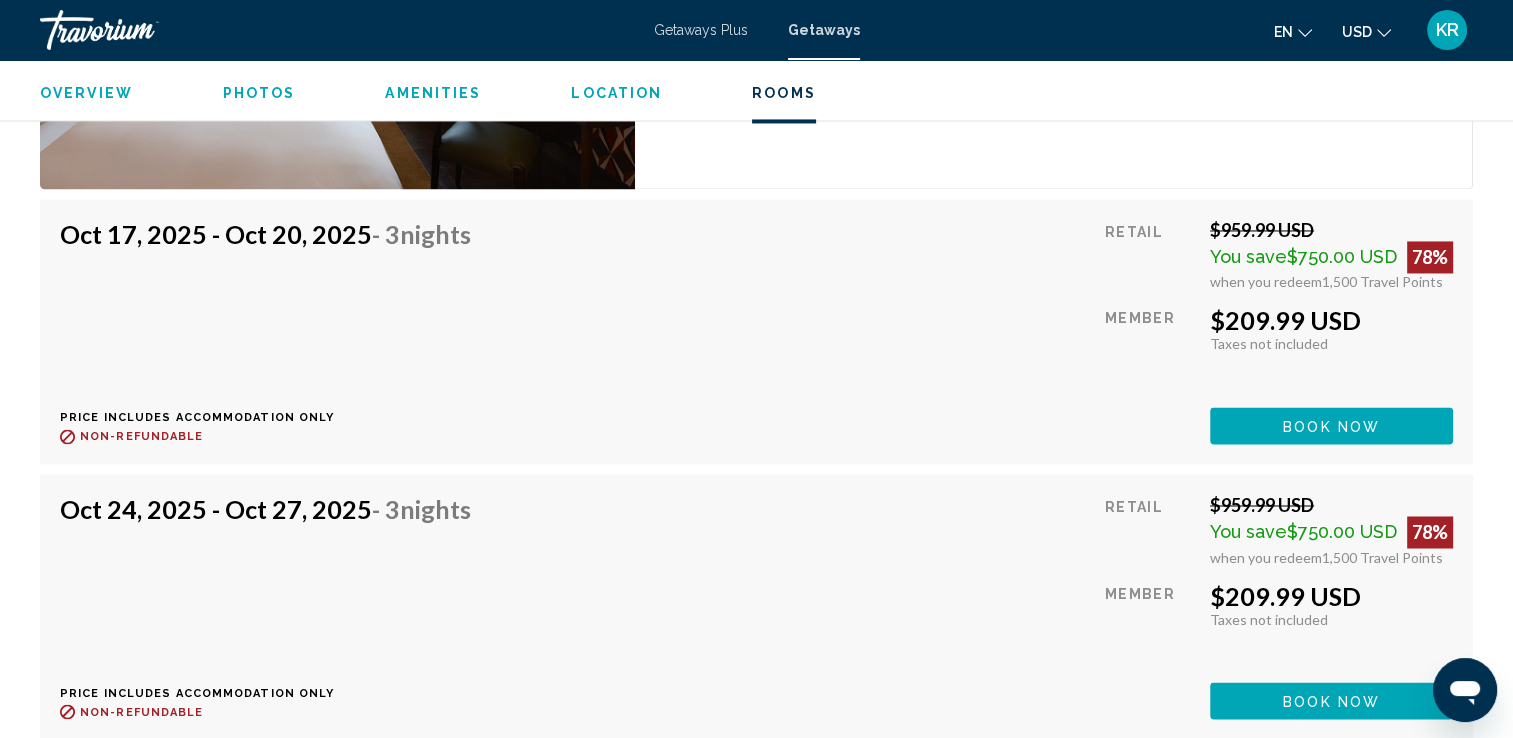 scroll, scrollTop: 3216, scrollLeft: 0, axis: vertical 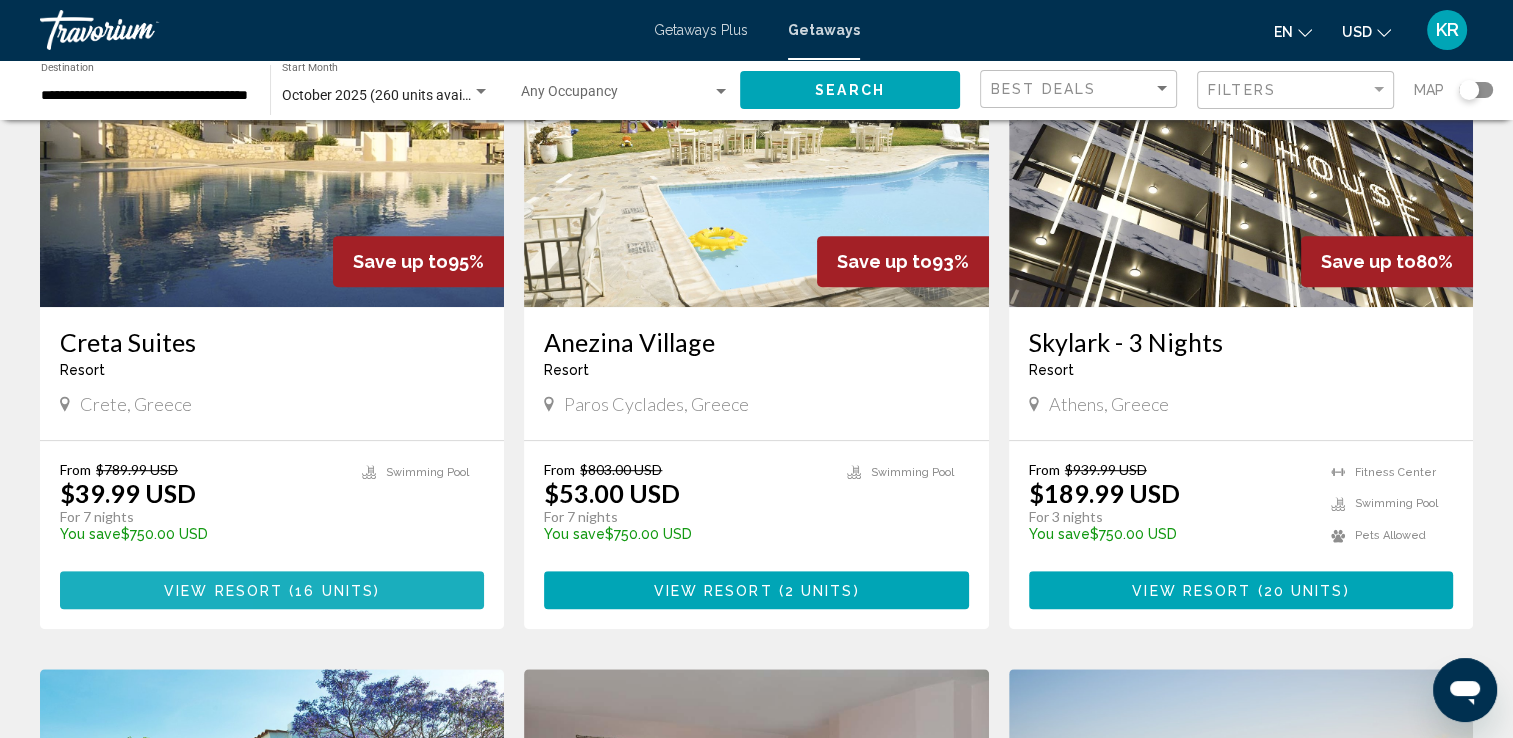 click on "View Resort    ( 16 units )" at bounding box center [272, 589] 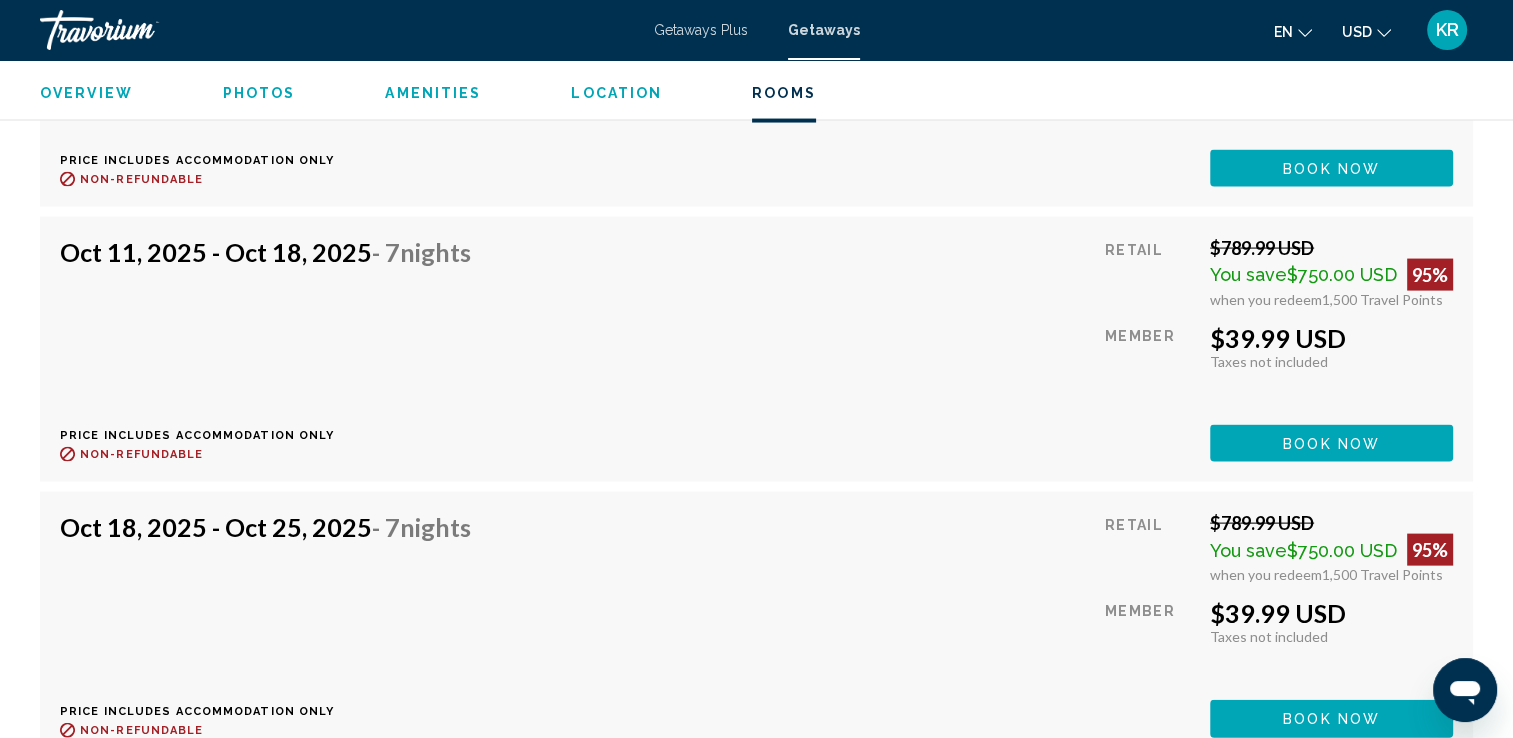 scroll, scrollTop: 4115, scrollLeft: 0, axis: vertical 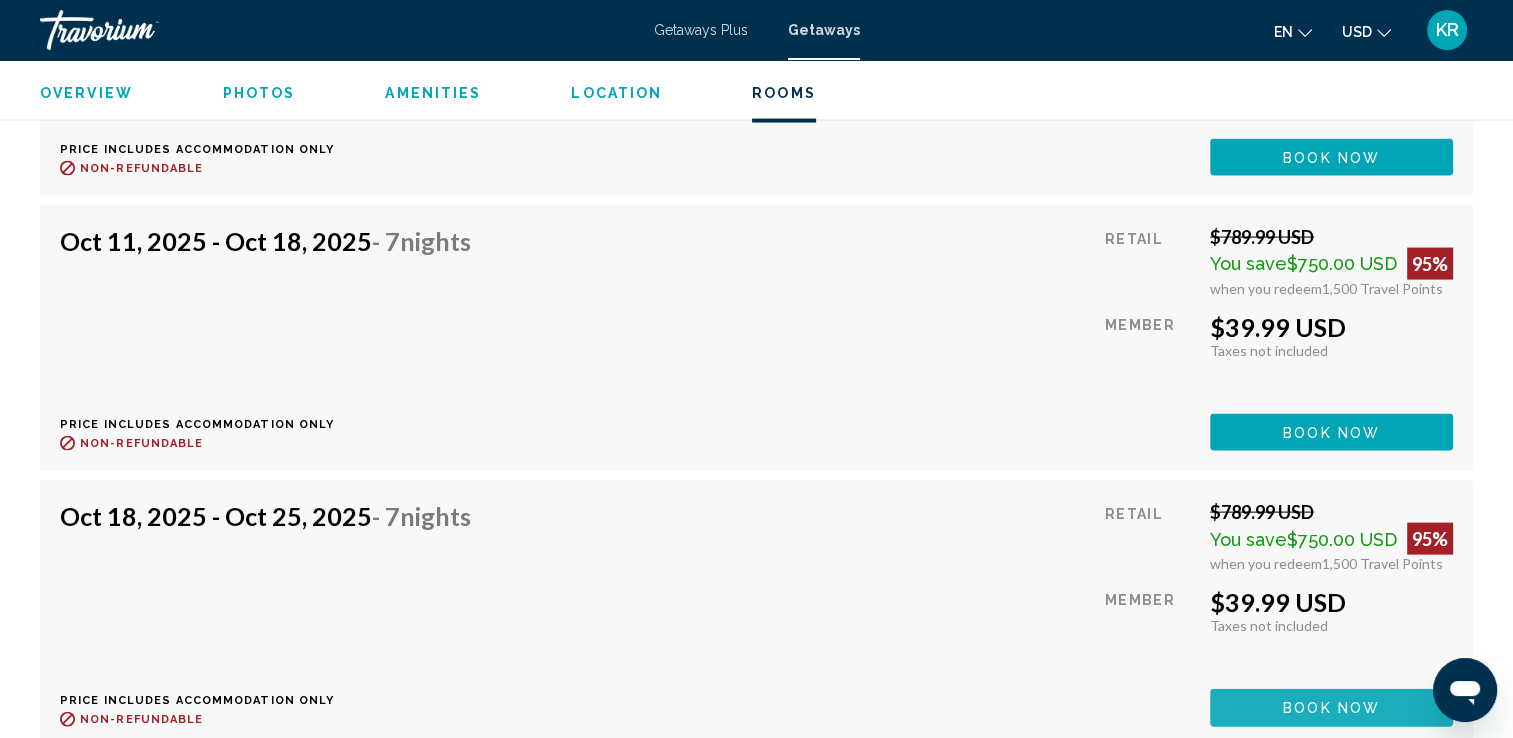 click on "Book now" at bounding box center [1331, 158] 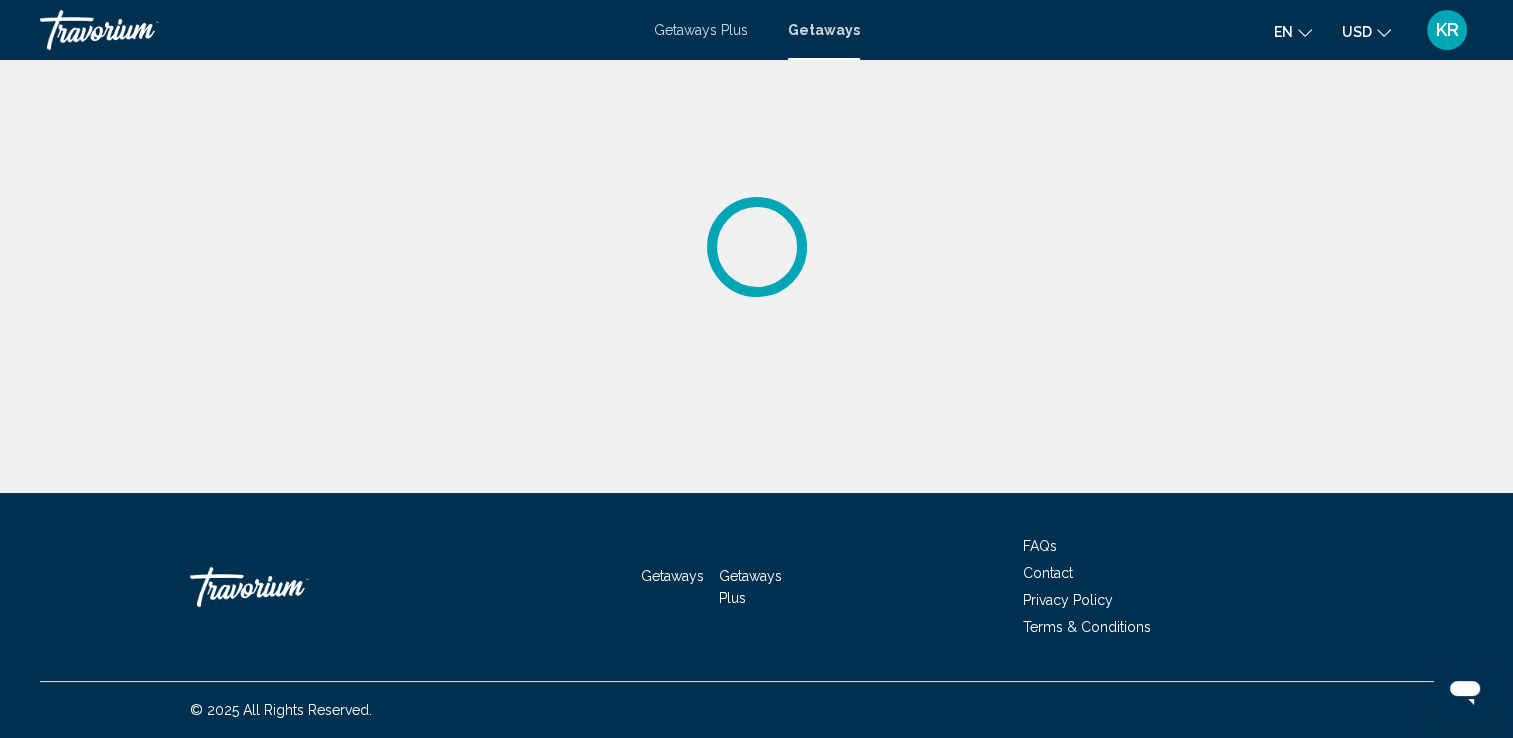 scroll, scrollTop: 0, scrollLeft: 0, axis: both 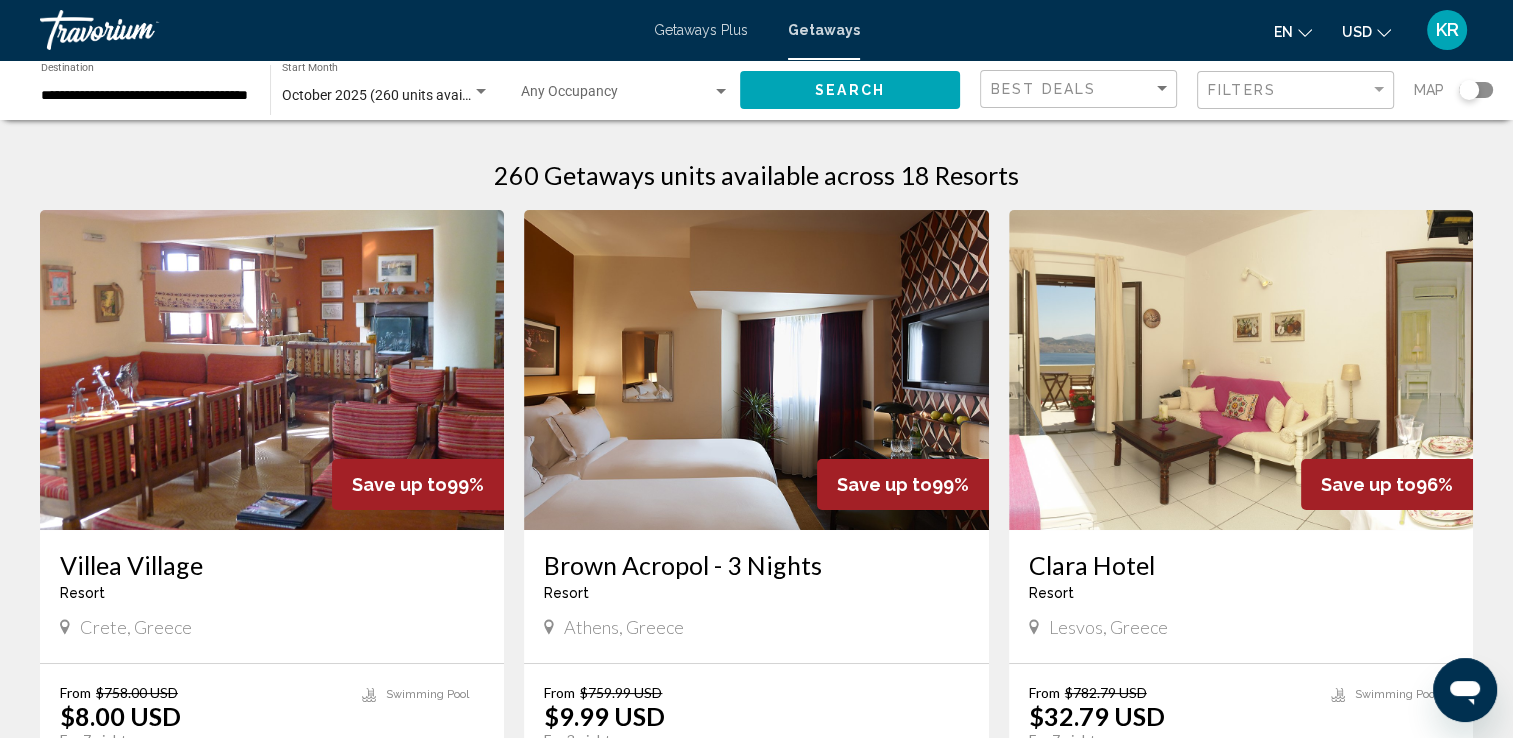 click on "**********" at bounding box center (145, 96) 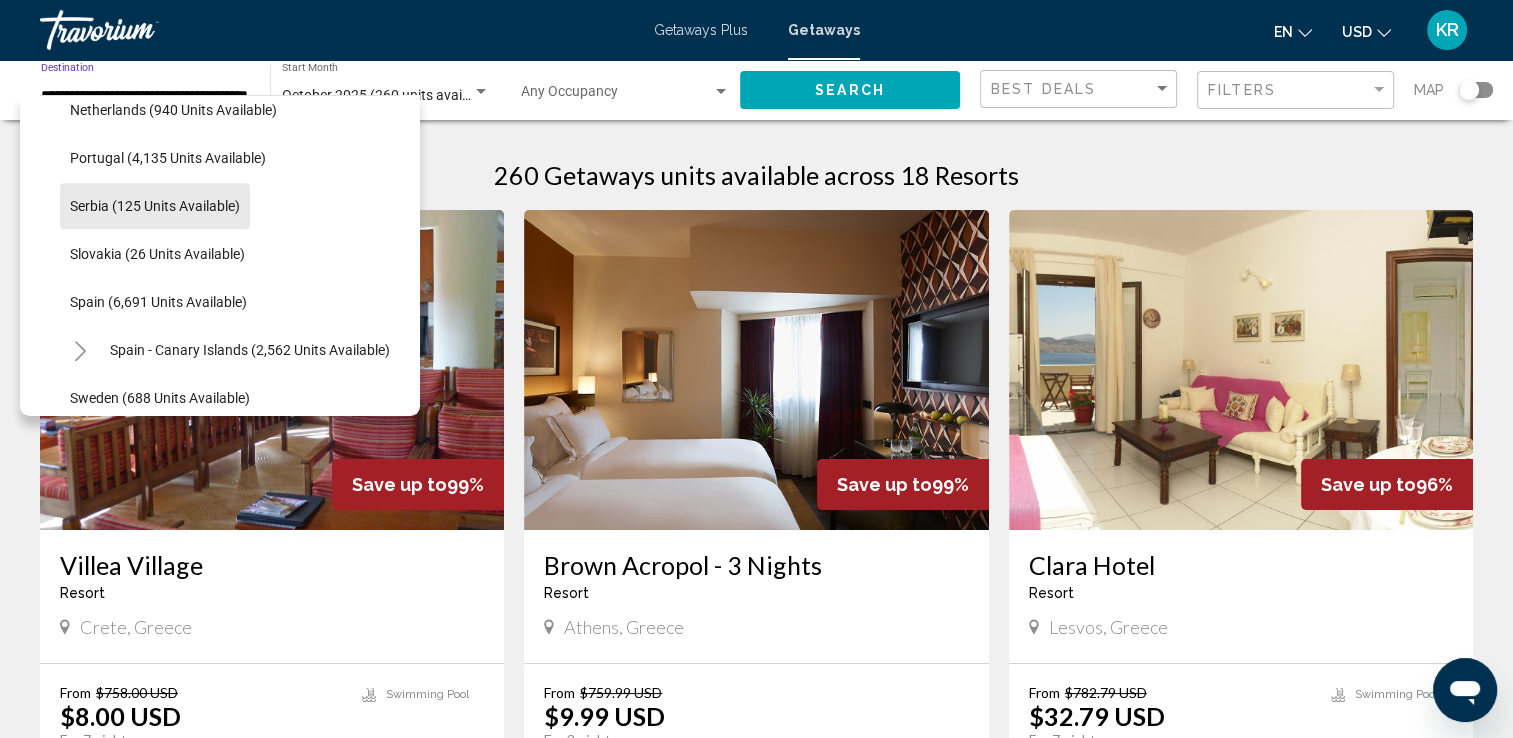 scroll, scrollTop: 886, scrollLeft: 0, axis: vertical 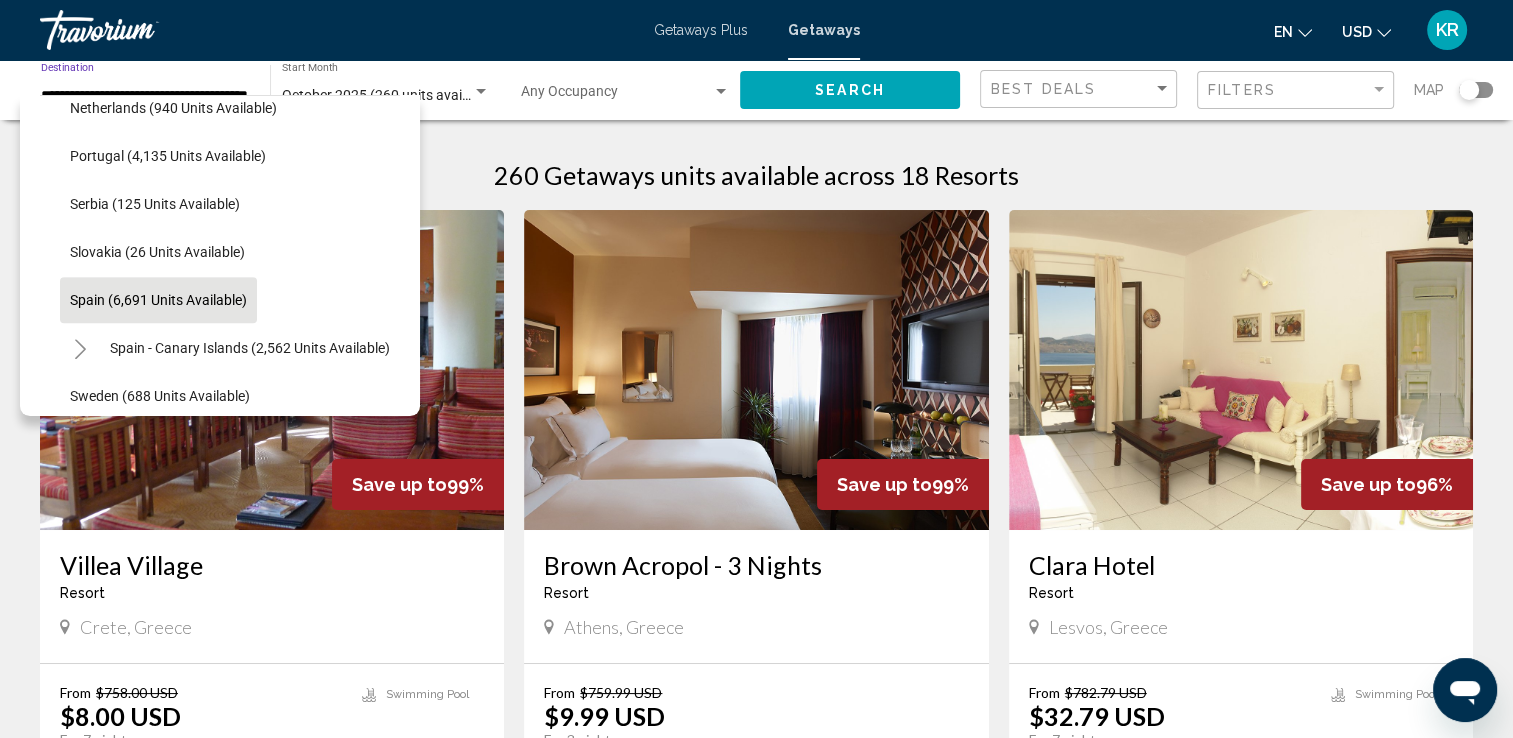 click on "Spain (6,691 units available)" 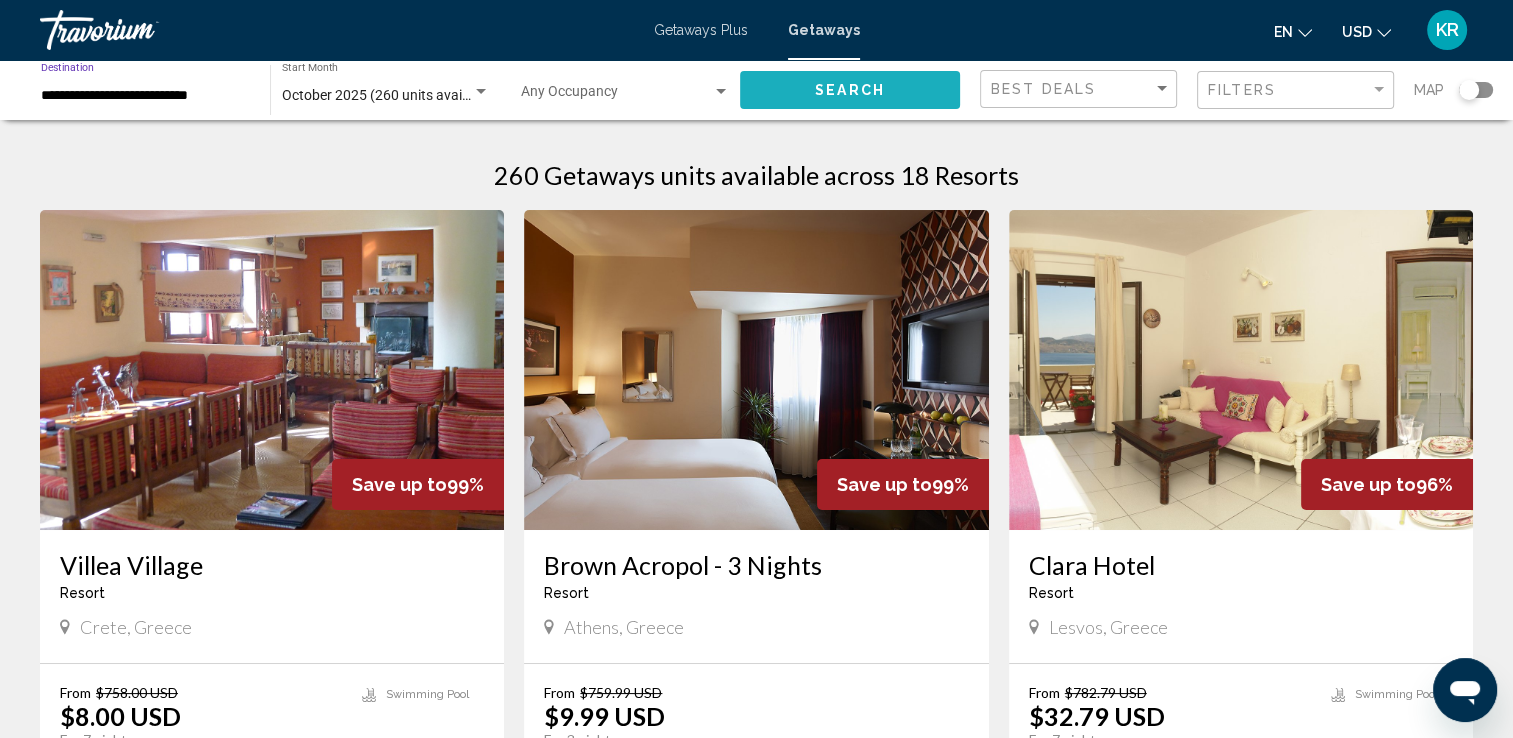 click on "Search" 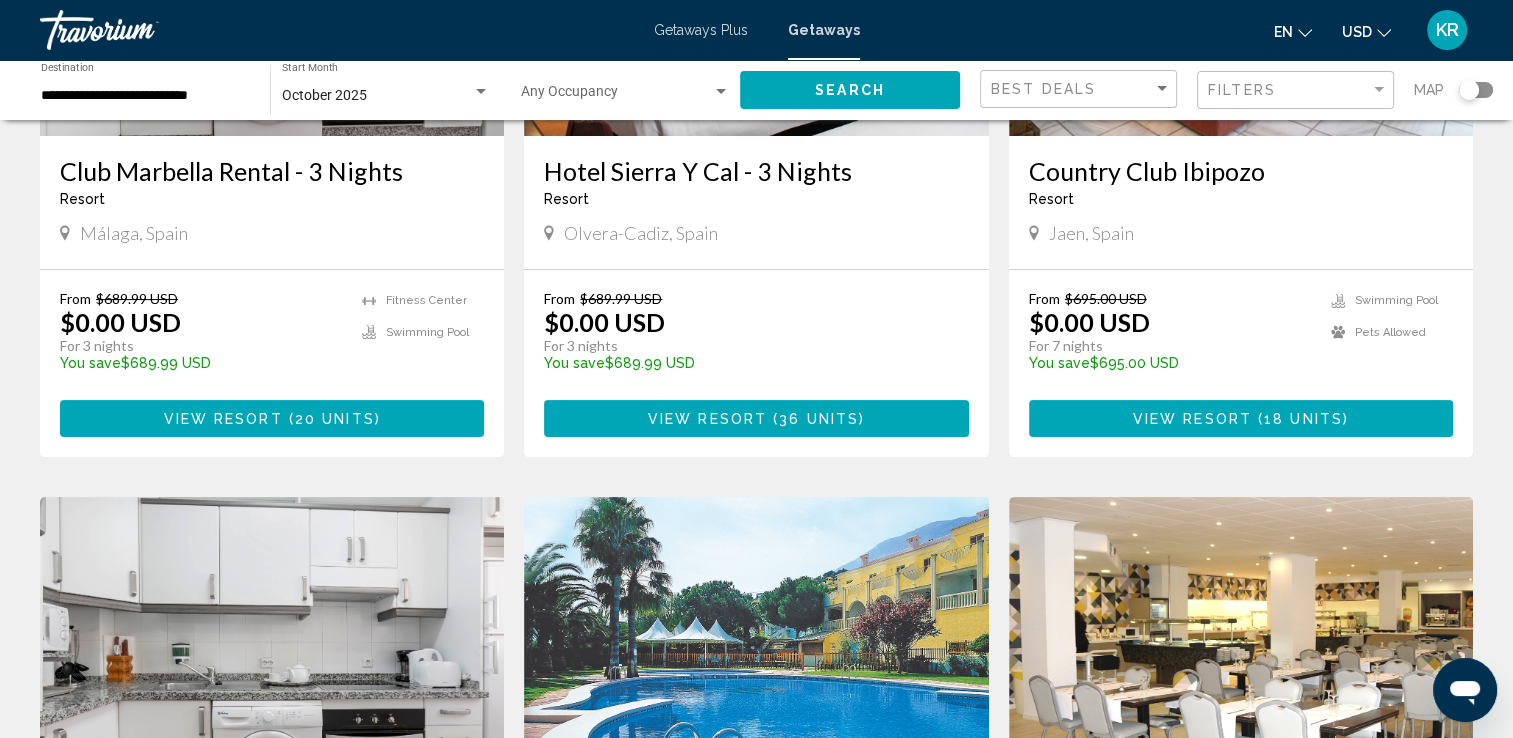 scroll, scrollTop: 572, scrollLeft: 0, axis: vertical 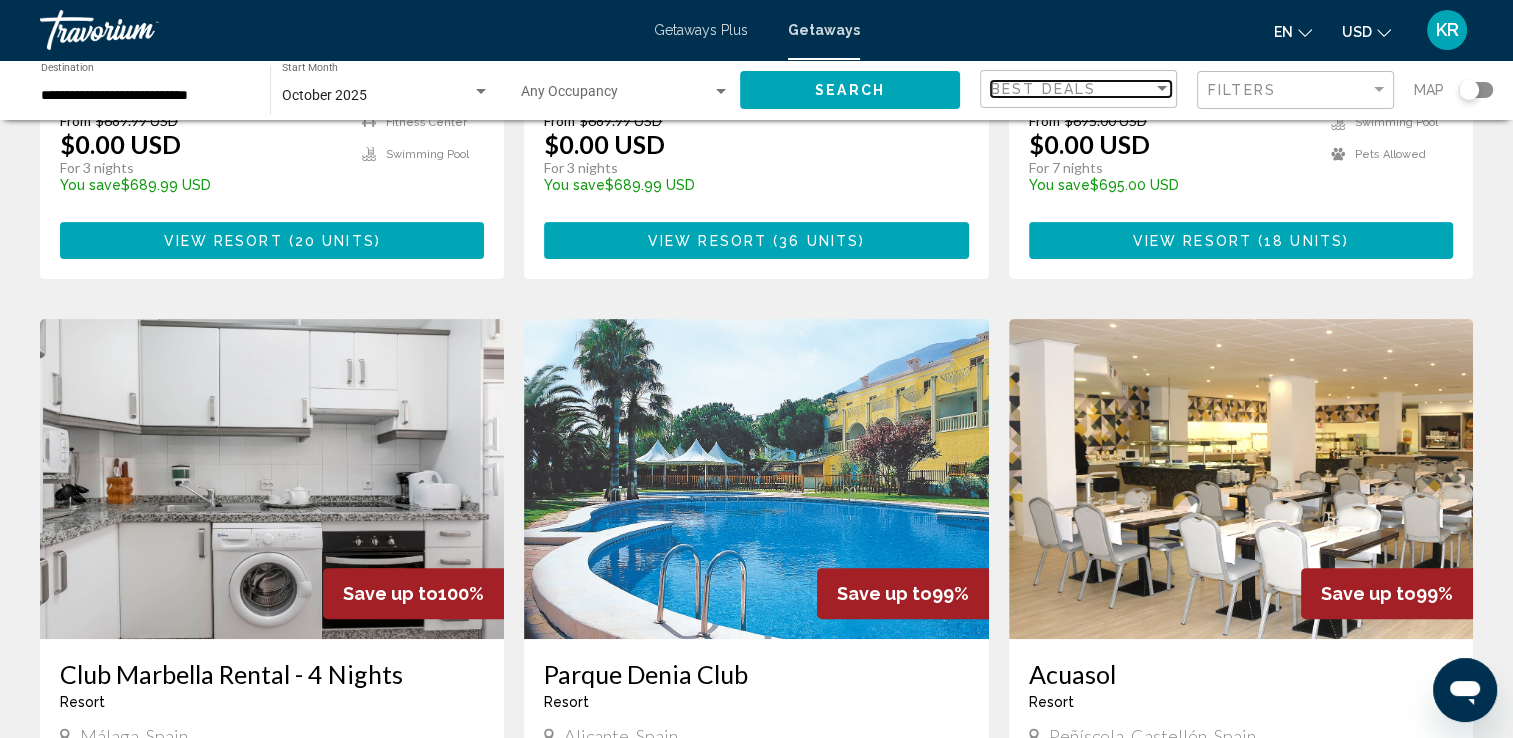 click on "Best Deals" at bounding box center [1043, 89] 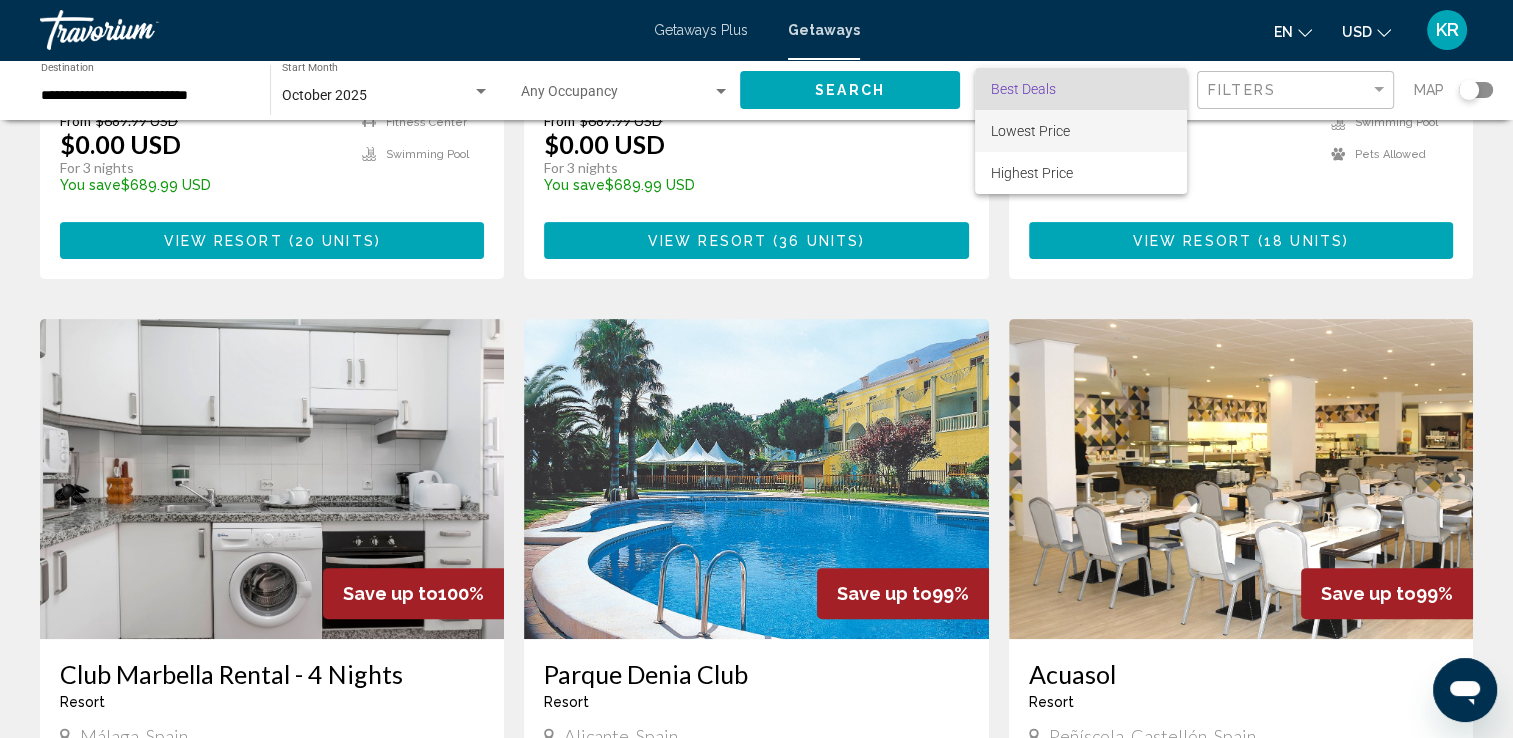 click on "Lowest Price" at bounding box center (1081, 131) 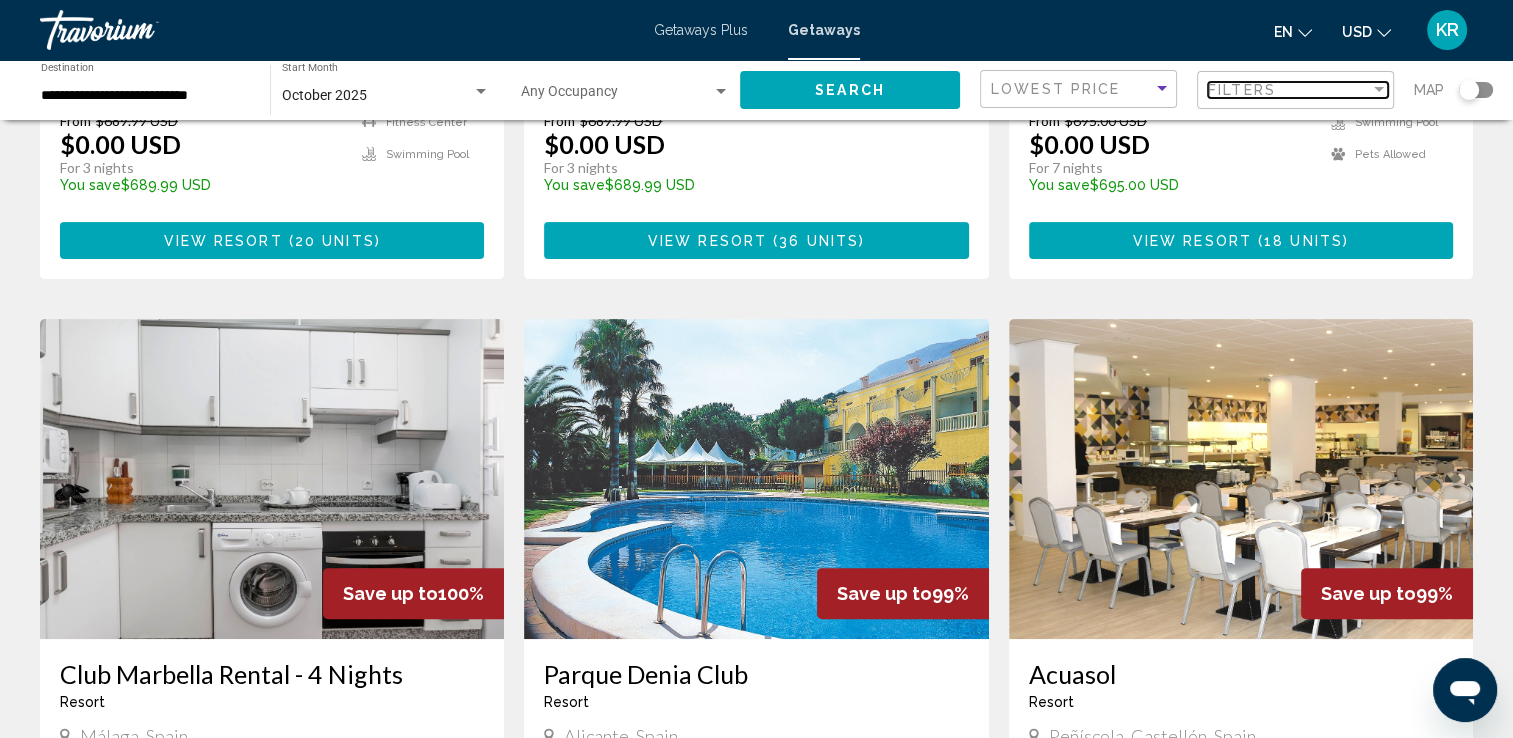 click on "Filters" at bounding box center (1289, 90) 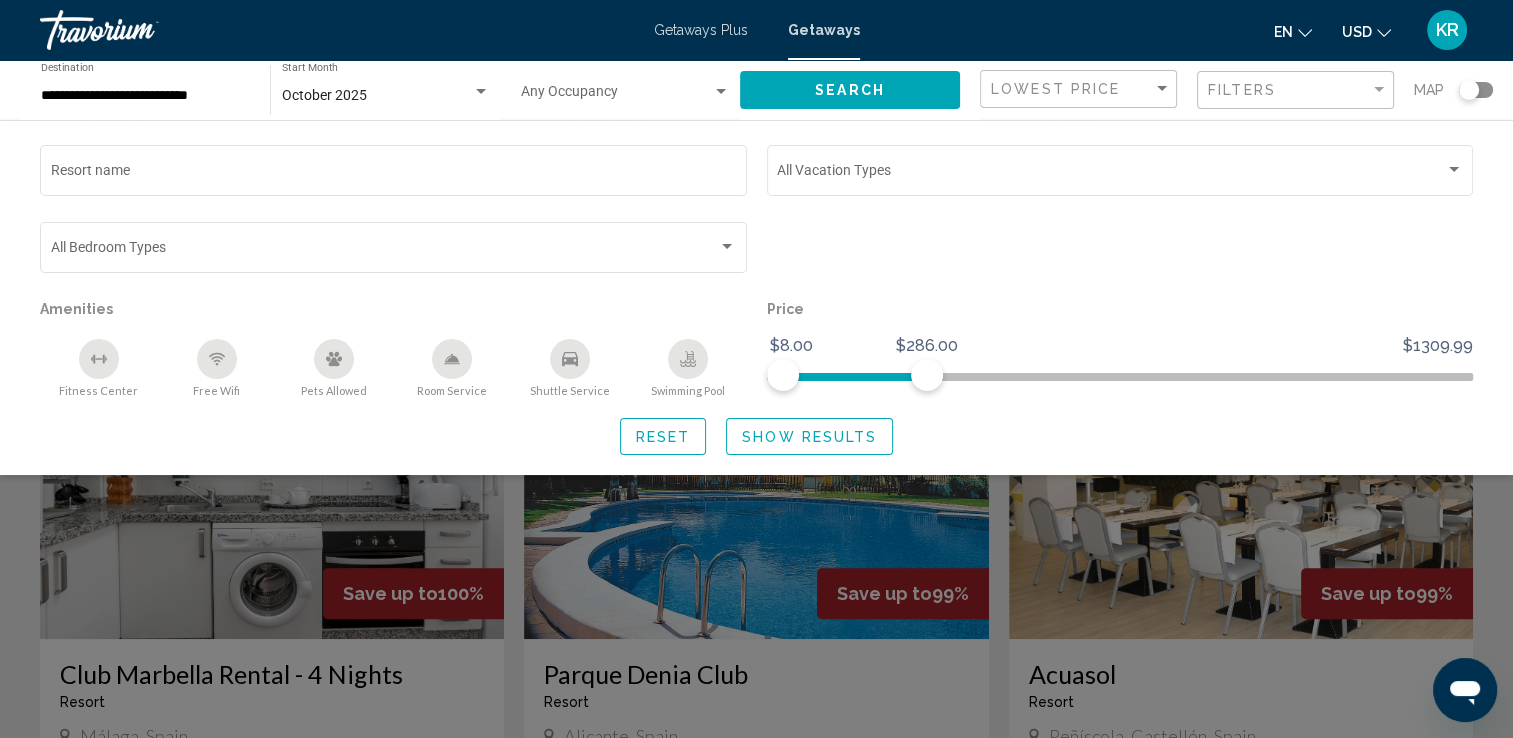 click on "Show Results" 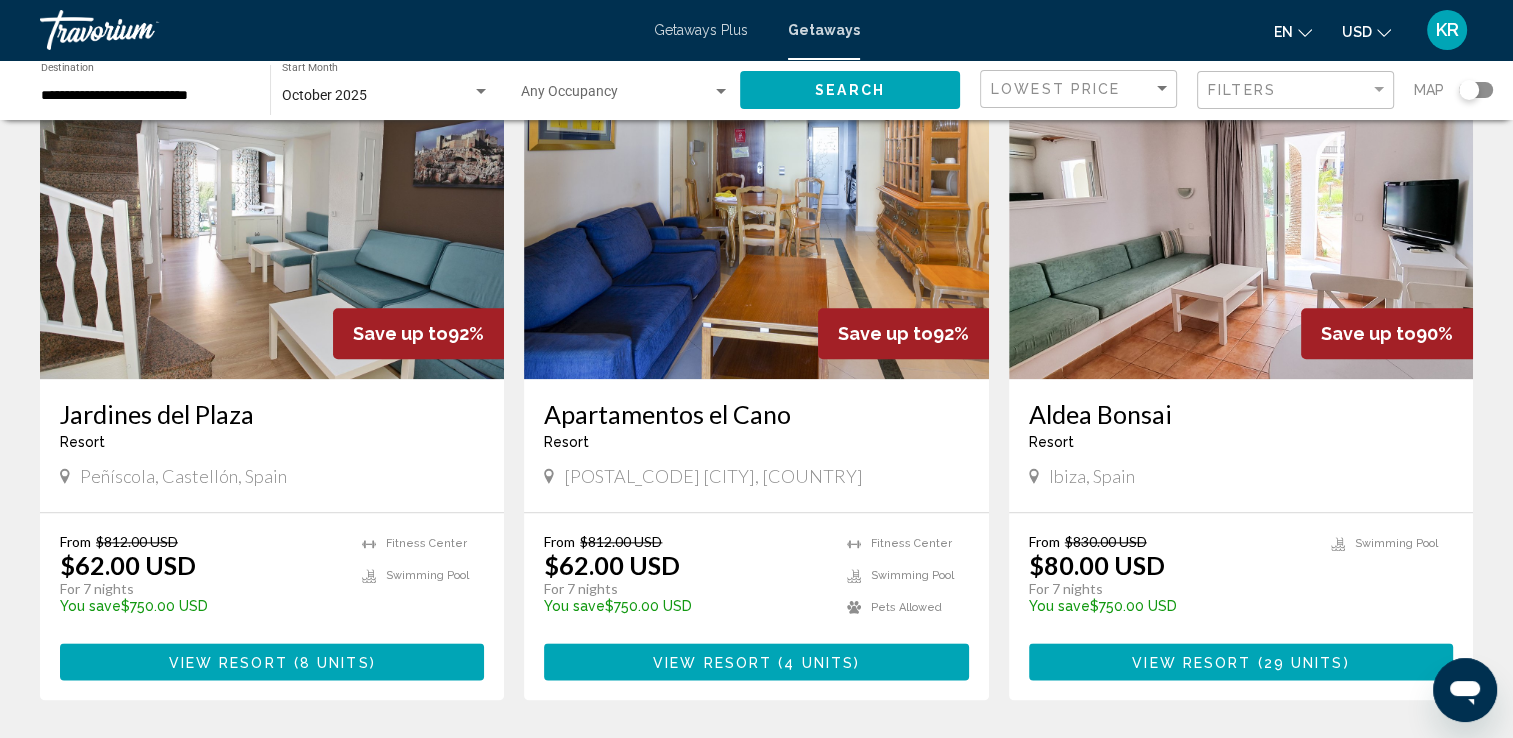 scroll, scrollTop: 2194, scrollLeft: 0, axis: vertical 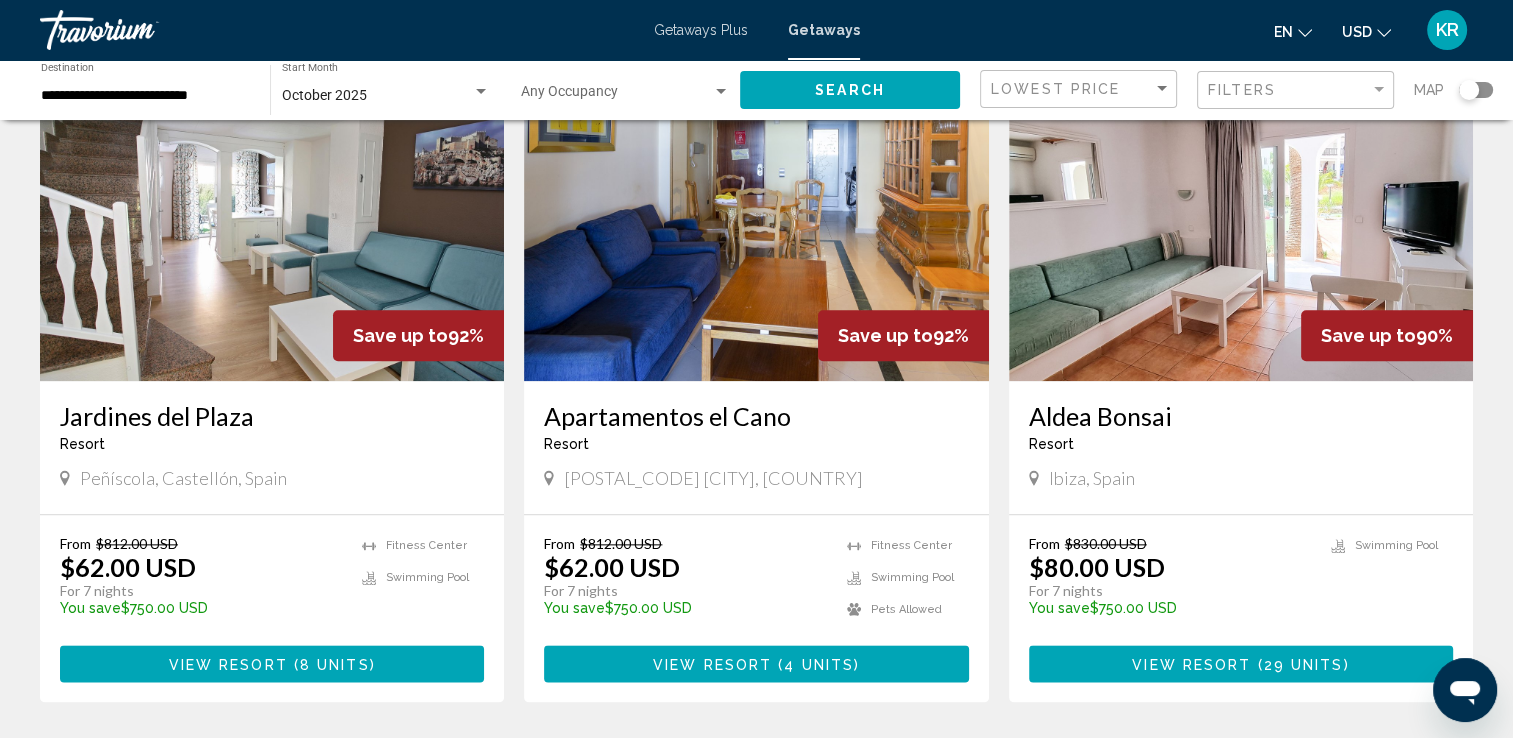 click on "29 units" at bounding box center [1304, 664] 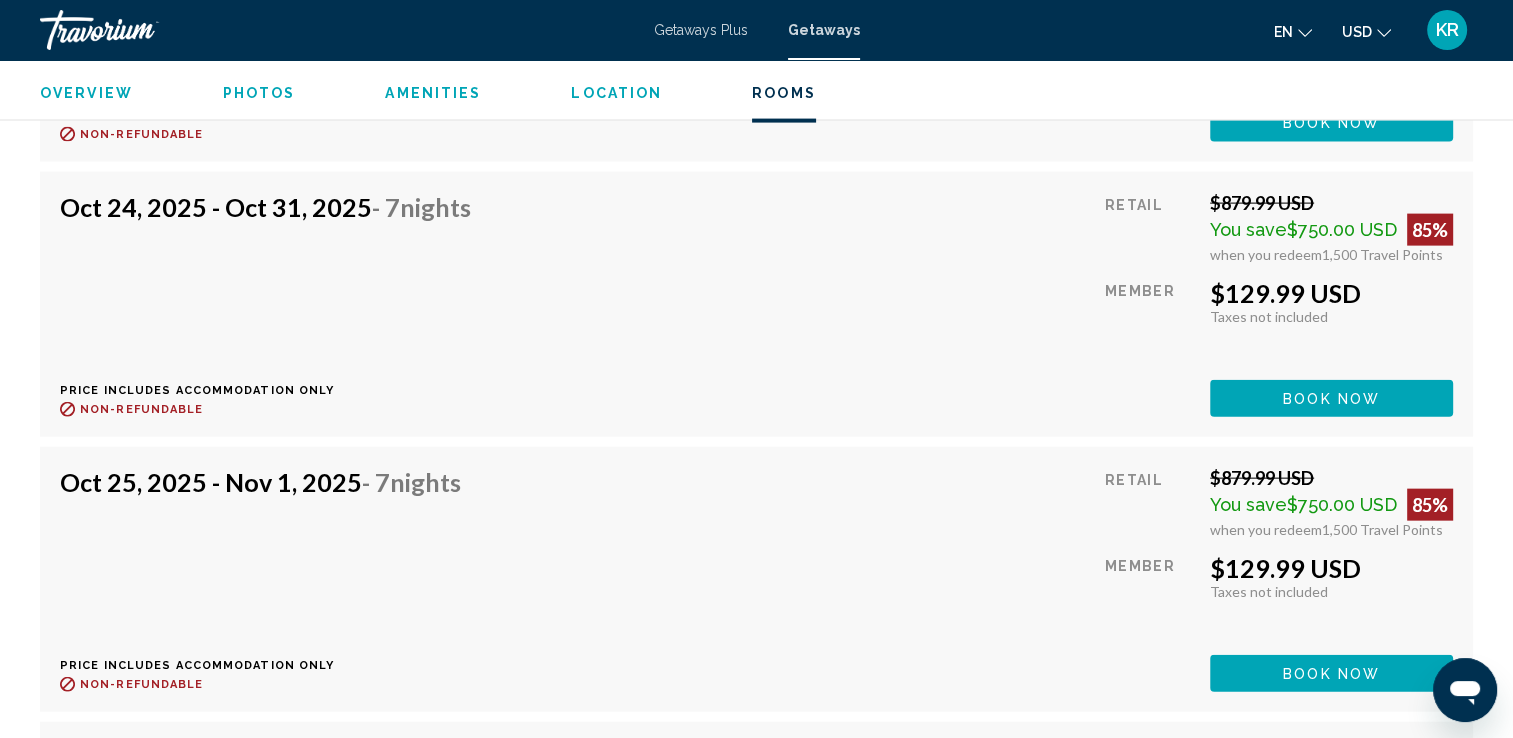 scroll, scrollTop: 4361, scrollLeft: 0, axis: vertical 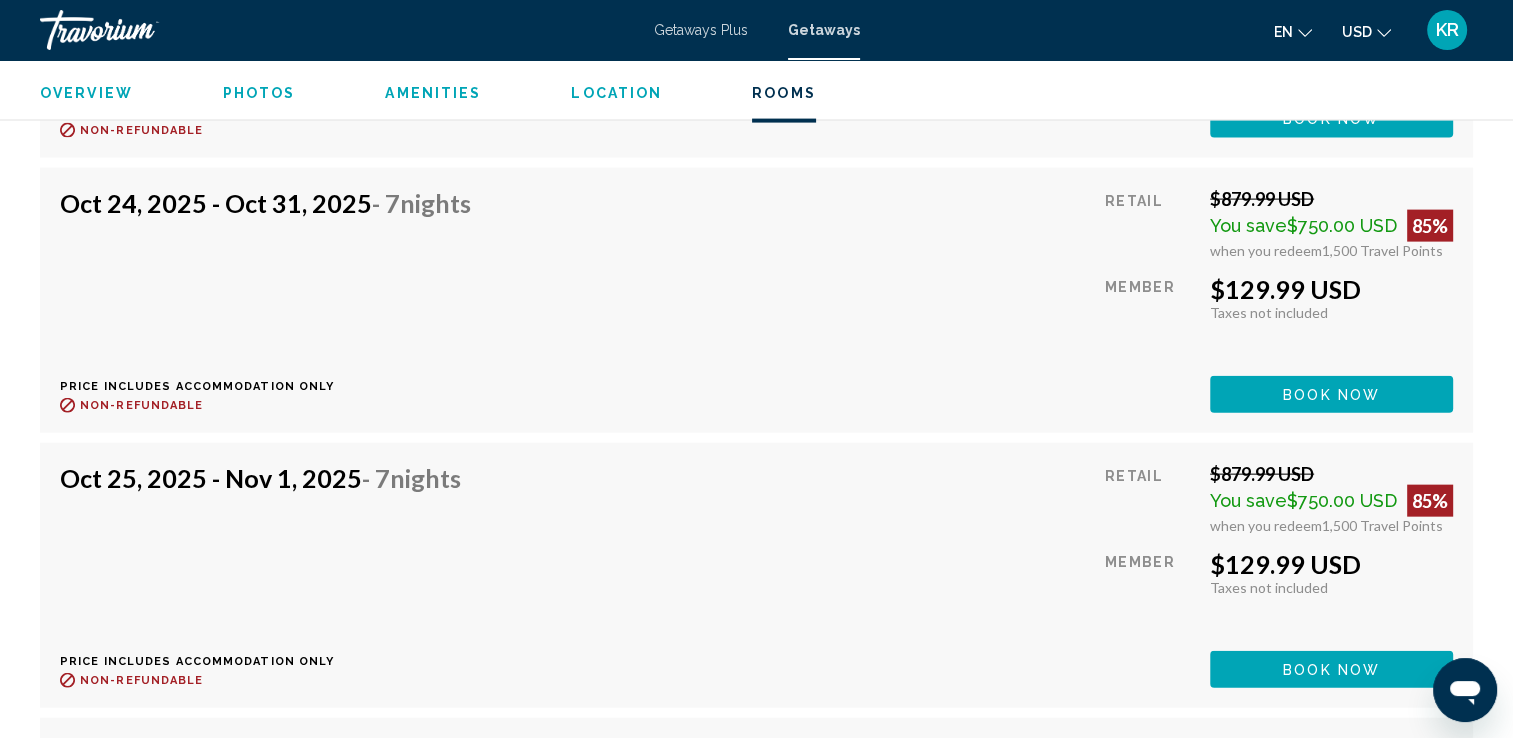 click on "Book now" at bounding box center [1331, -432] 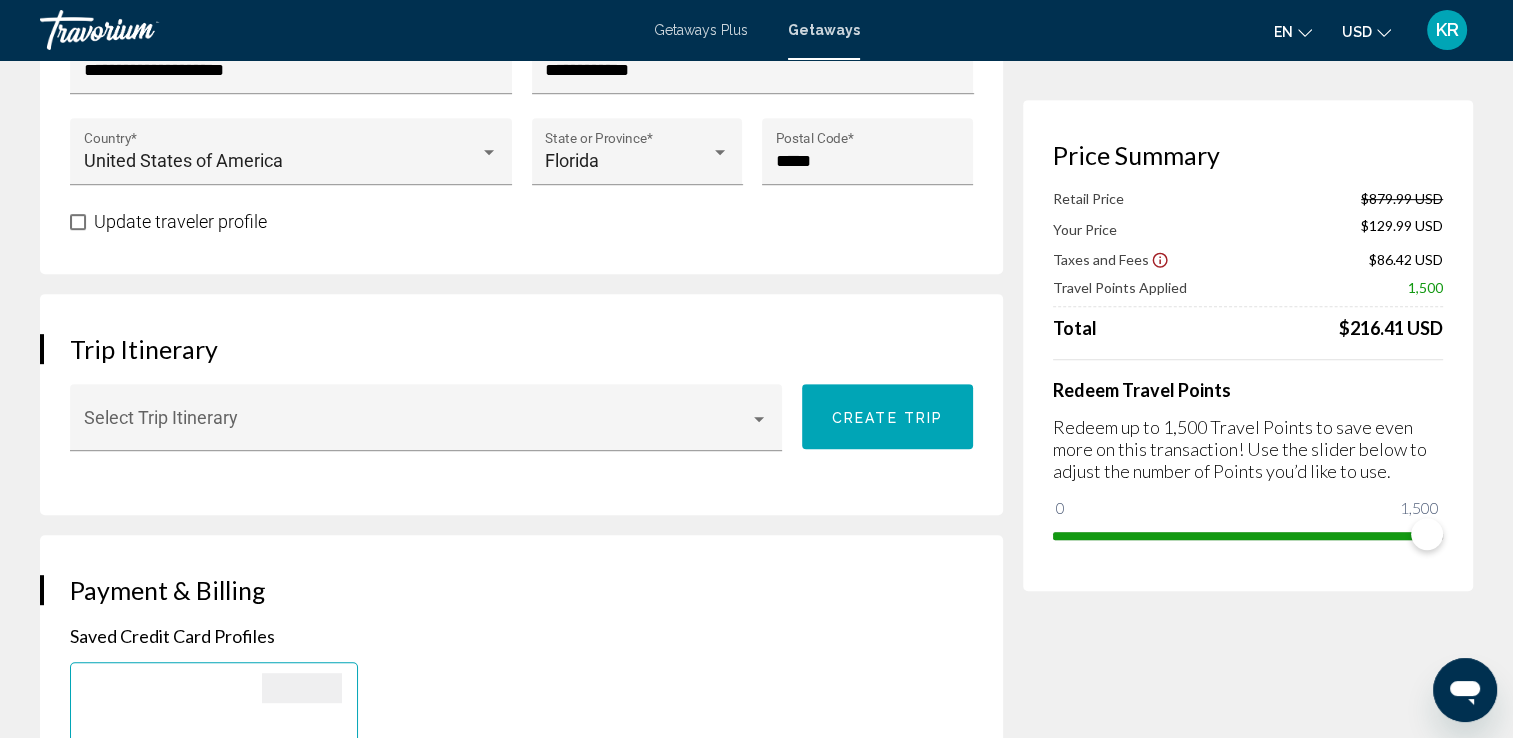 scroll, scrollTop: 907, scrollLeft: 0, axis: vertical 